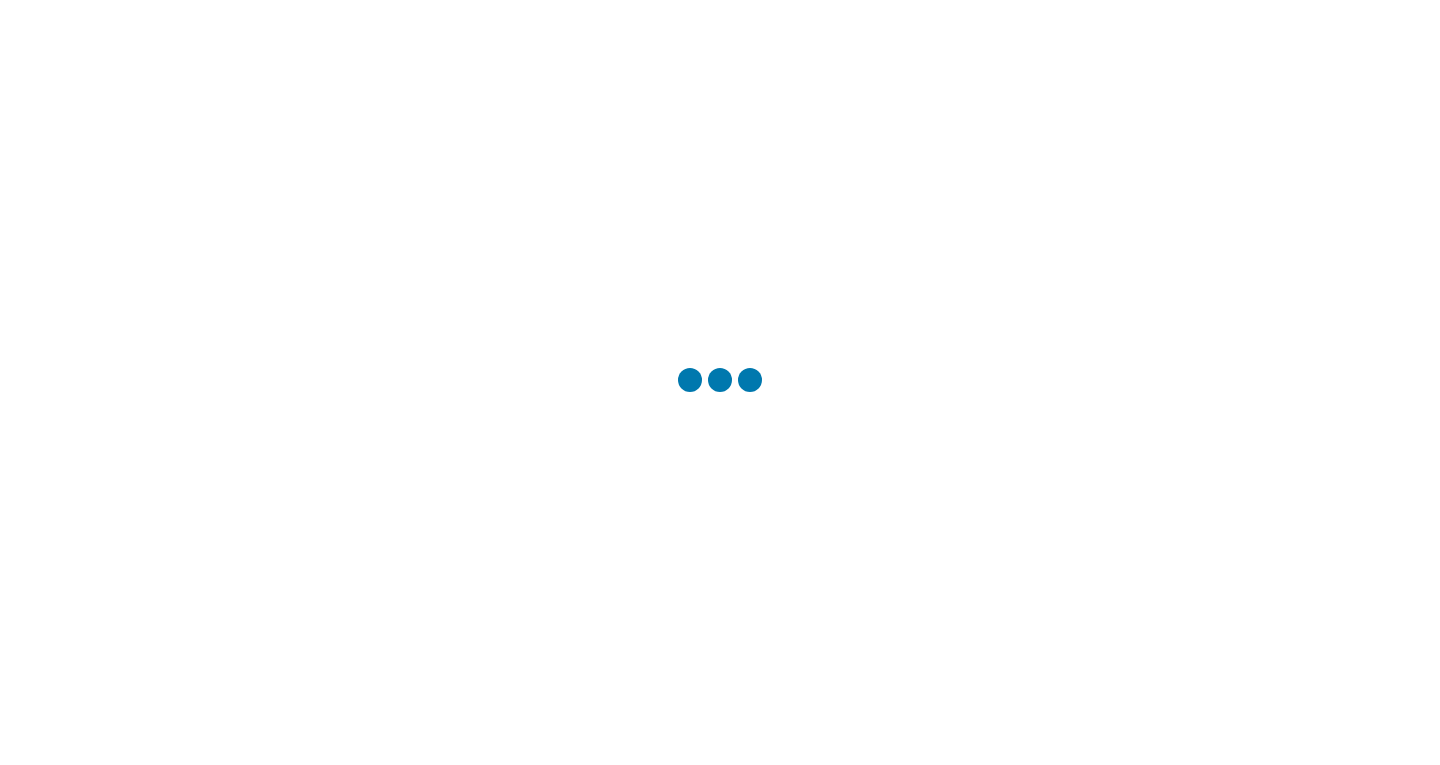 scroll, scrollTop: 0, scrollLeft: 0, axis: both 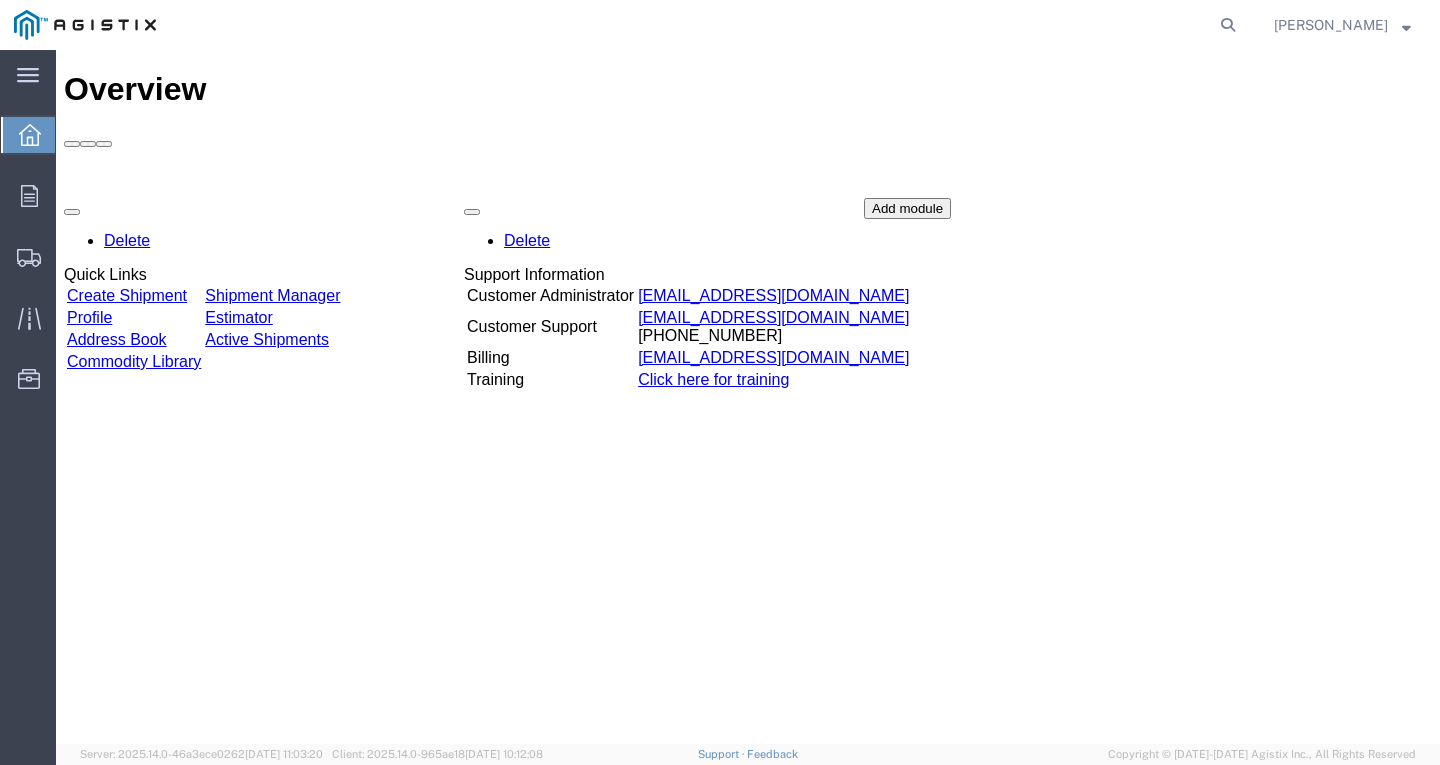 click on "Delete
Quick Links
Create Shipment
Shipment Manager
Profile
Estimator
Address Book
Active Shipments
Commodity Library
Delete
Support Information Customer Administrator [EMAIL_ADDRESS][DOMAIN_NAME] Customer Support [EMAIL_ADDRESS][DOMAIN_NAME]
[PHONE_NUMBER]
Billing Training" at bounding box center [748, 348] 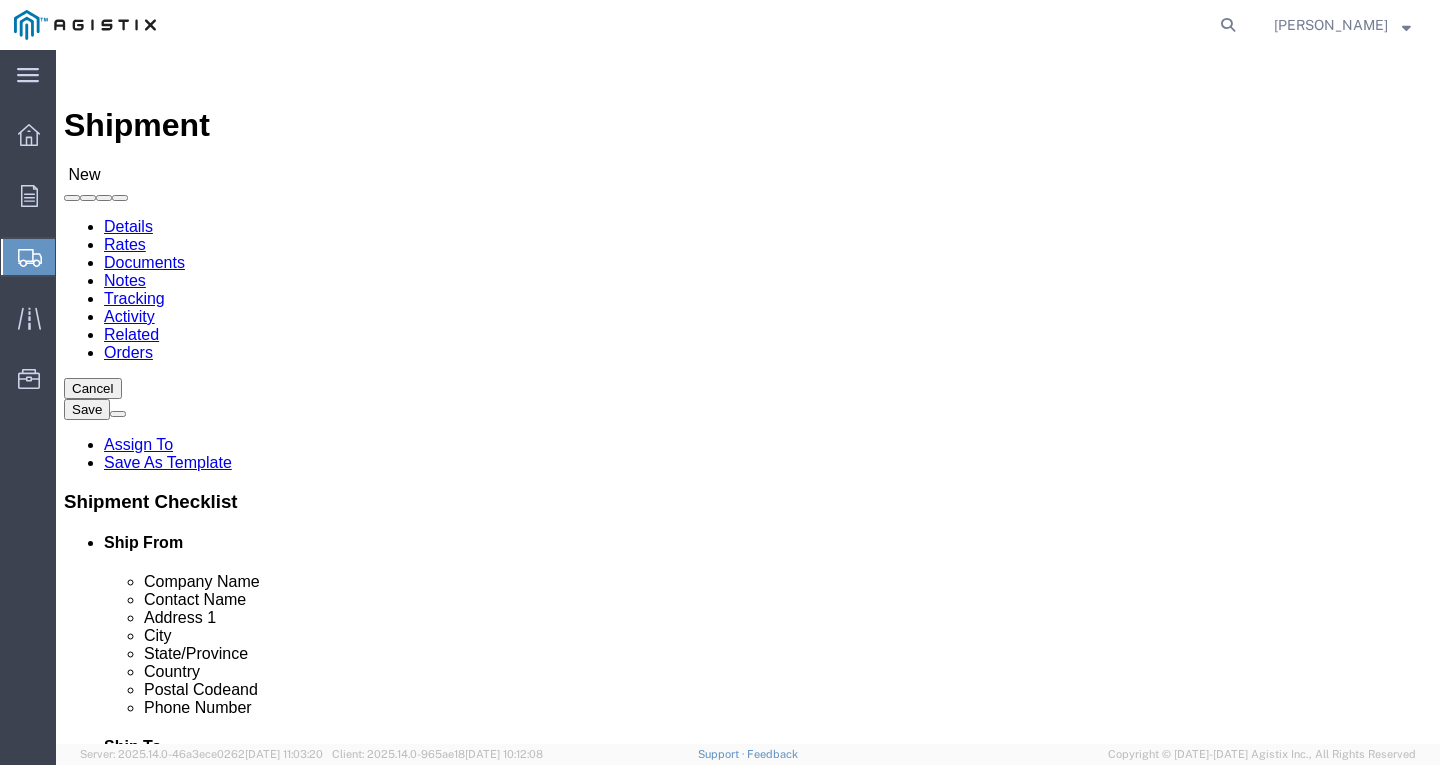 select 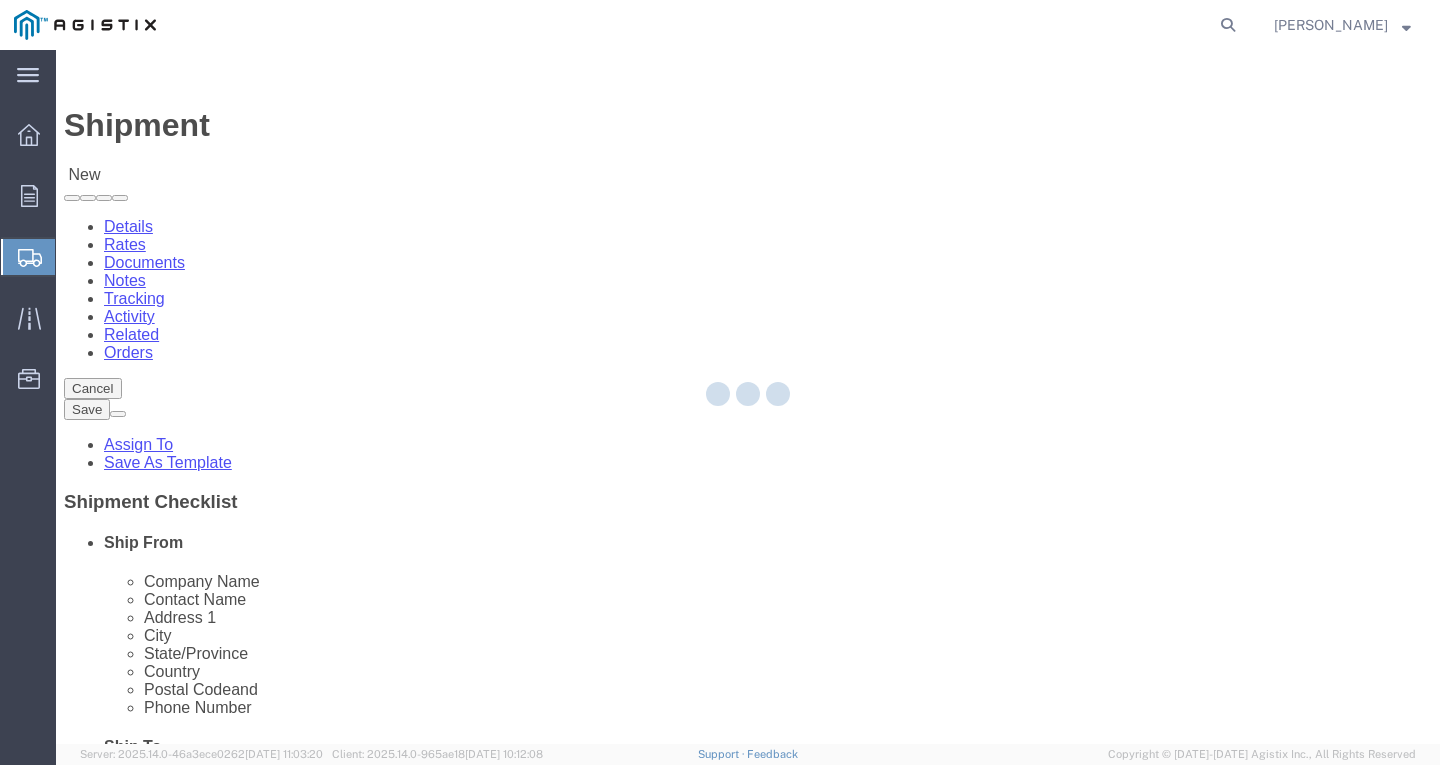 type on "Southwire Company" 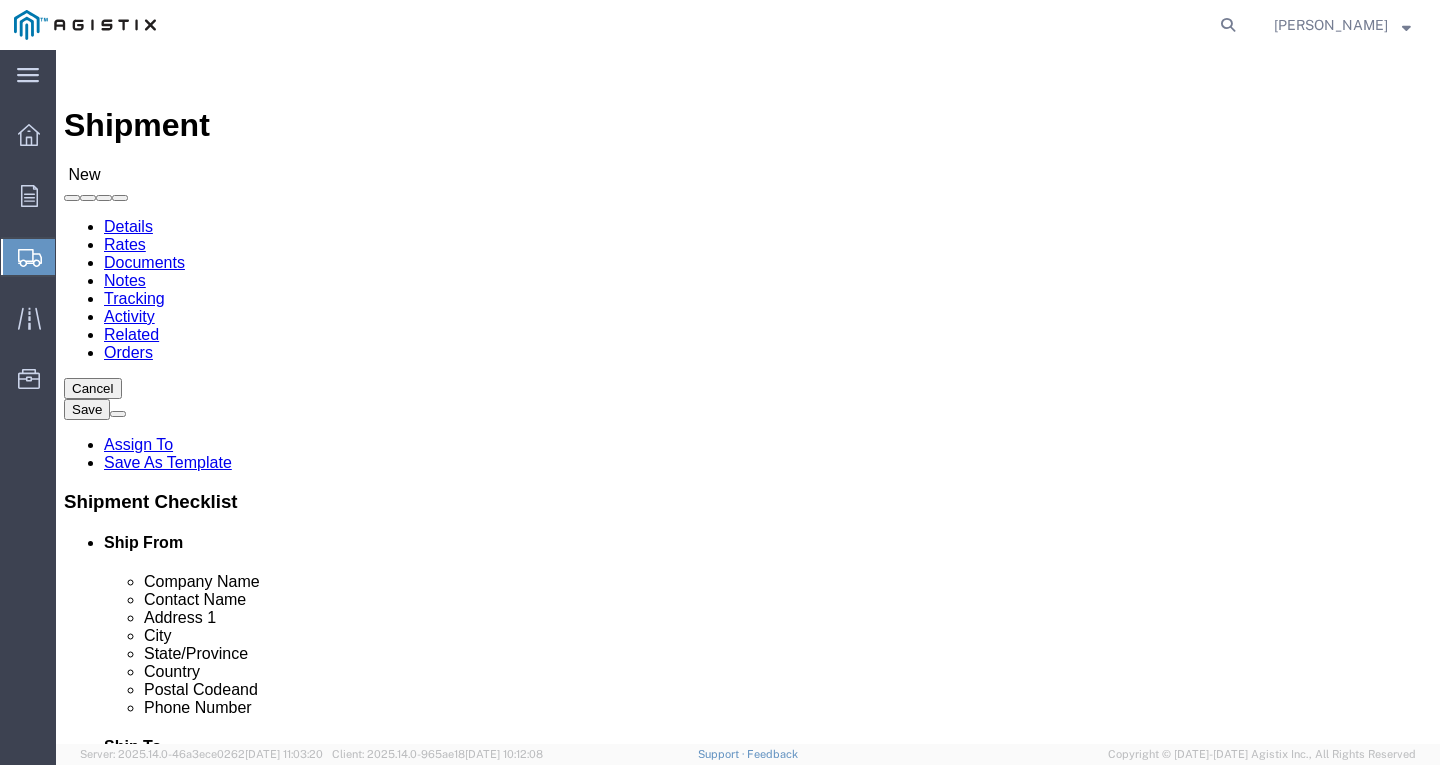 select on "CA" 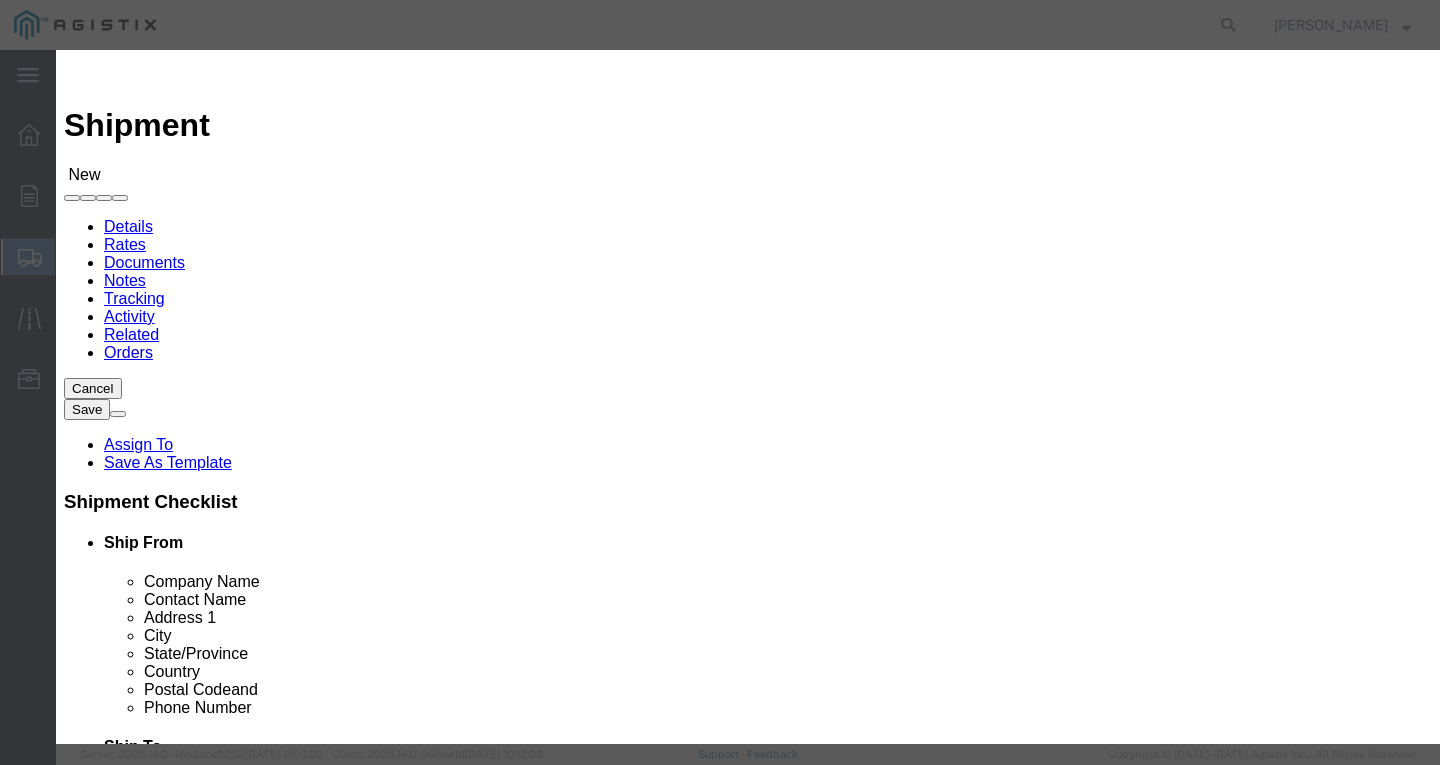 click on "Search by Address Book Name City Company Name Contact Name Country CustomerAlias DPL Days To Expire DPL Last Update DPL Status Email Address Location Type Notes Phone Number Role State Zip" 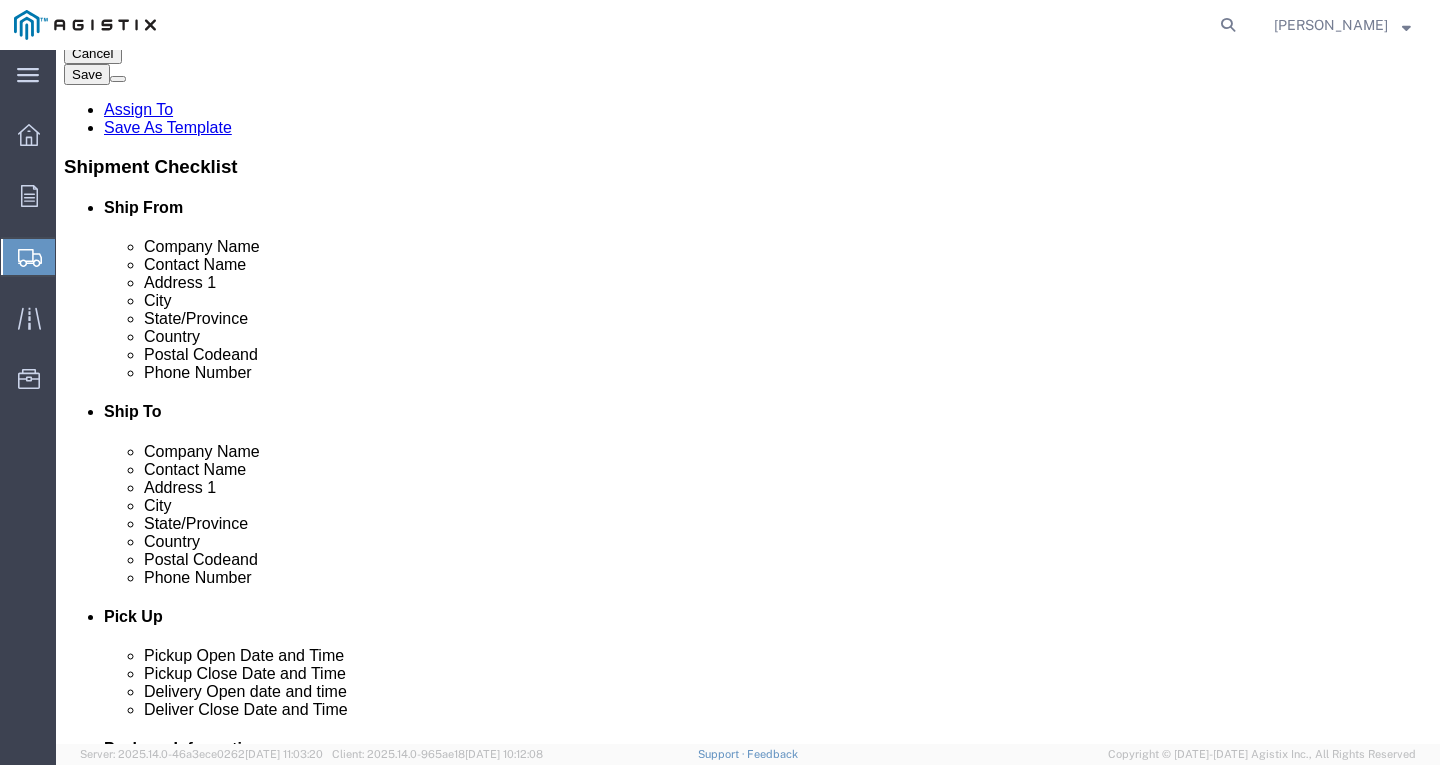 scroll, scrollTop: 300, scrollLeft: 0, axis: vertical 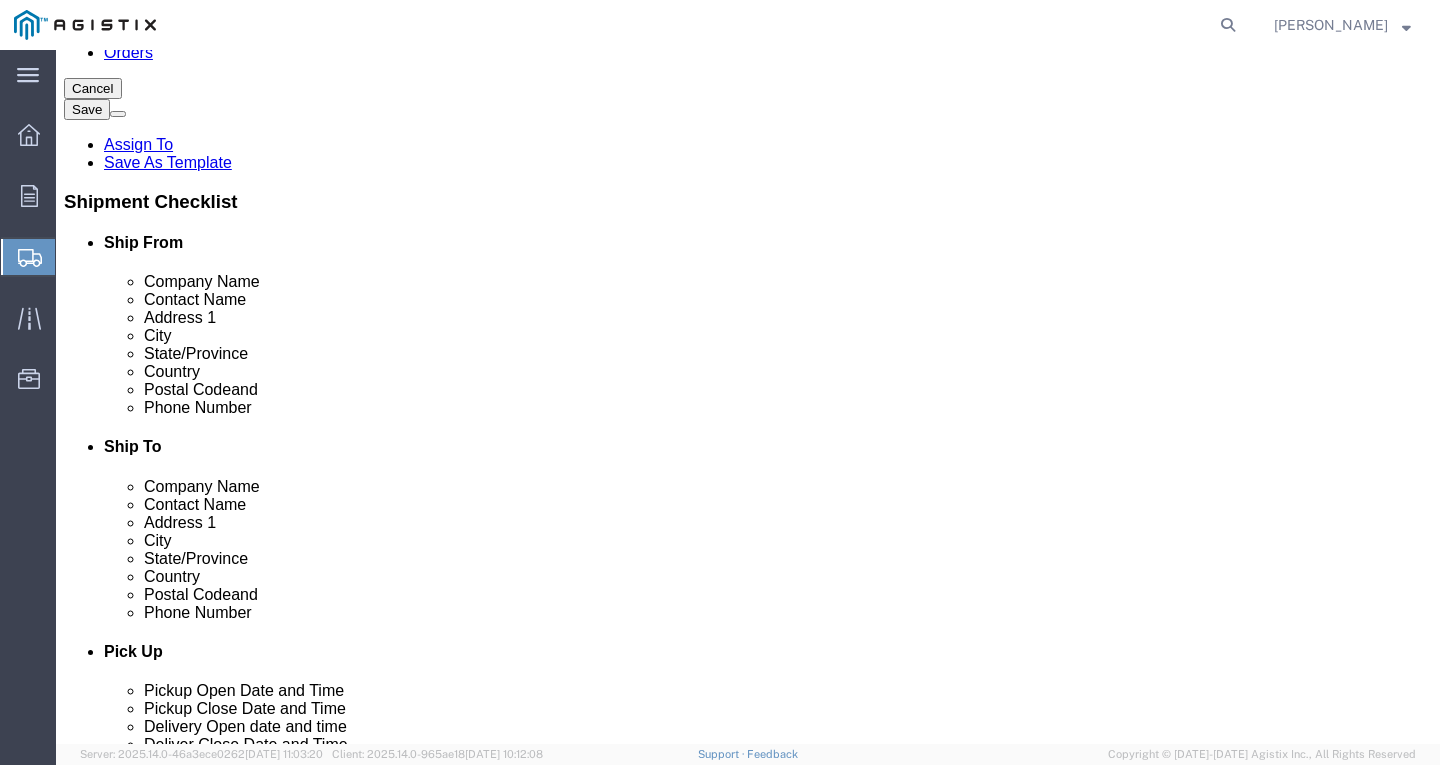 click 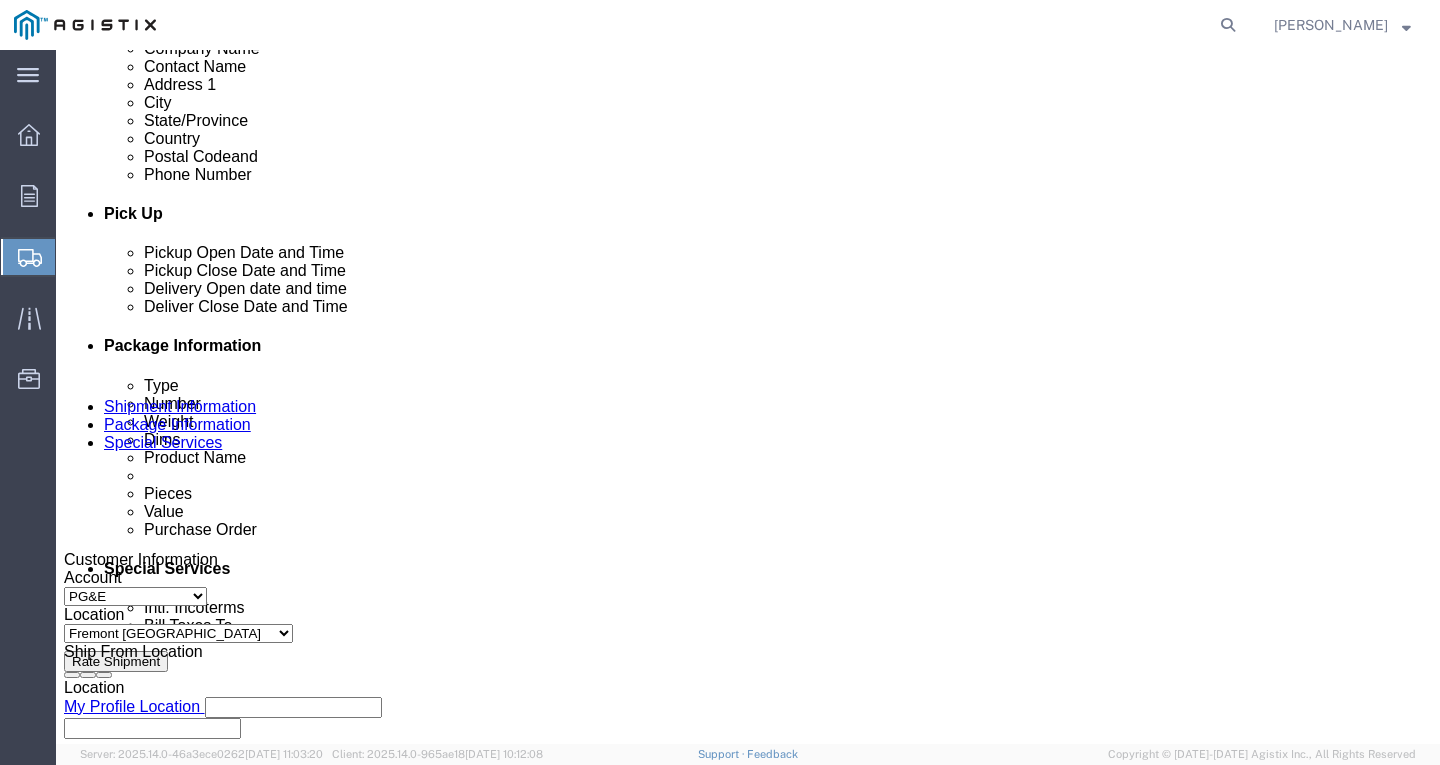 scroll, scrollTop: 800, scrollLeft: 0, axis: vertical 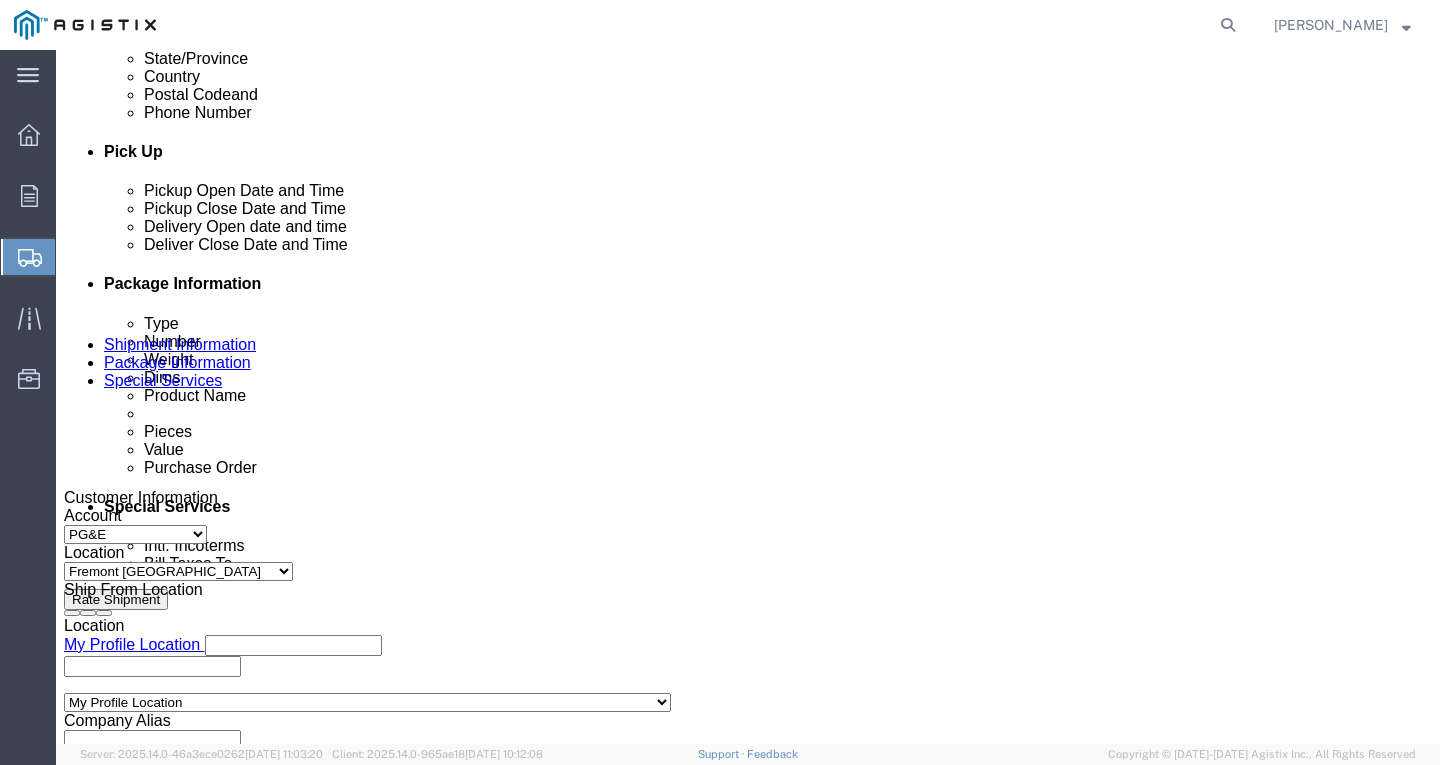 type on "[PHONE_NUMBER]" 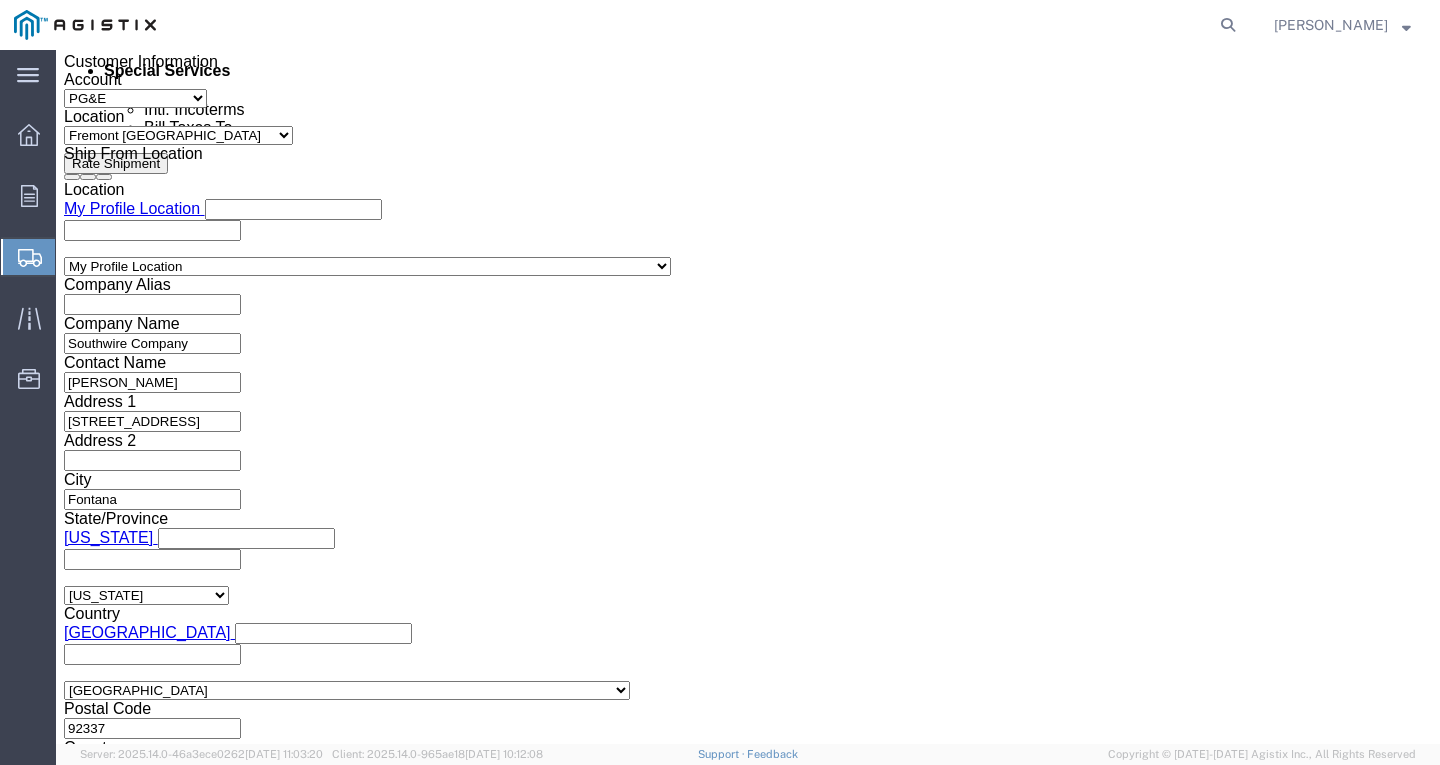 click on "1:00 PM" 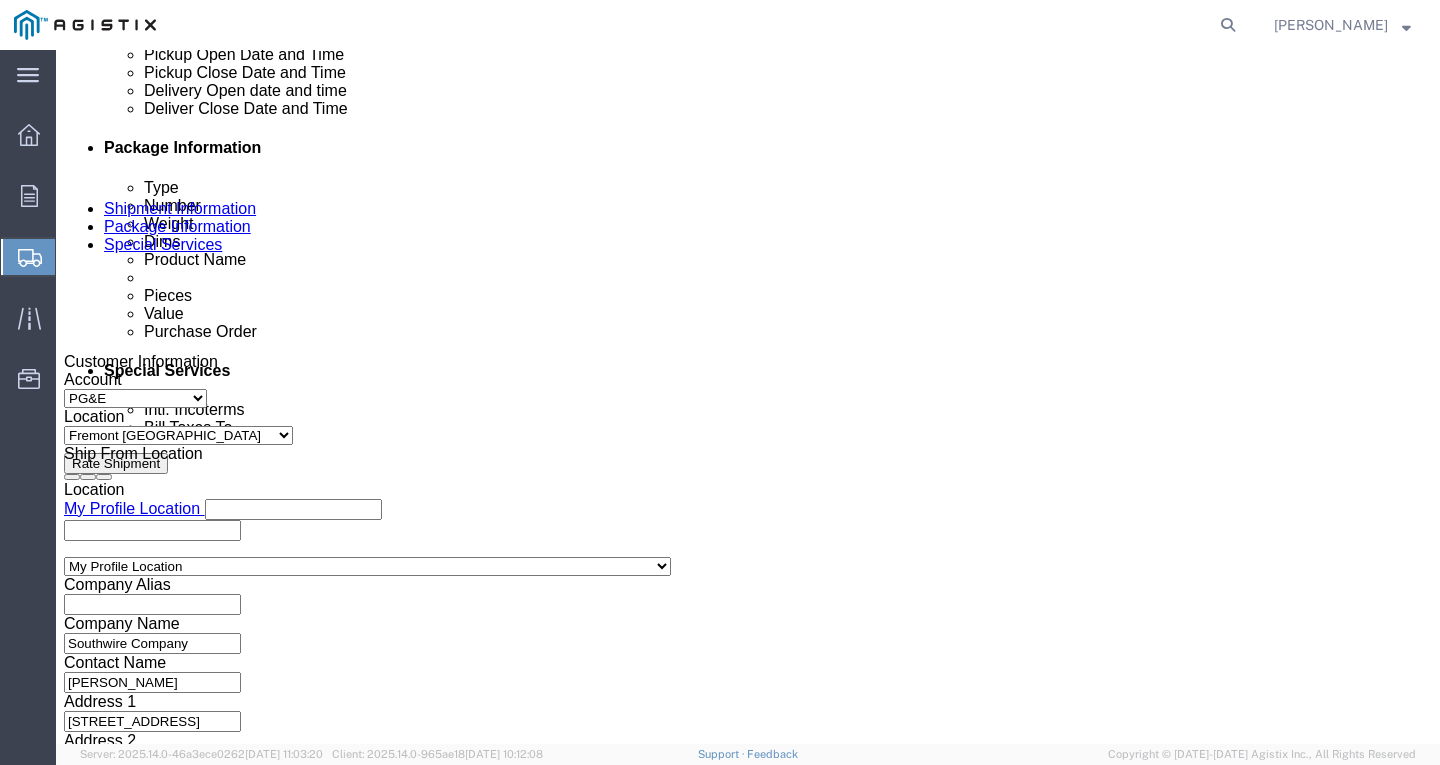 click 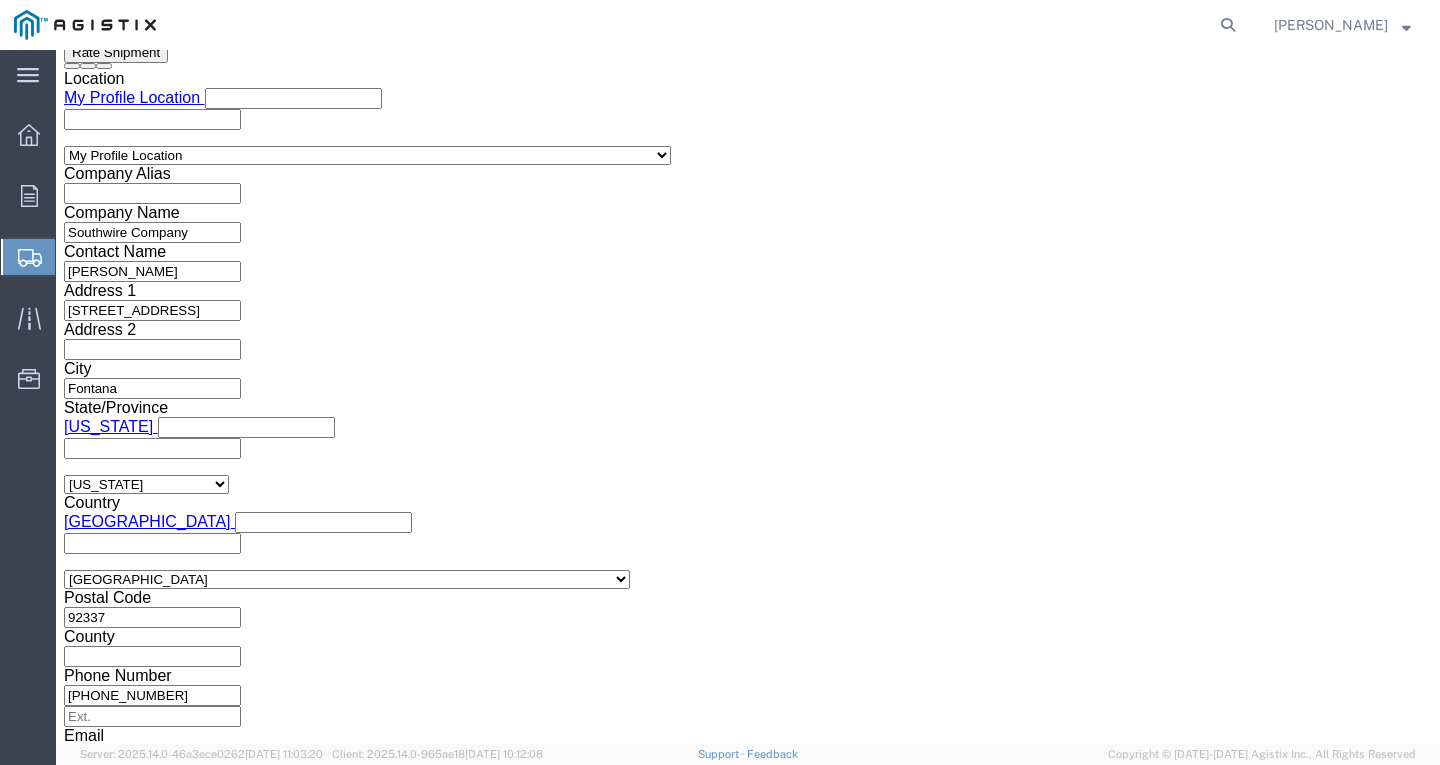 click on "Apply" 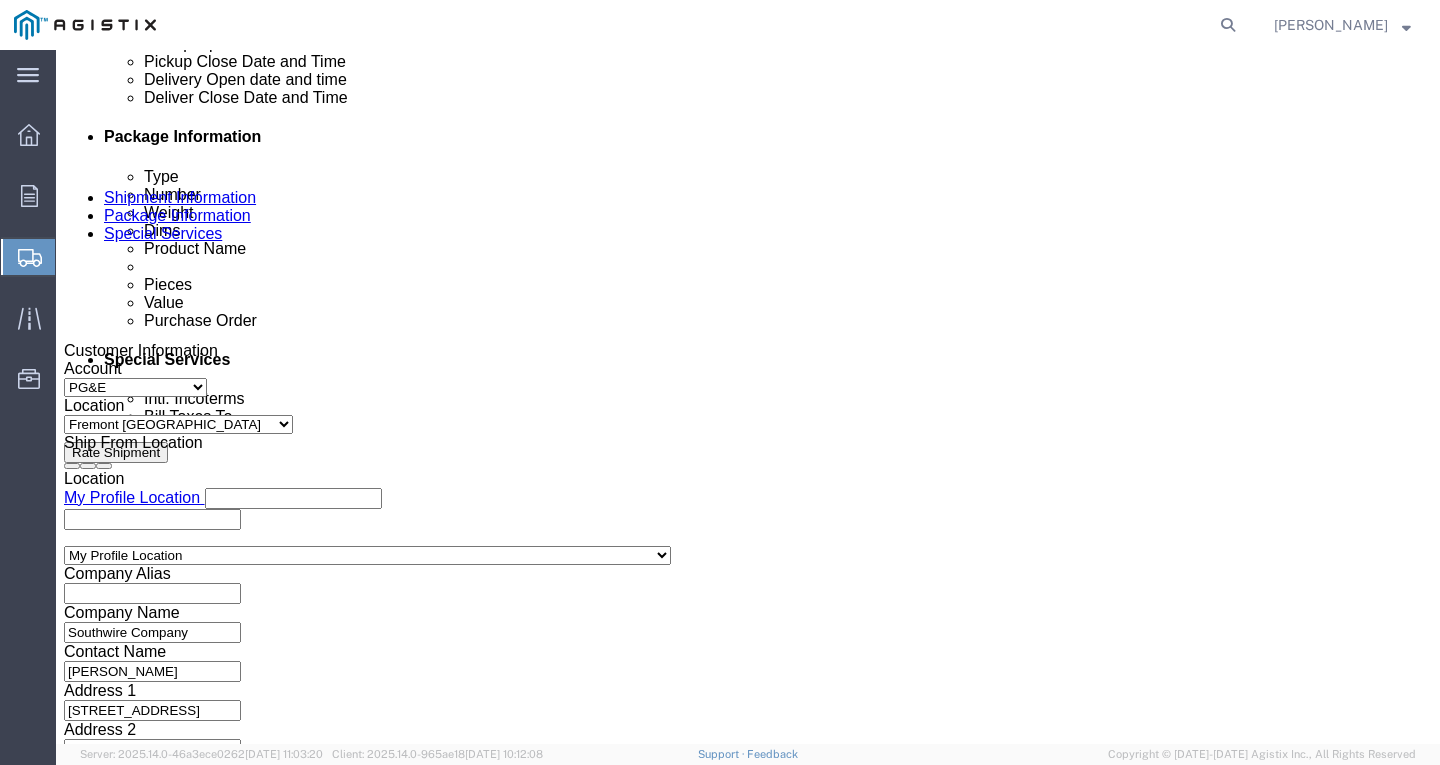 click 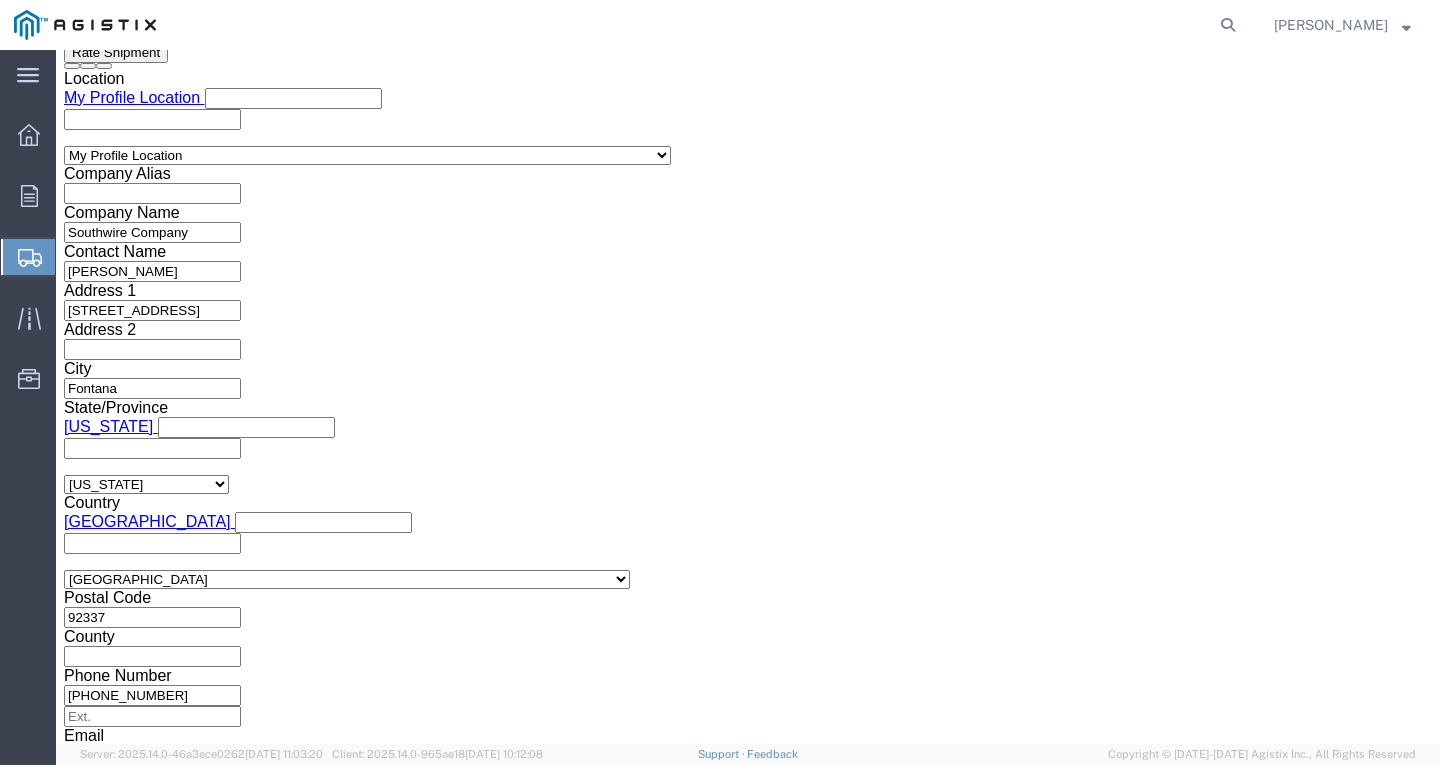 click on "Continue" 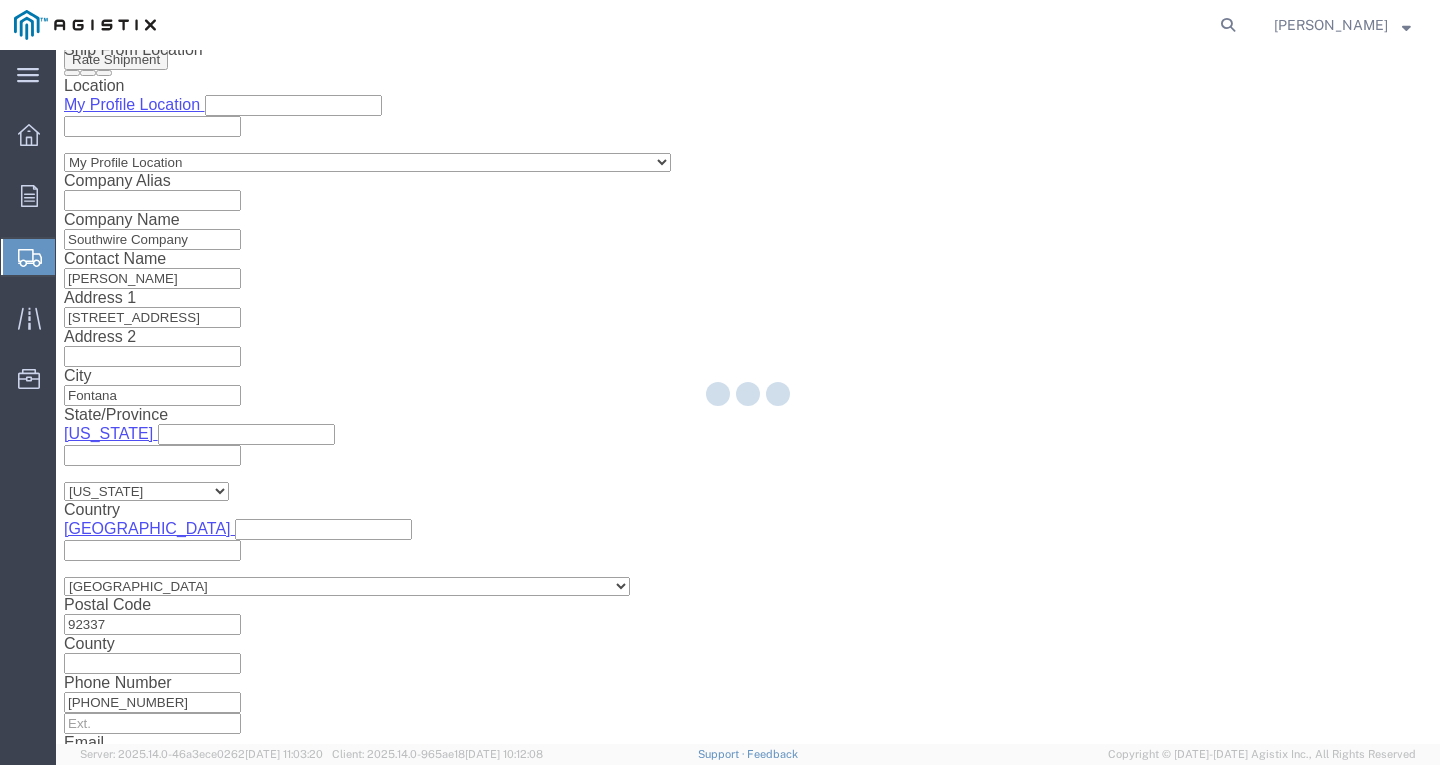 scroll, scrollTop: 0, scrollLeft: 0, axis: both 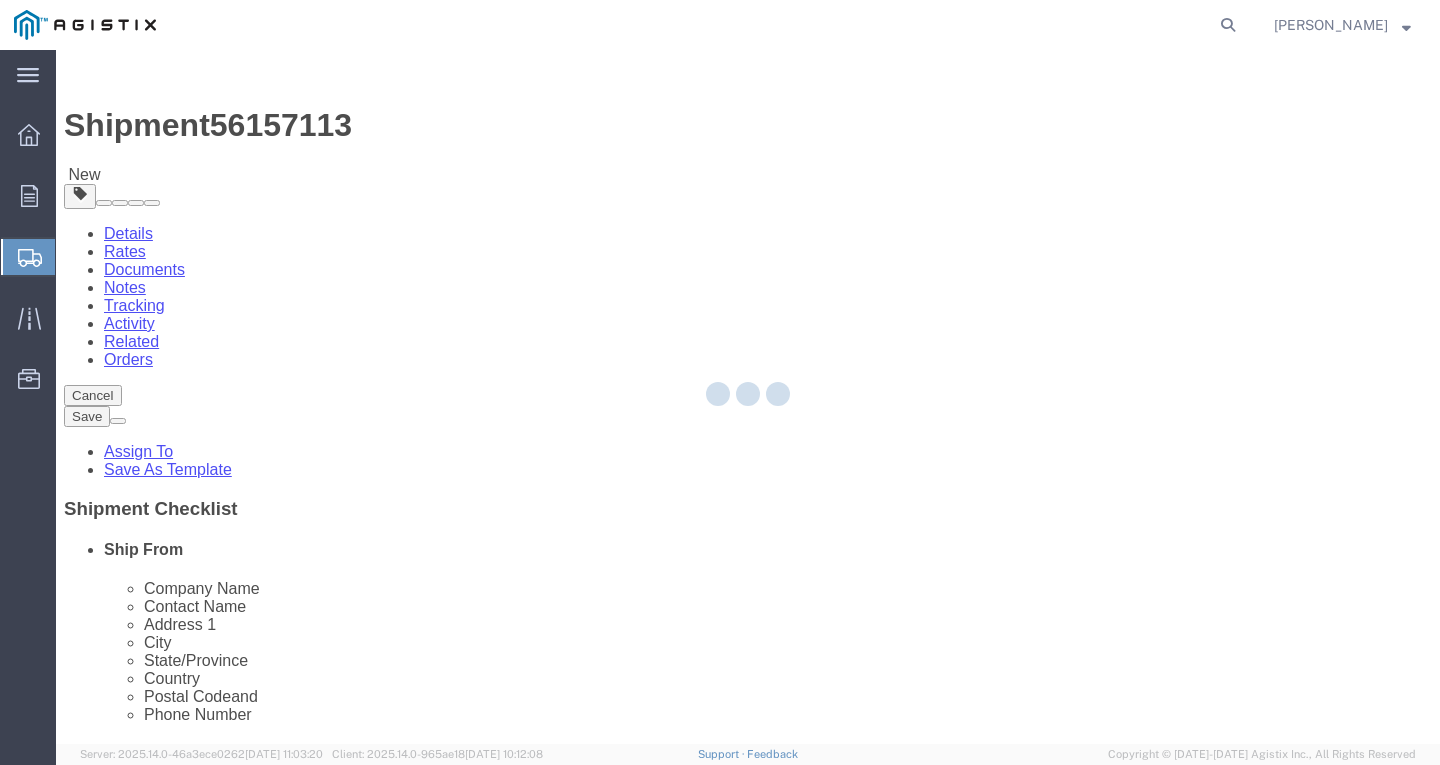 select on "CBOX" 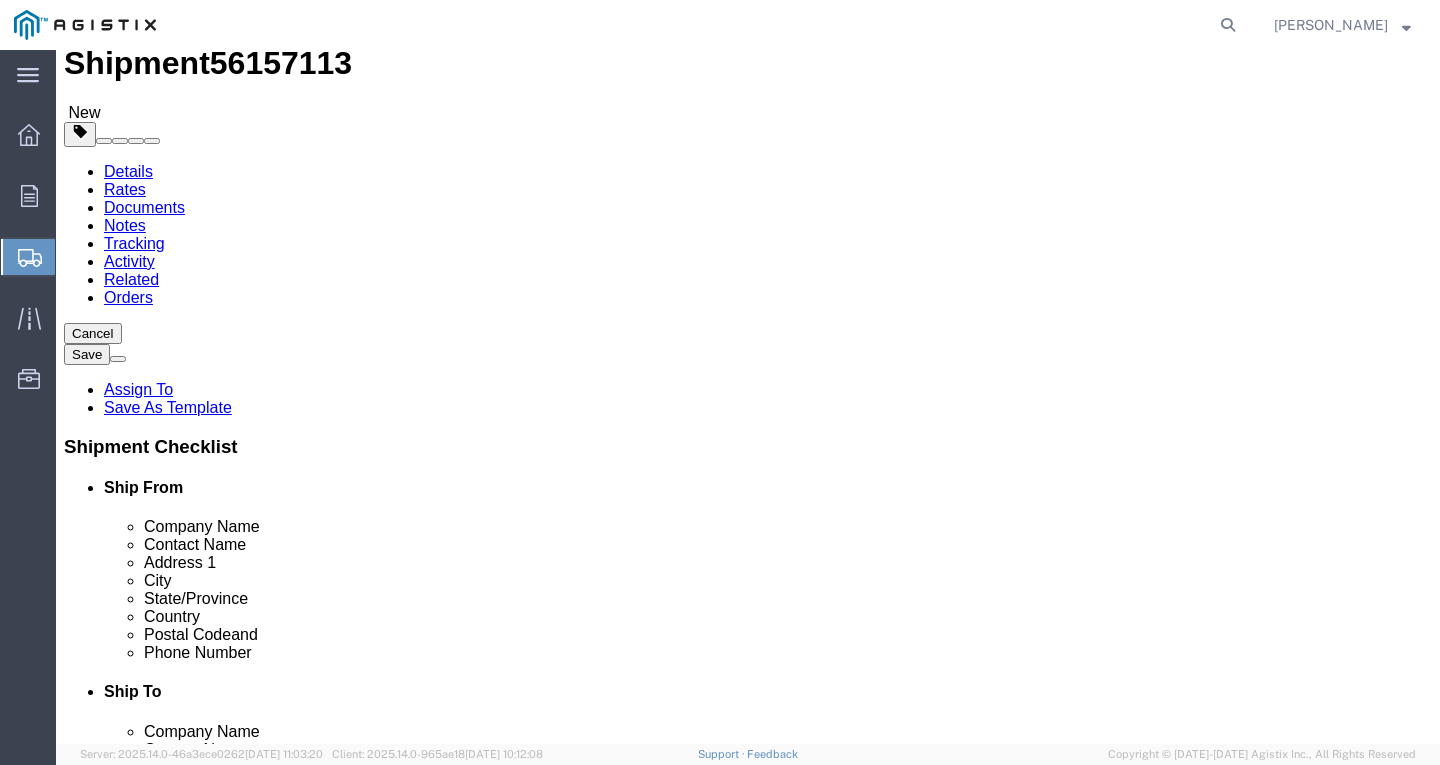 scroll, scrollTop: 95, scrollLeft: 0, axis: vertical 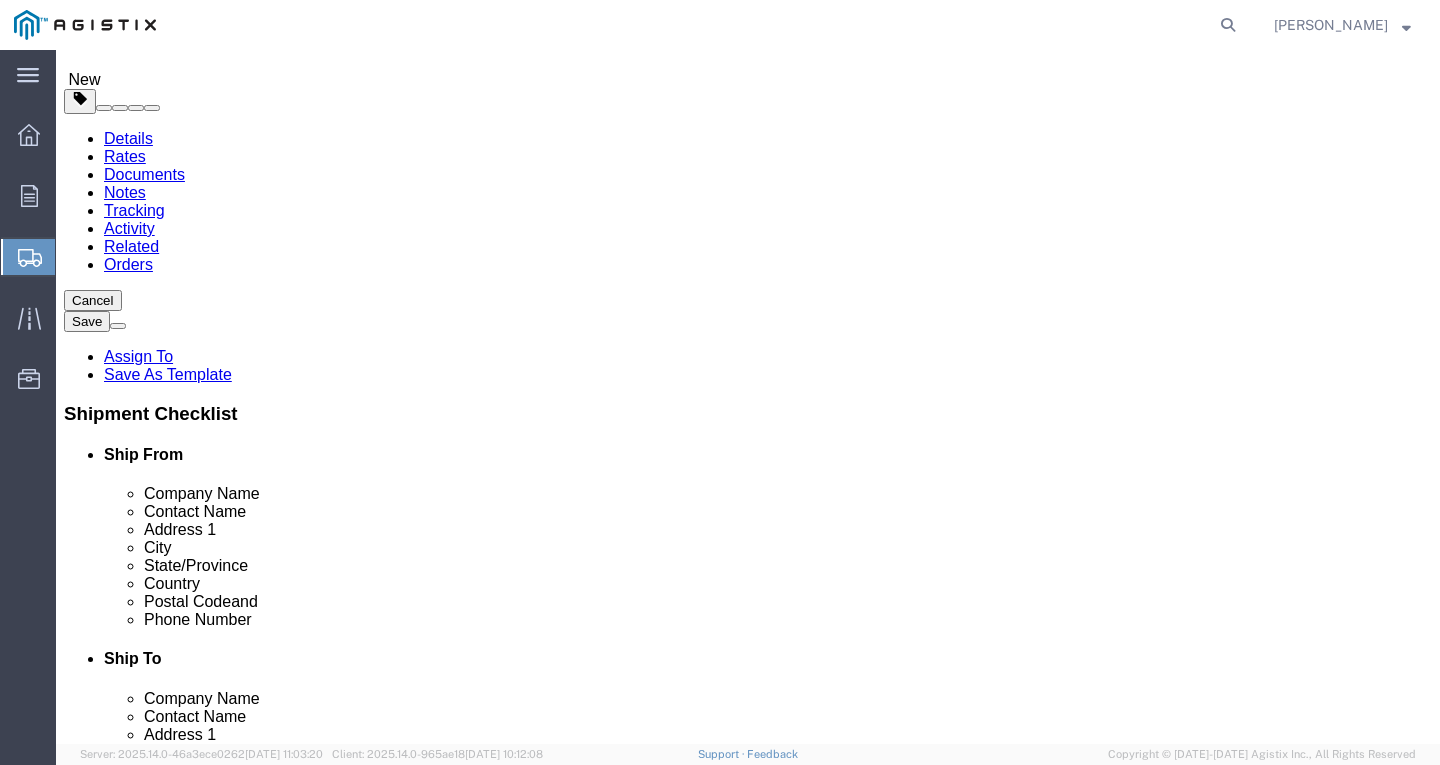 click on "Previous" 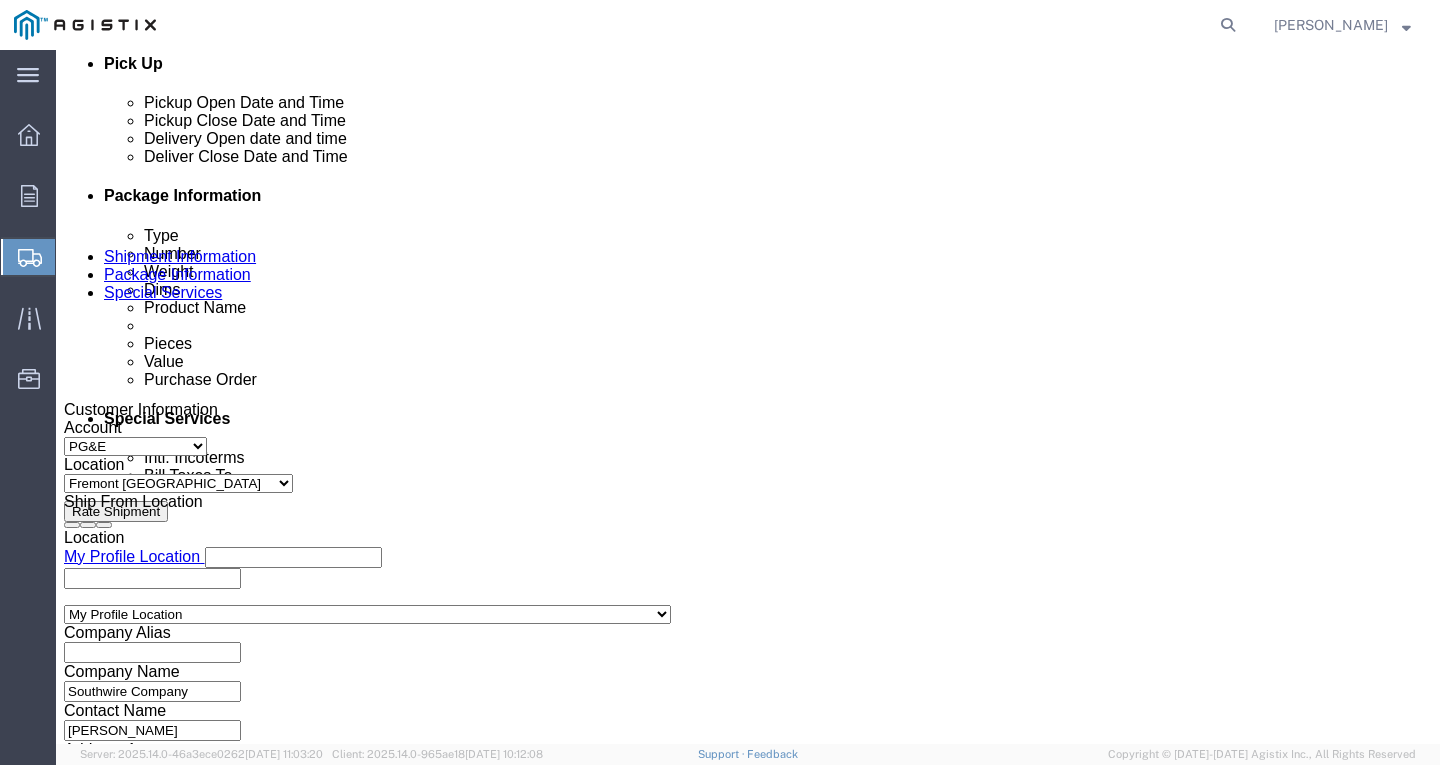 click 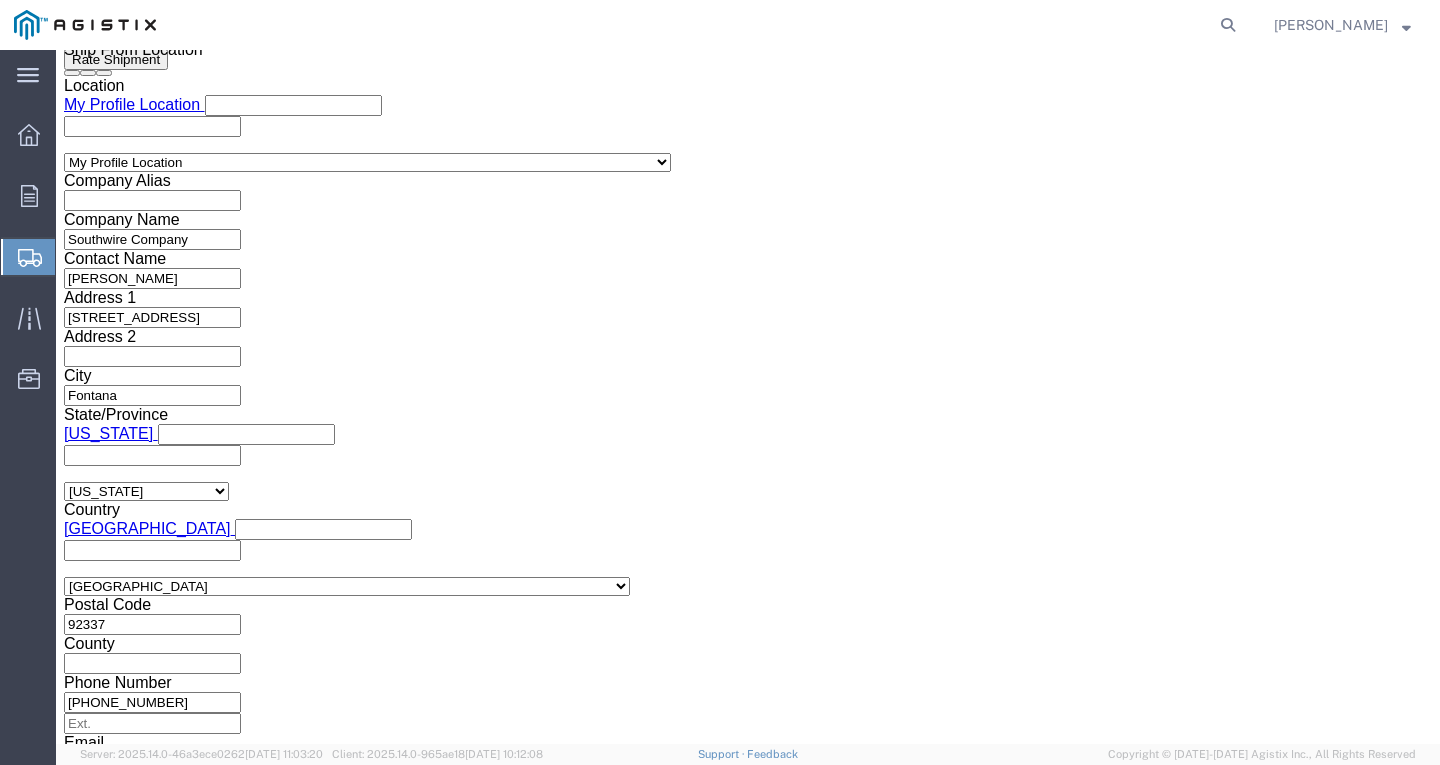click on "Apply" 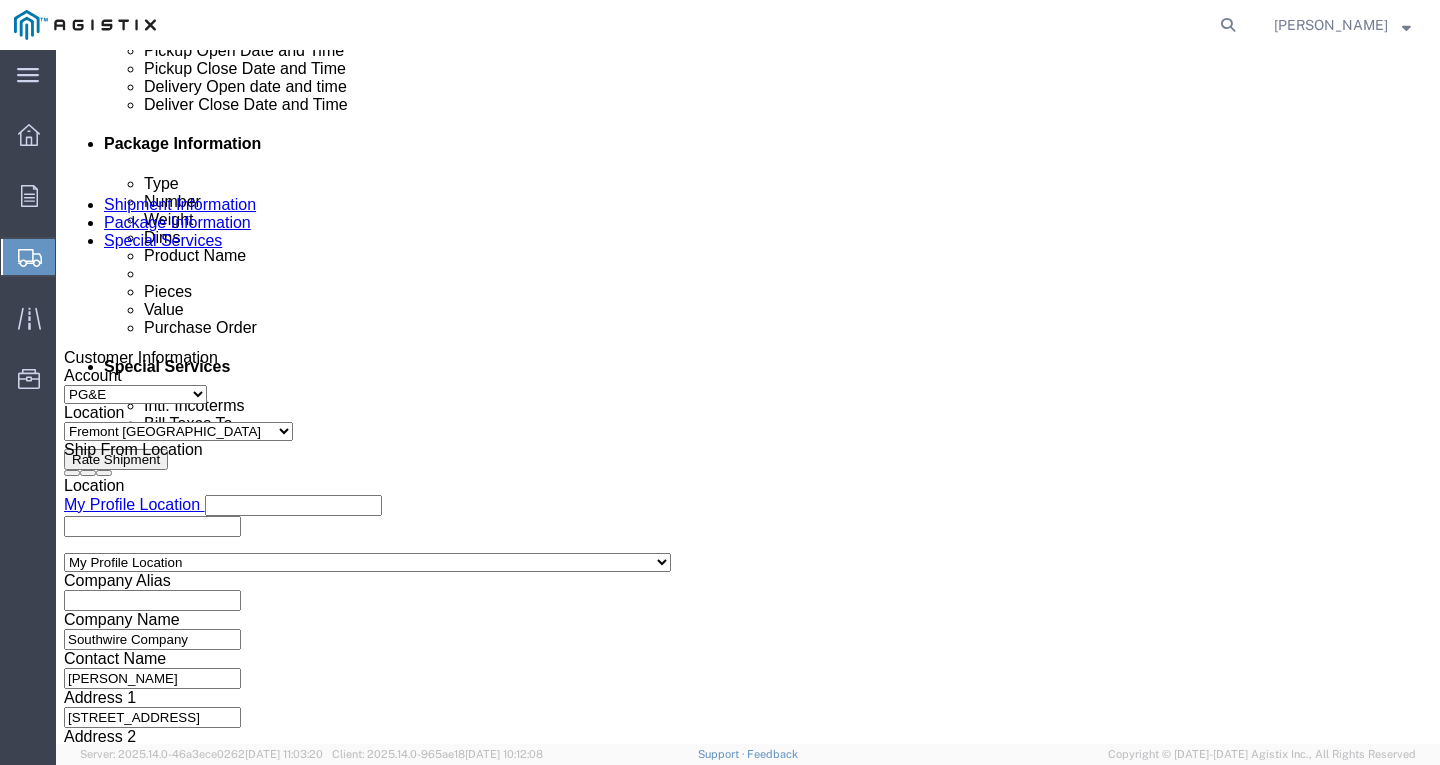 scroll, scrollTop: 1047, scrollLeft: 0, axis: vertical 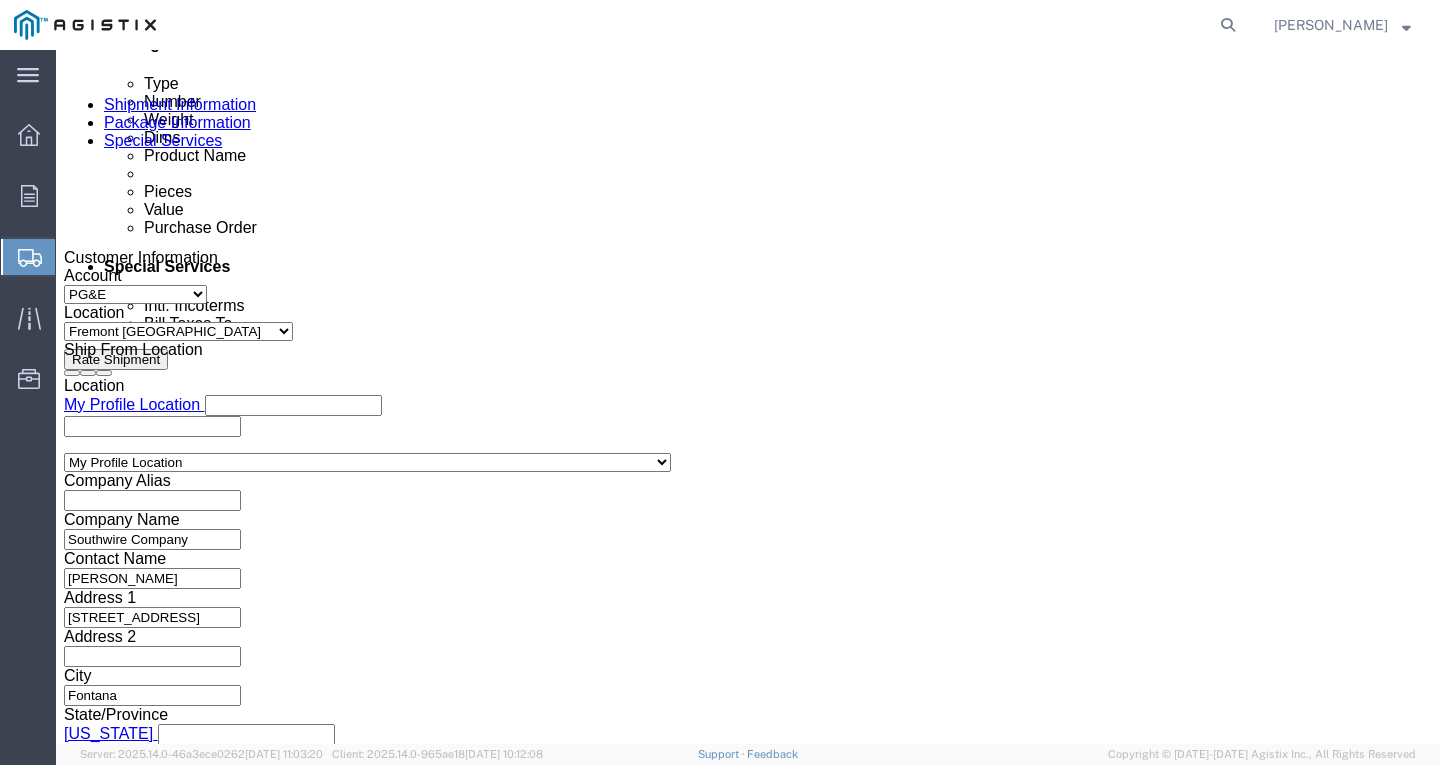 click 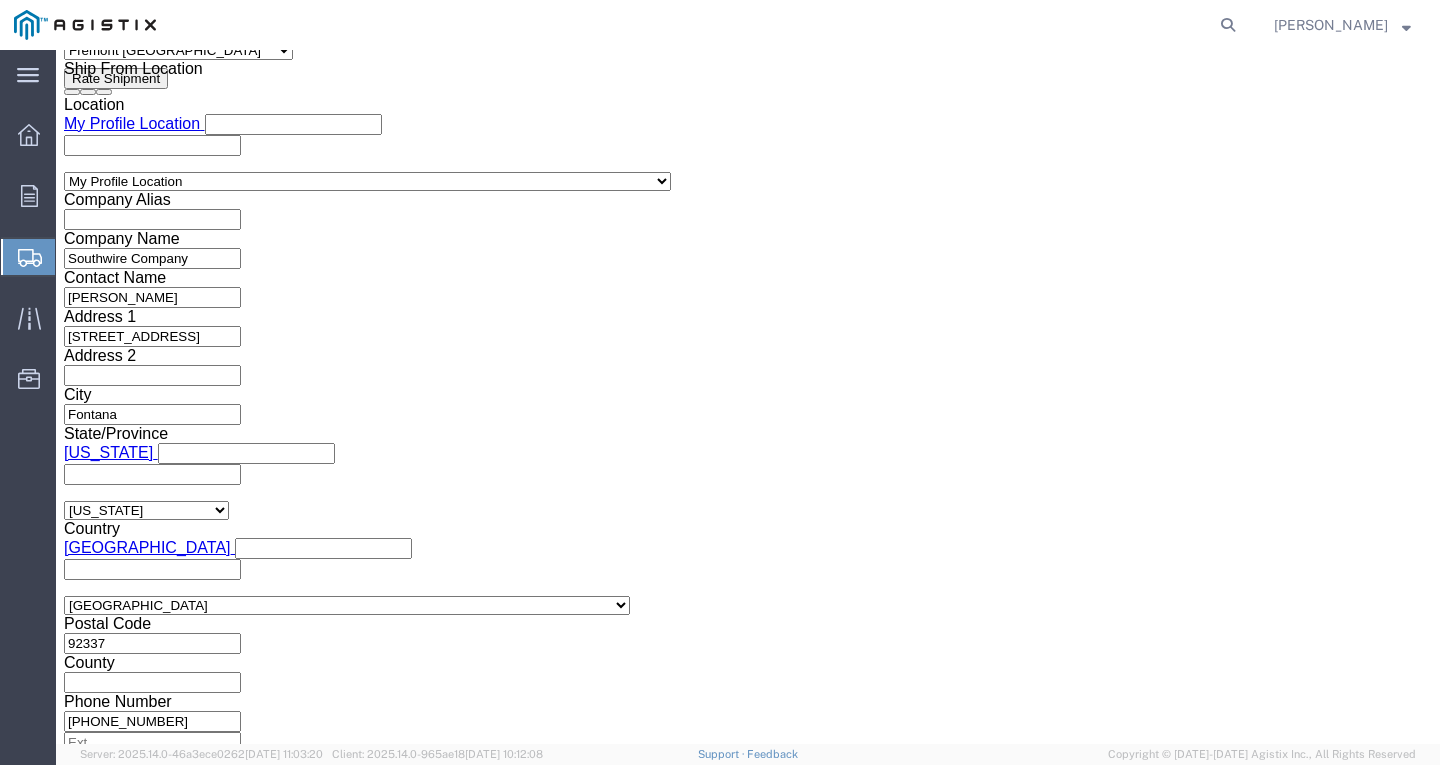 scroll, scrollTop: 1347, scrollLeft: 0, axis: vertical 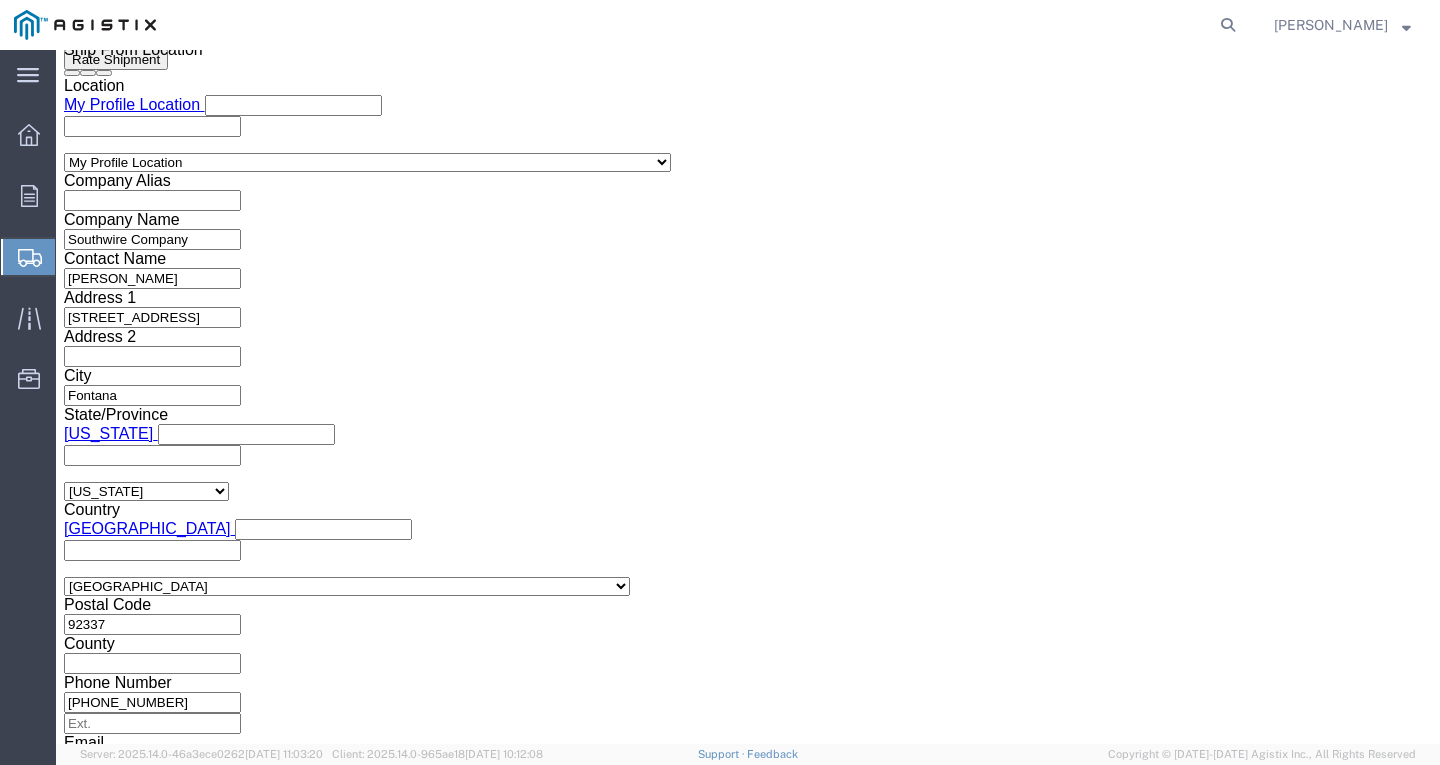type on "7350522" 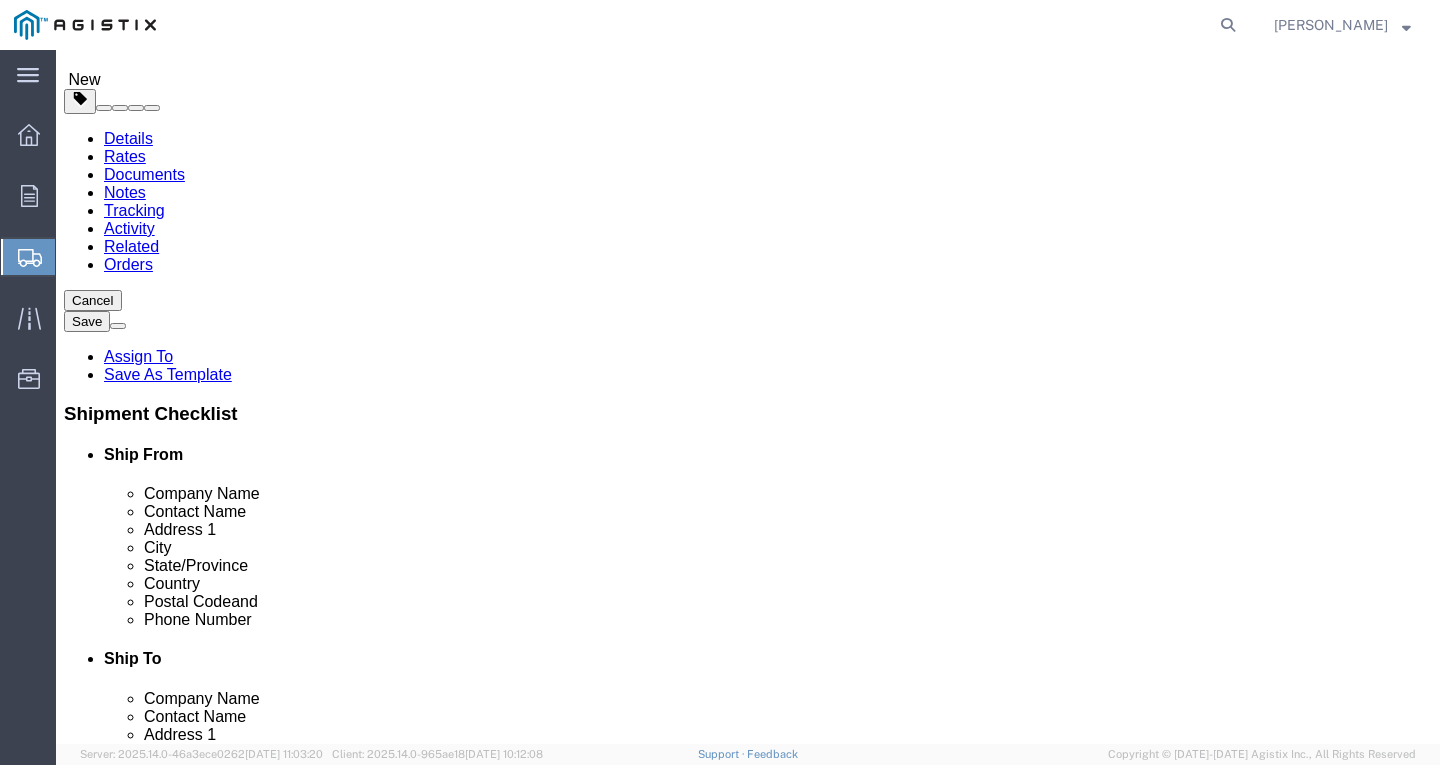 click on "Add Content" 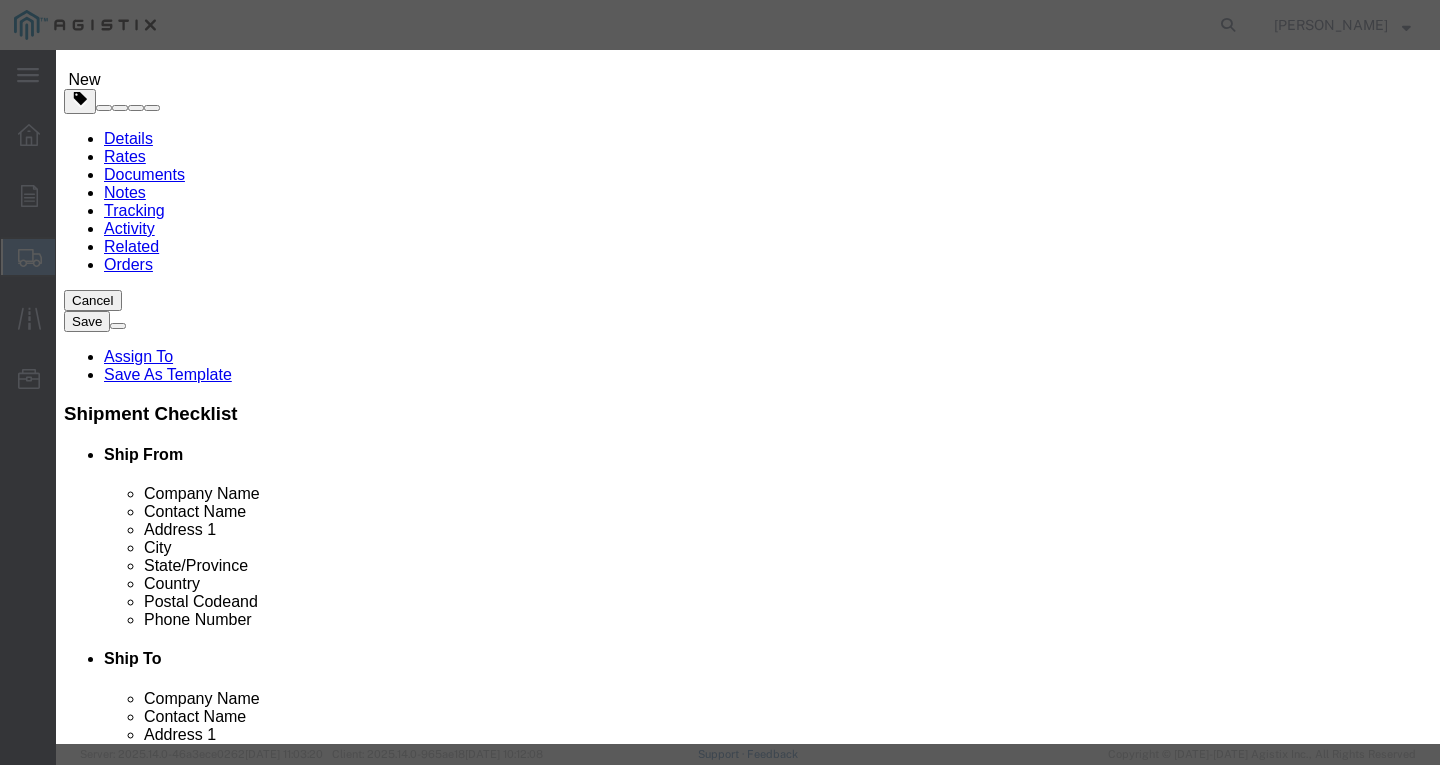 click 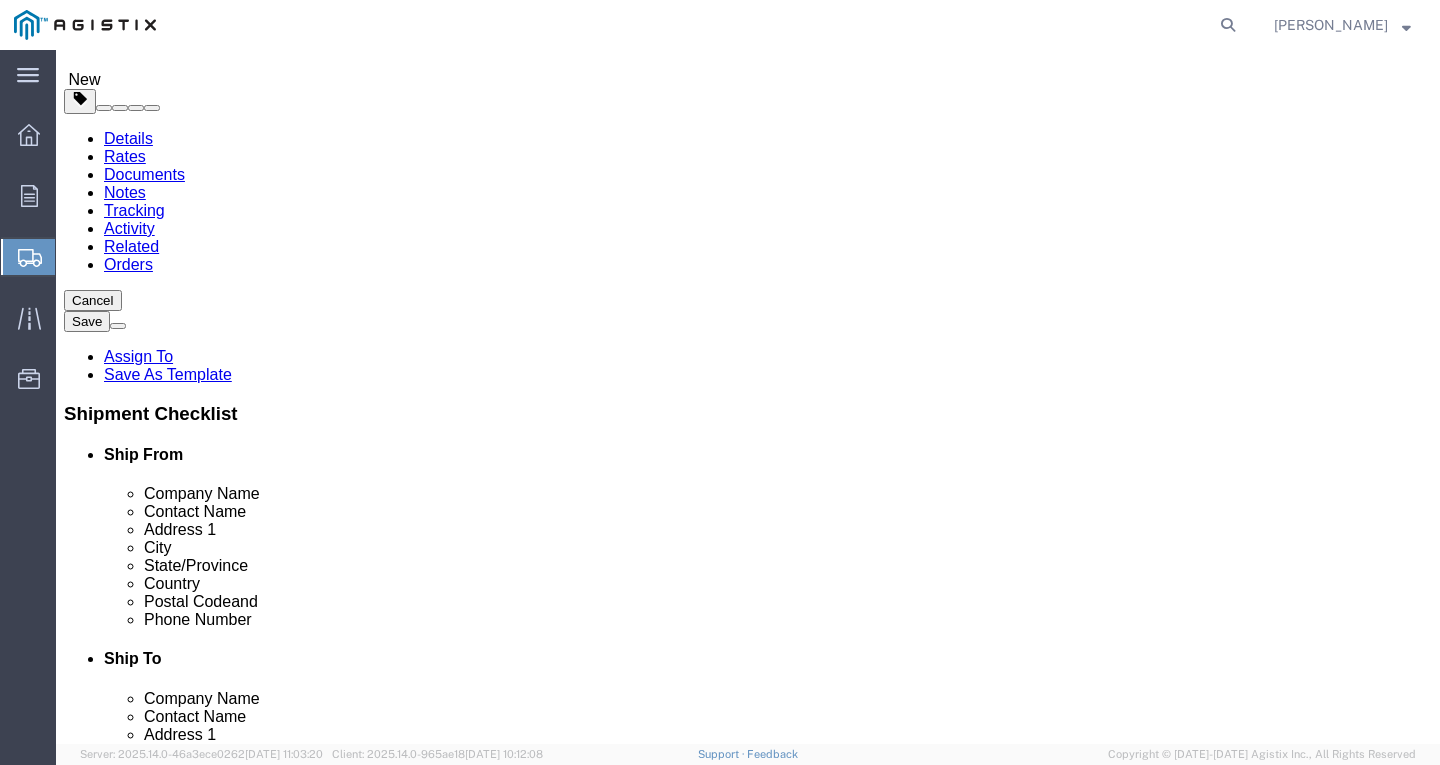 click on "Add Content" 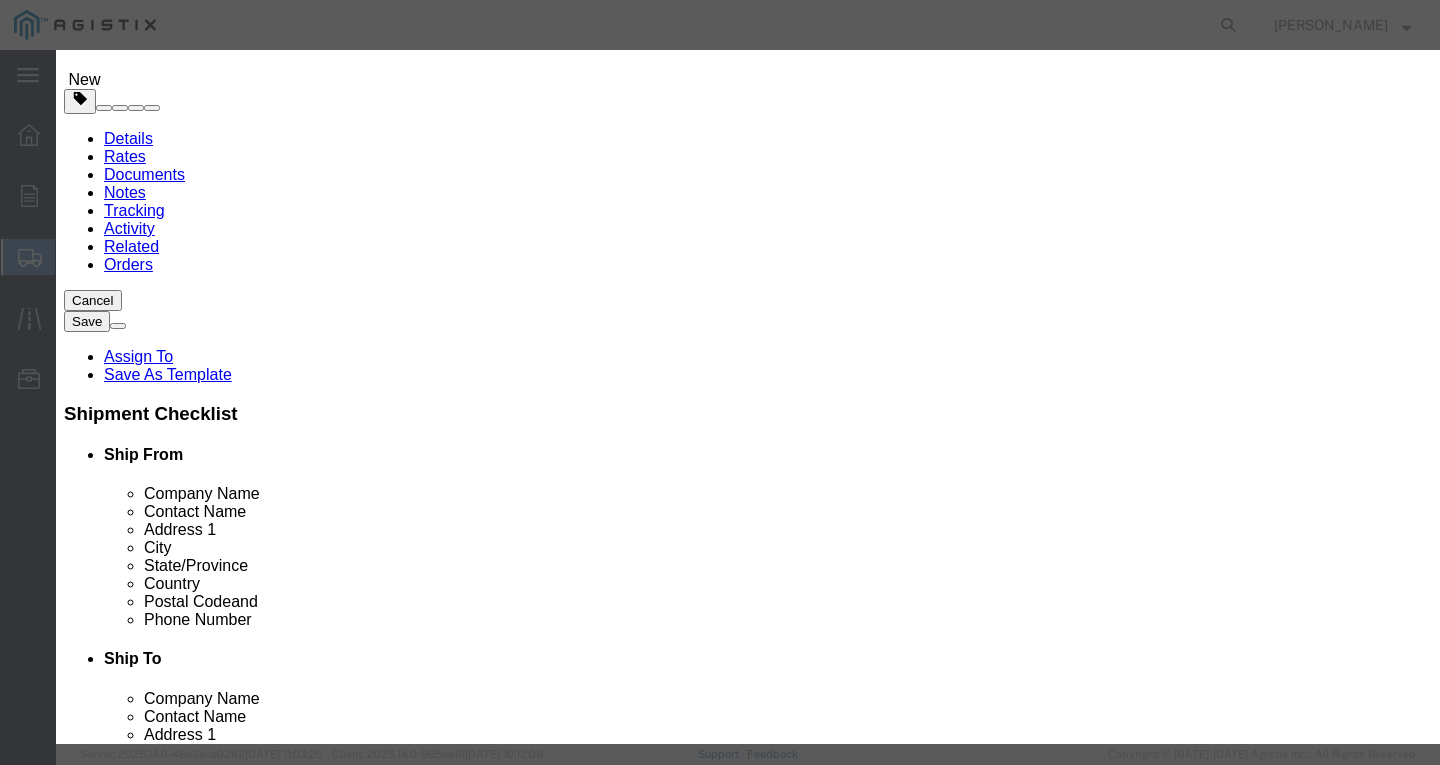 click 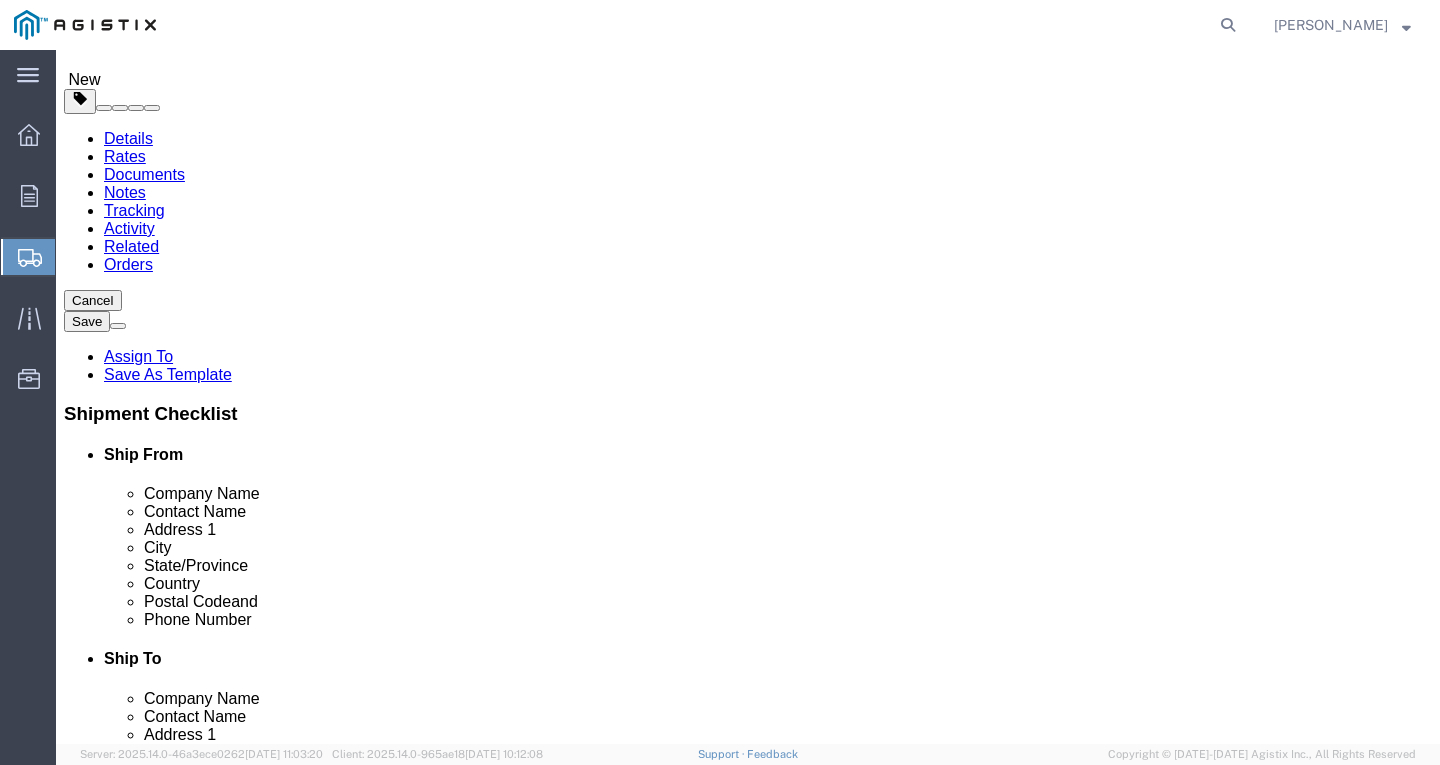 click on "Select Bulk Bundle(s) Cardboard Box(es) Carton(s) Crate(s) Drum(s) (Fiberboard) Drum(s) (Metal) Drum(s) (Plastic) Envelope Naked Cargo (UnPackaged) Pallet(s) Oversized (Not Stackable) Pallet(s) Oversized (Stackable) Pallet(s) Standard (Not Stackable) Pallet(s) Standard (Stackable) Roll(s) Your Packaging" 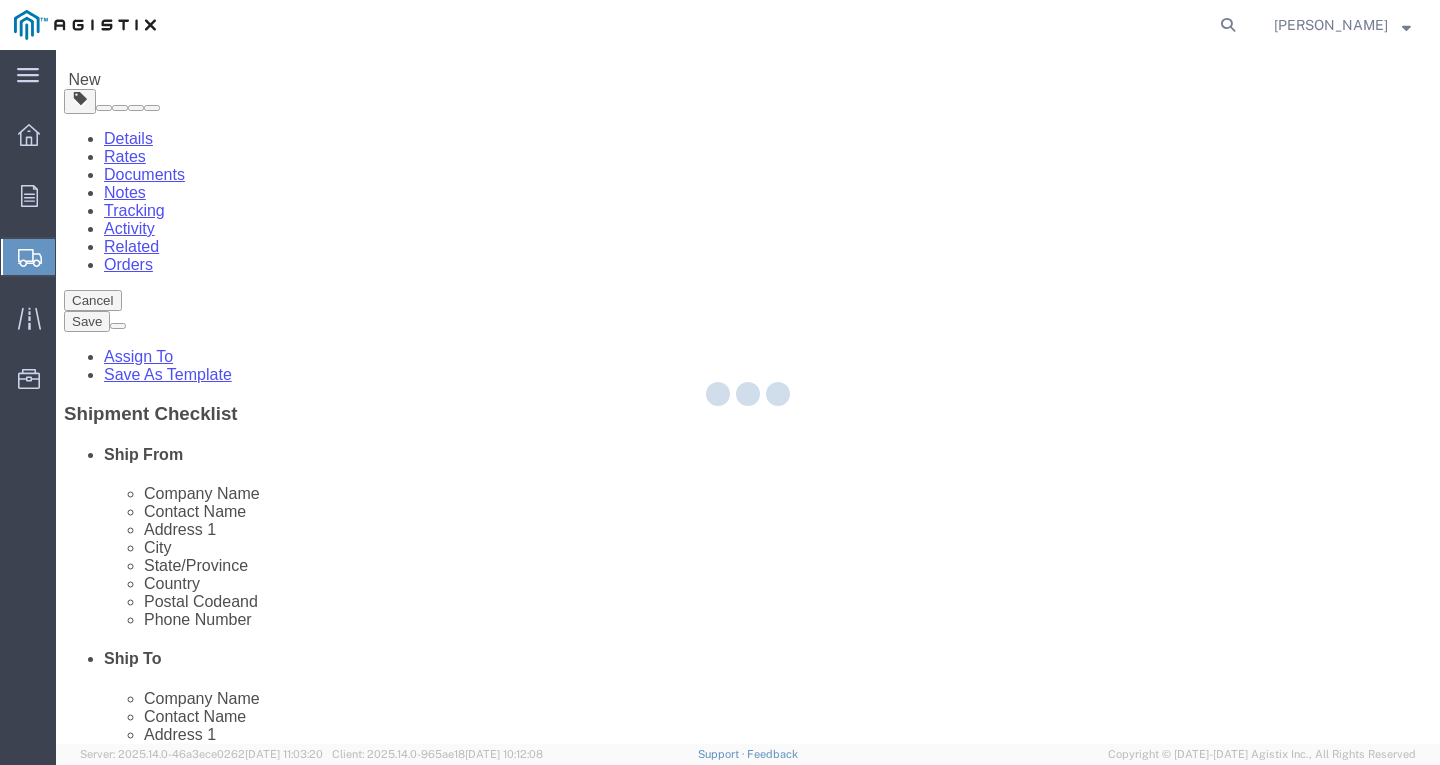 scroll, scrollTop: 0, scrollLeft: 0, axis: both 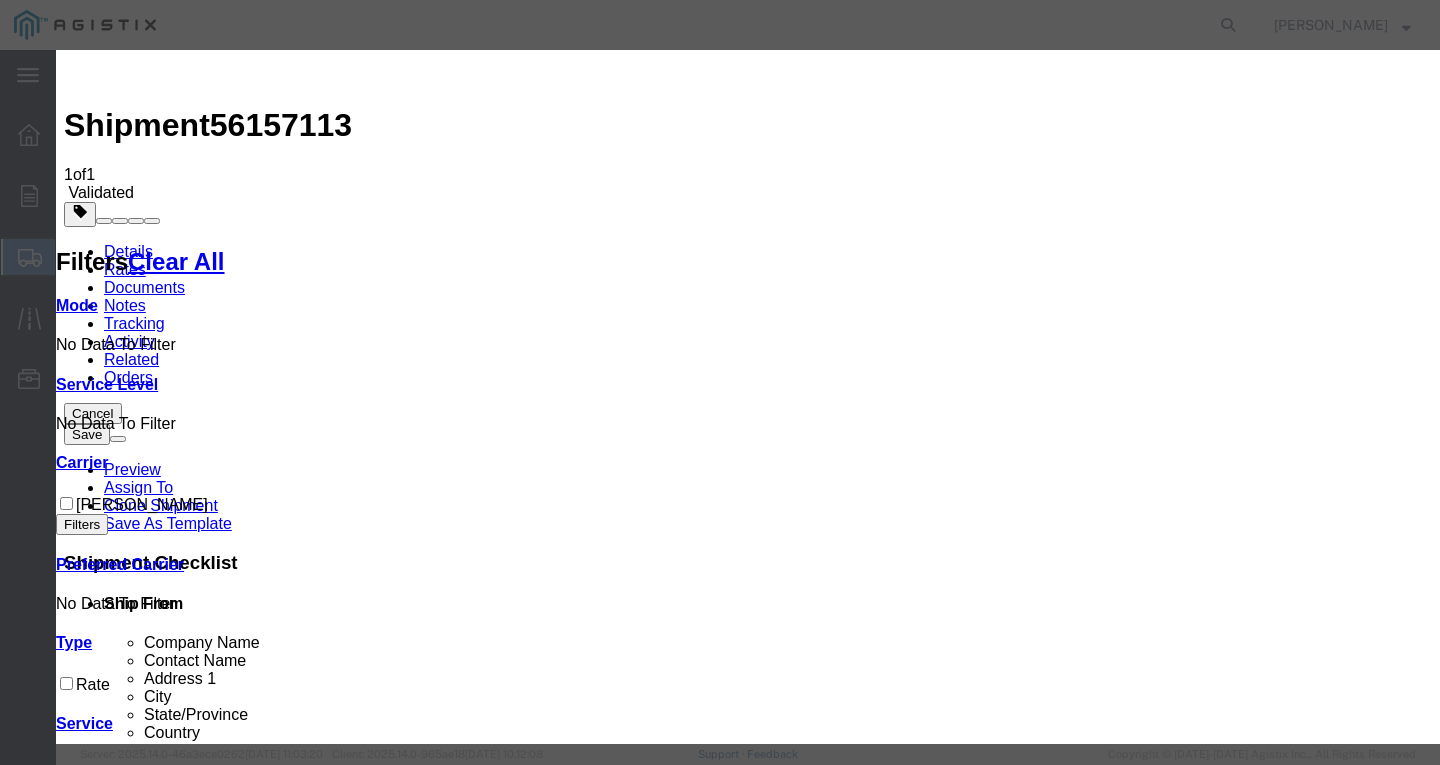 click on "Continue" at bounding box center [98, 3535] 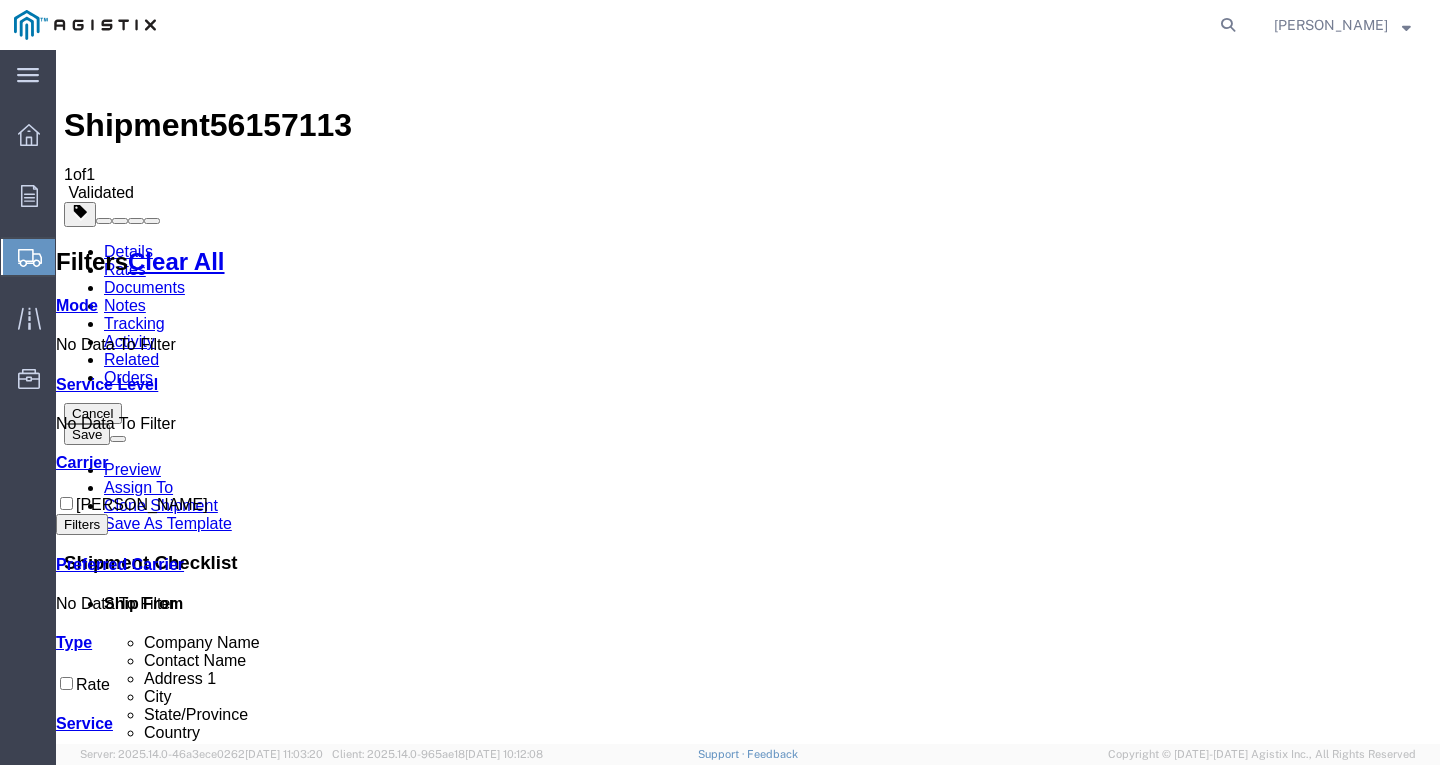 click on "Book" at bounding box center [1110, 1717] 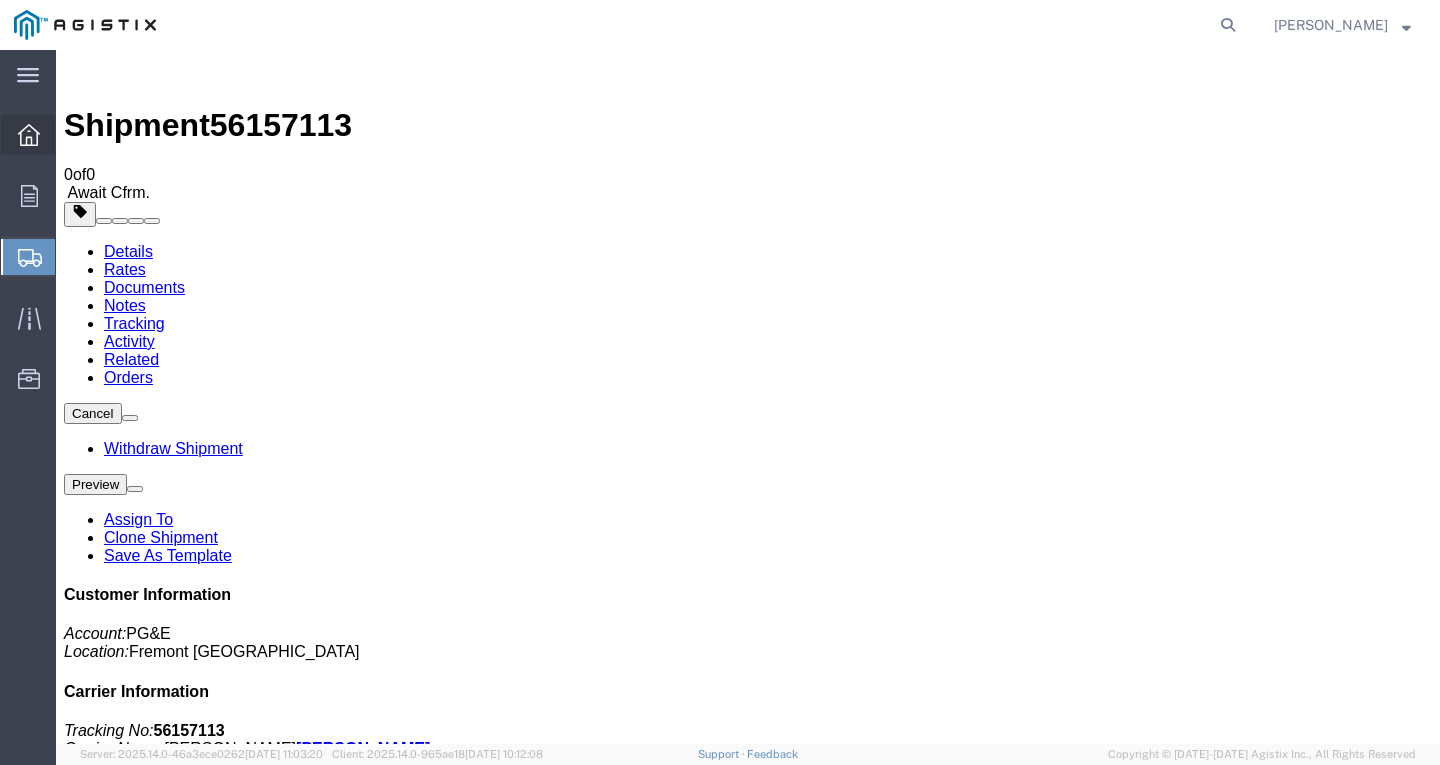 click 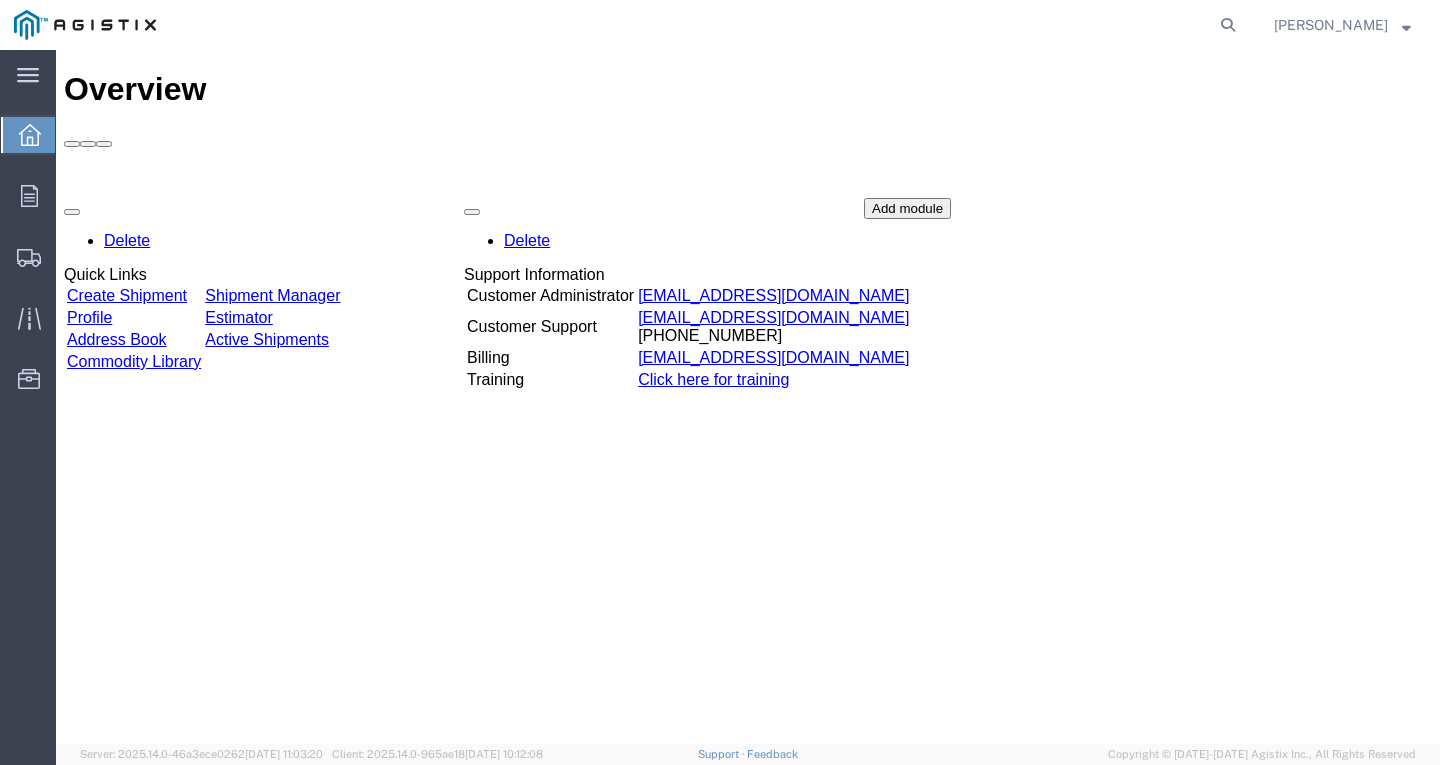 click on "Create Shipment" at bounding box center [127, 295] 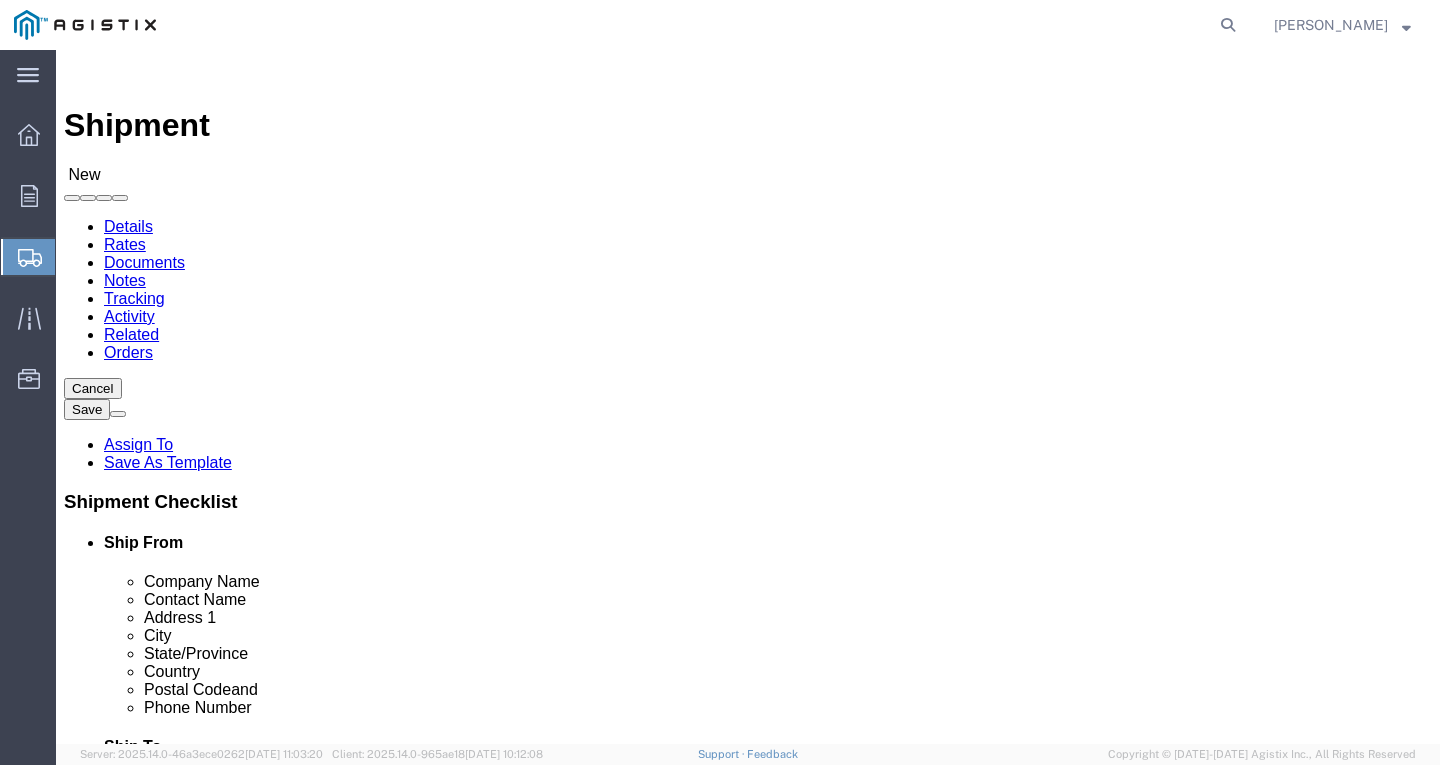 click on "Select PG&E Southwire Company" 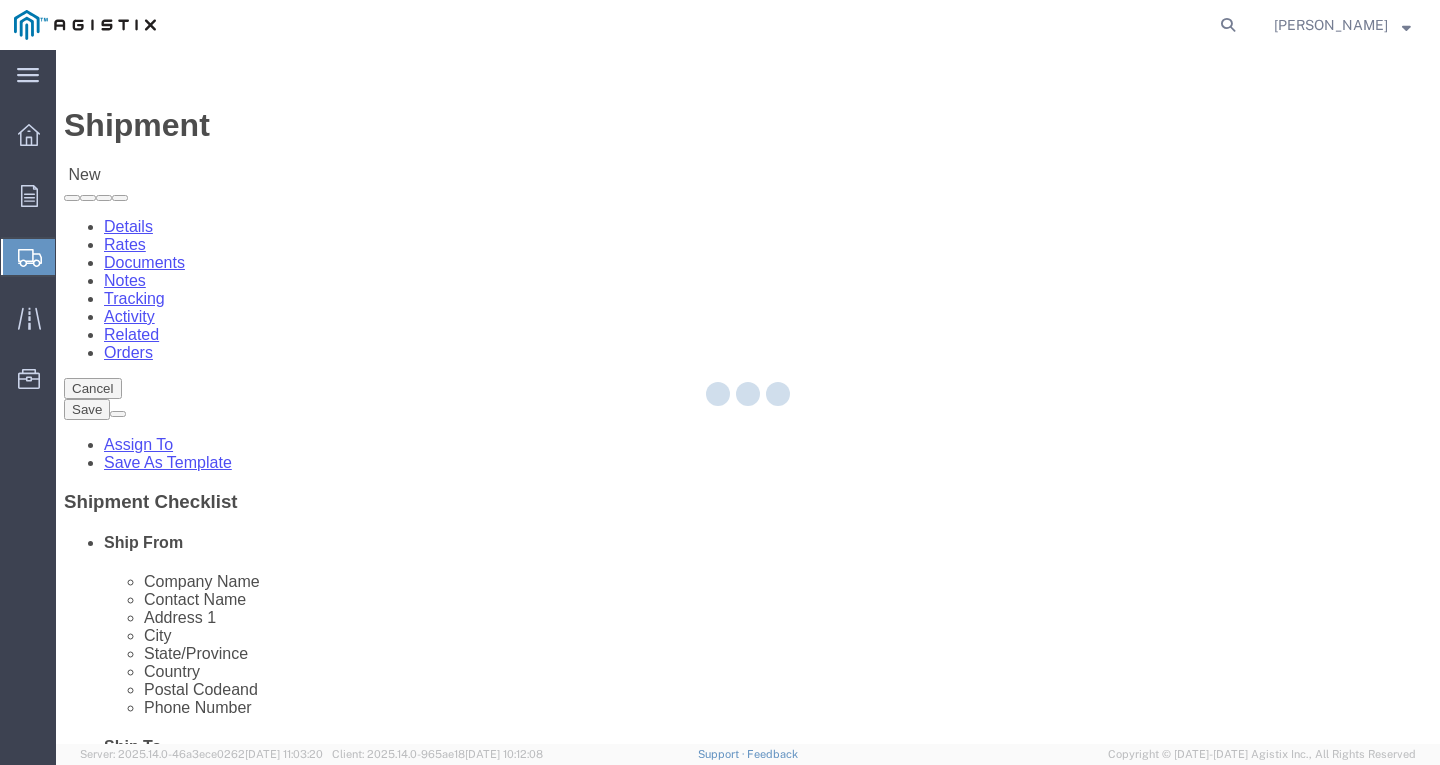 type on "92337" 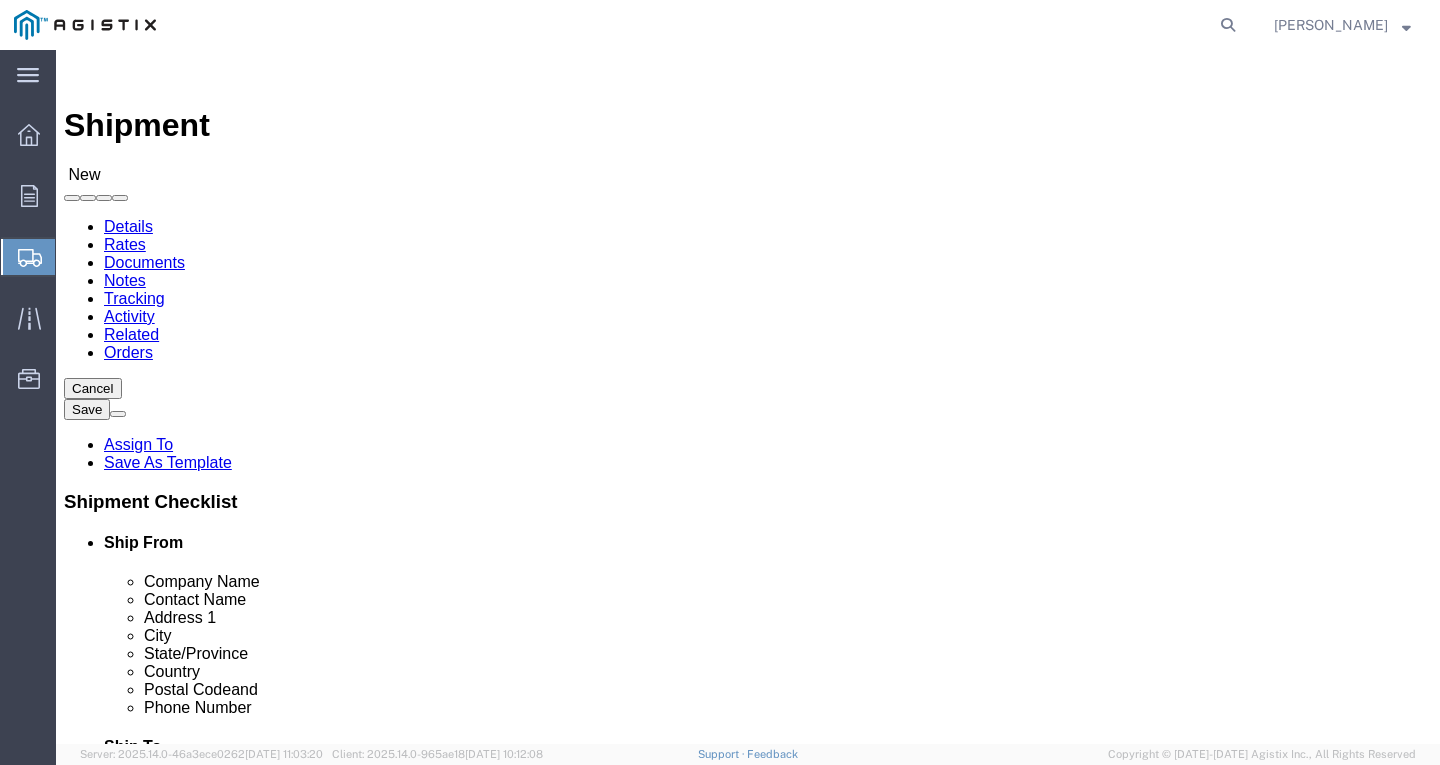 click 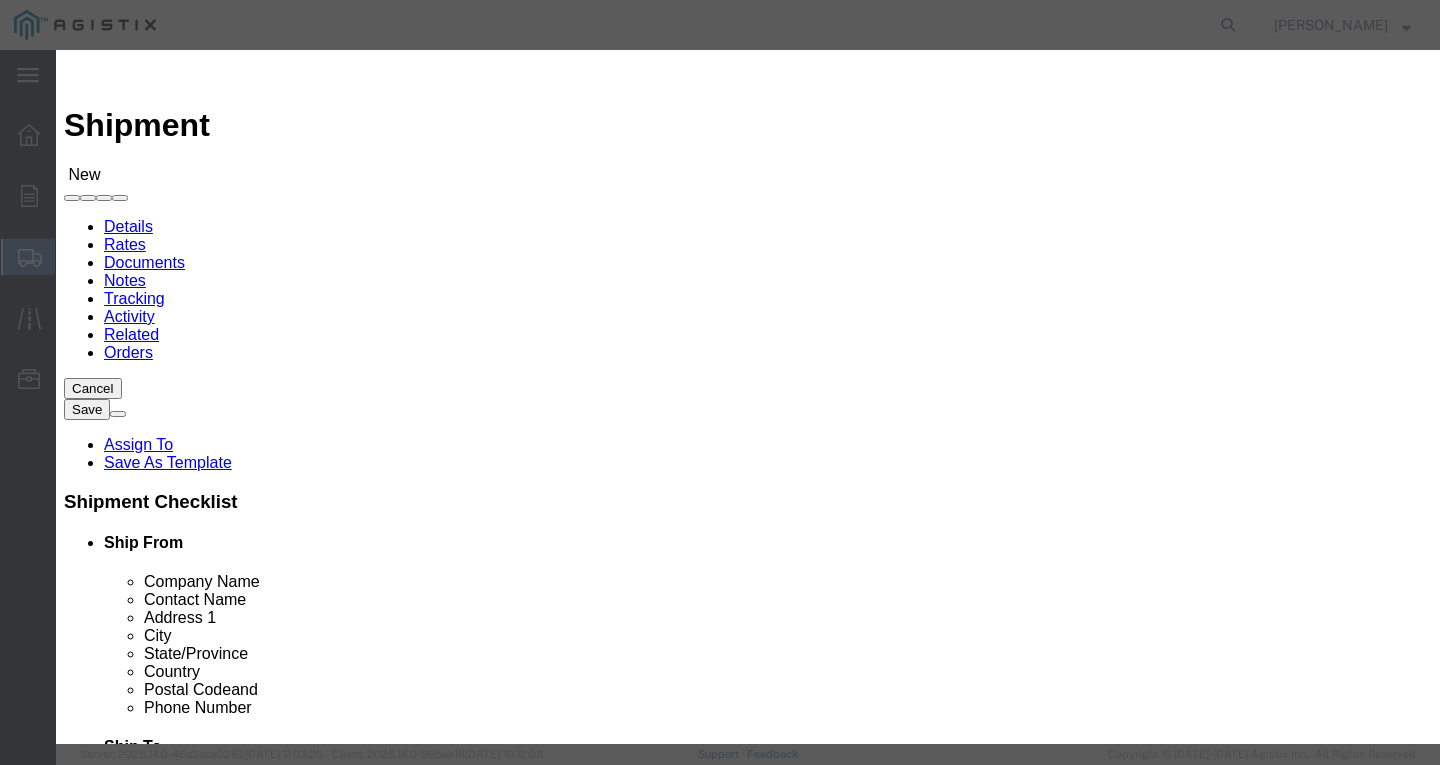 drag, startPoint x: 371, startPoint y: 183, endPoint x: 352, endPoint y: 182, distance: 19.026299 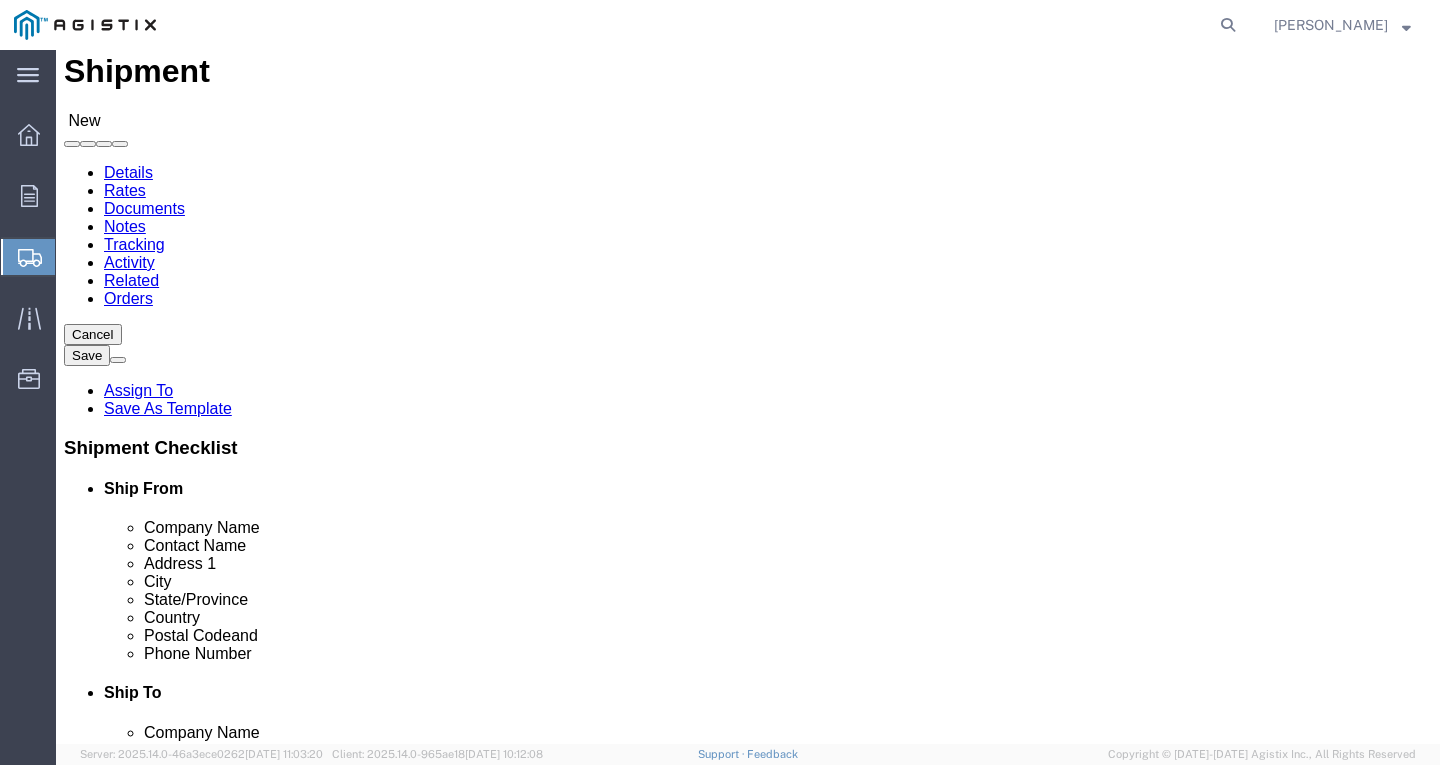 scroll, scrollTop: 100, scrollLeft: 0, axis: vertical 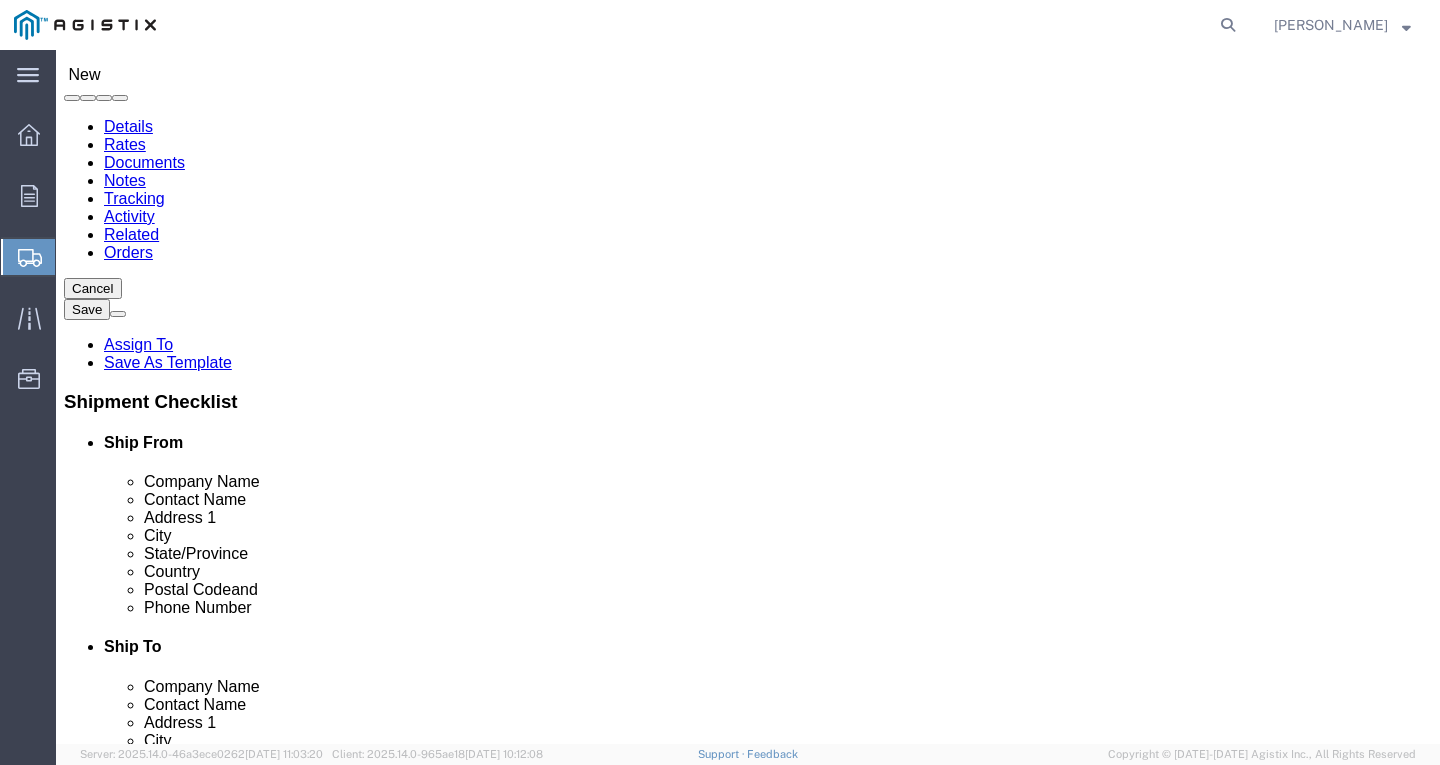 click 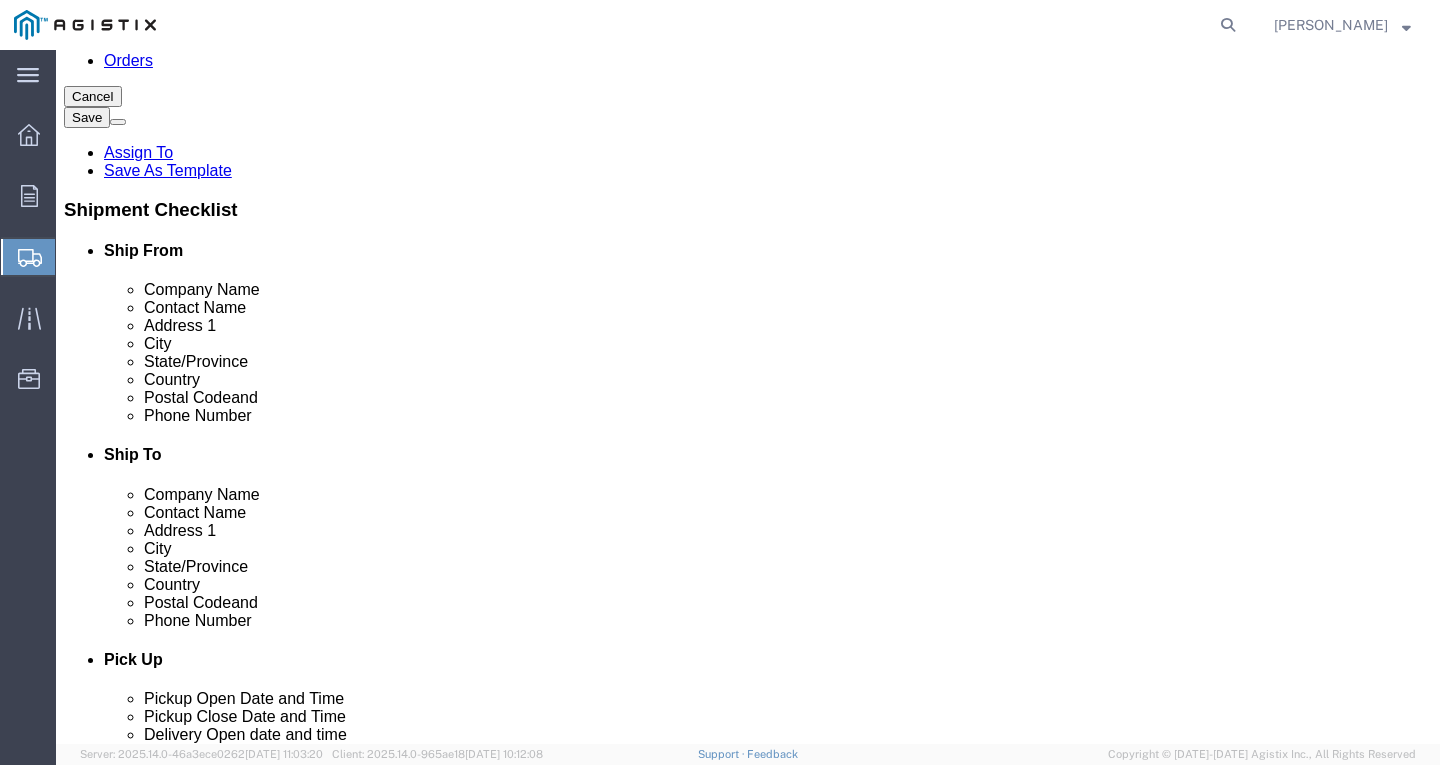 scroll, scrollTop: 300, scrollLeft: 0, axis: vertical 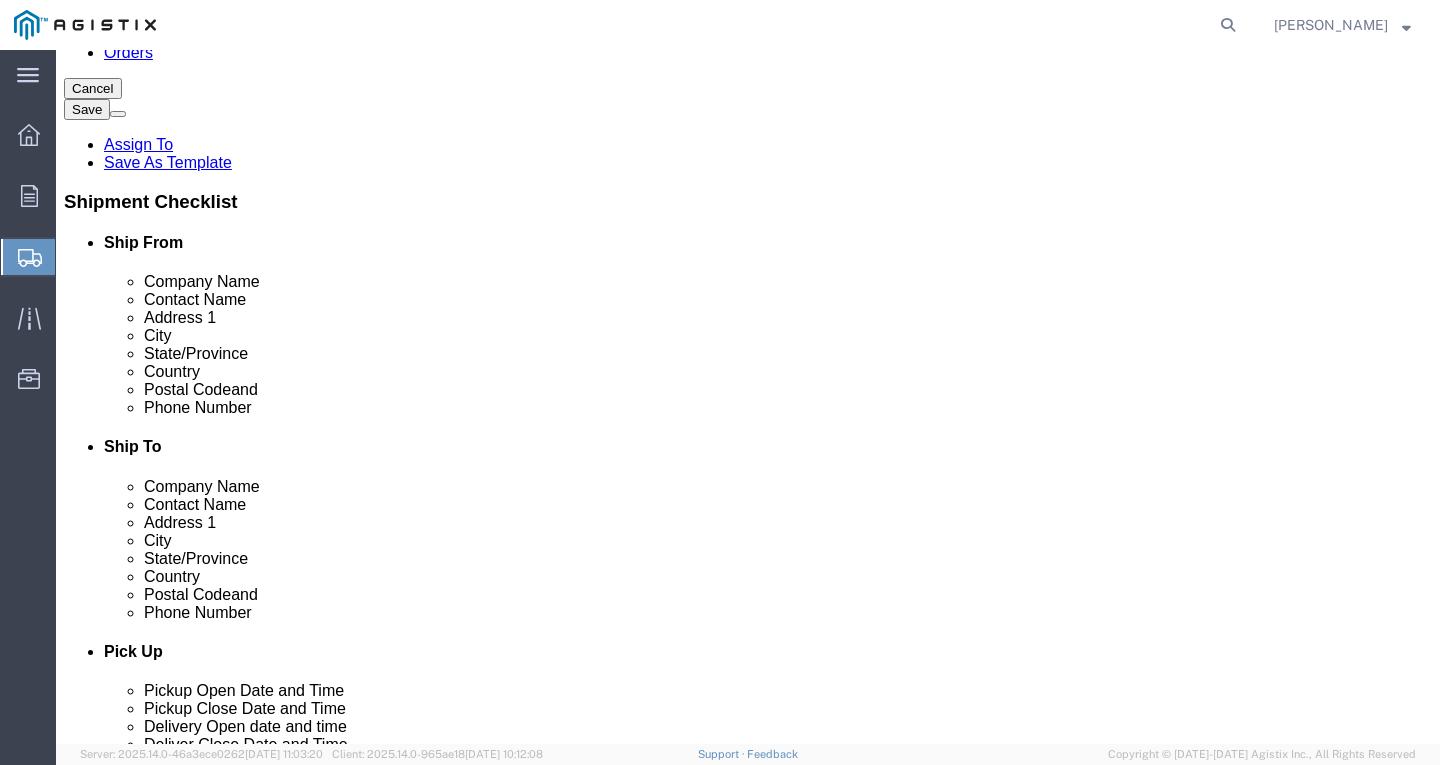 type on "RECEIVING DEPARTMENT" 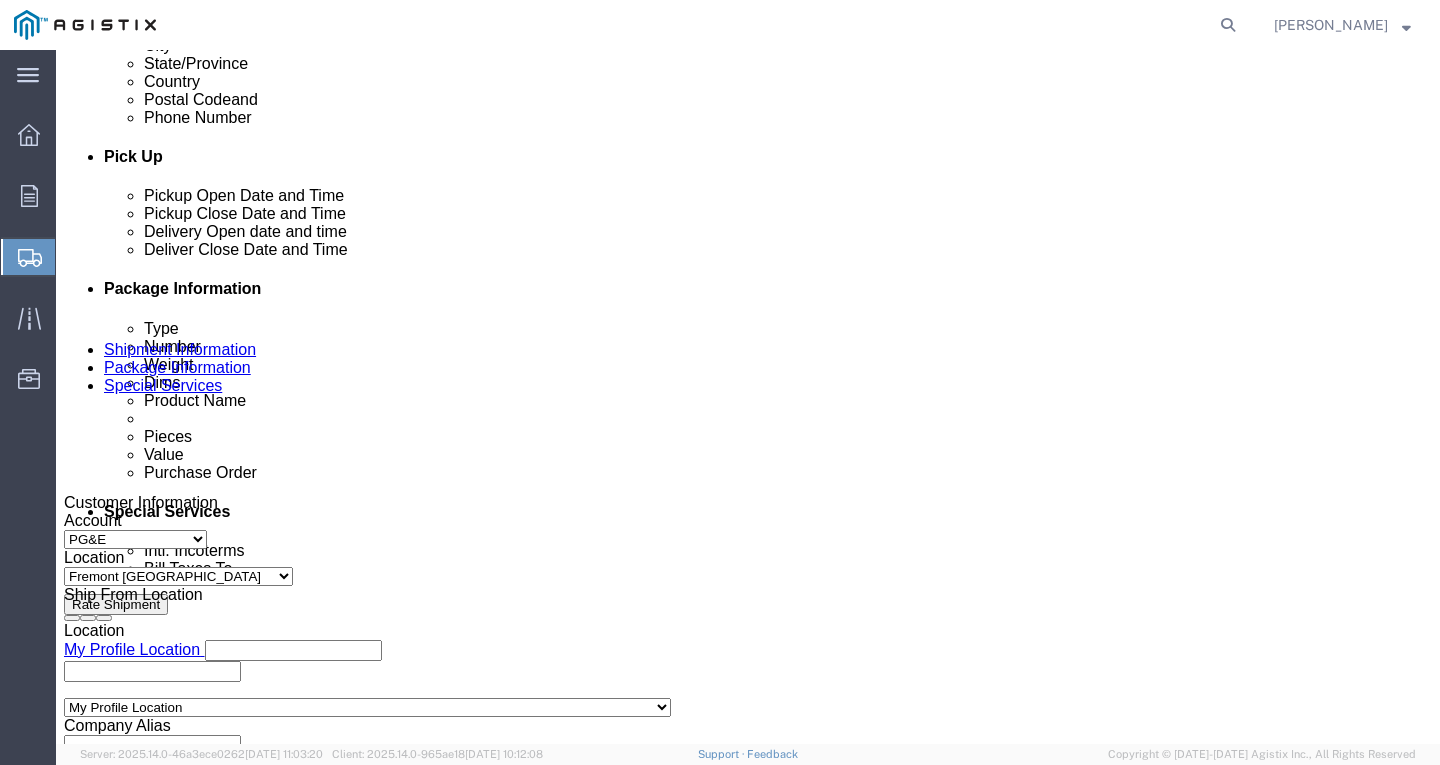 scroll, scrollTop: 800, scrollLeft: 0, axis: vertical 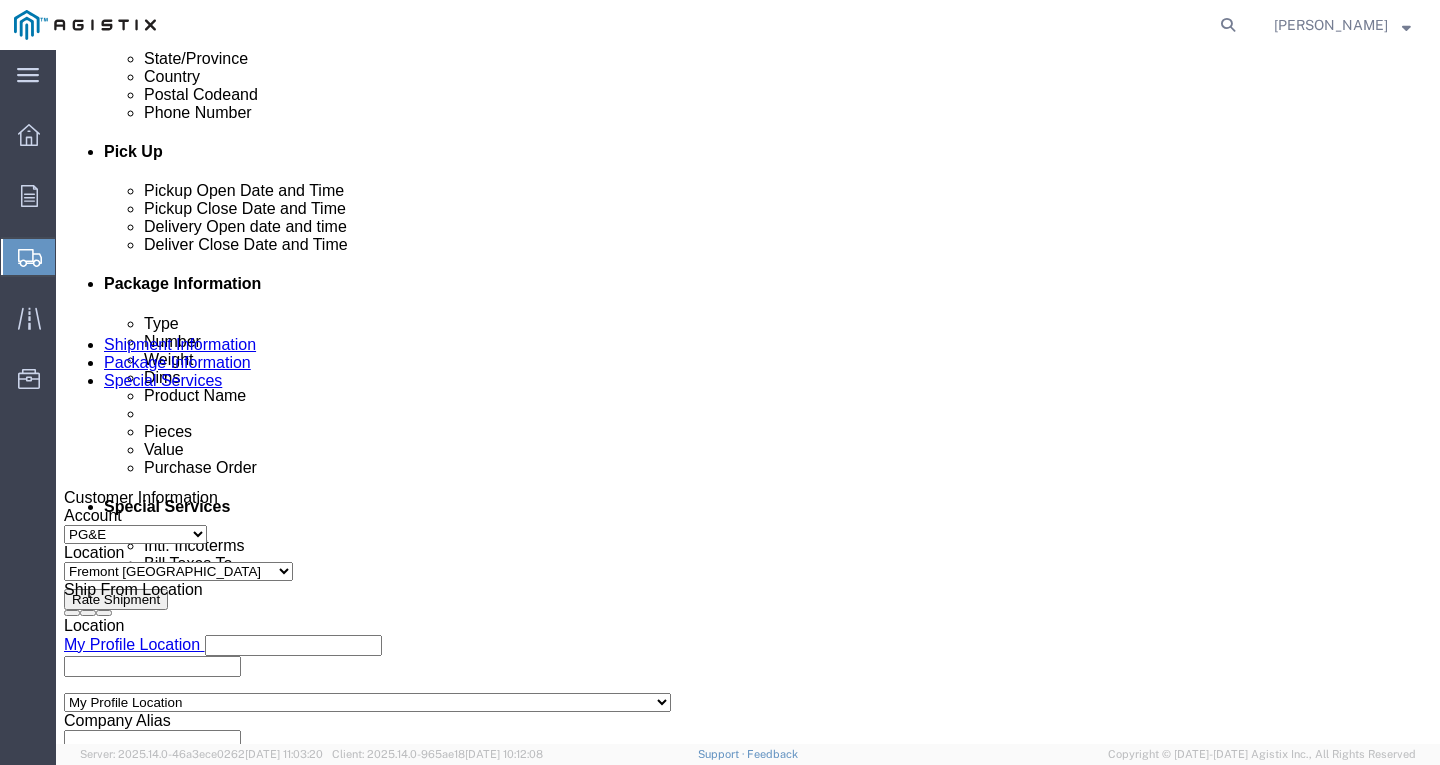 type on "[PHONE_NUMBER]" 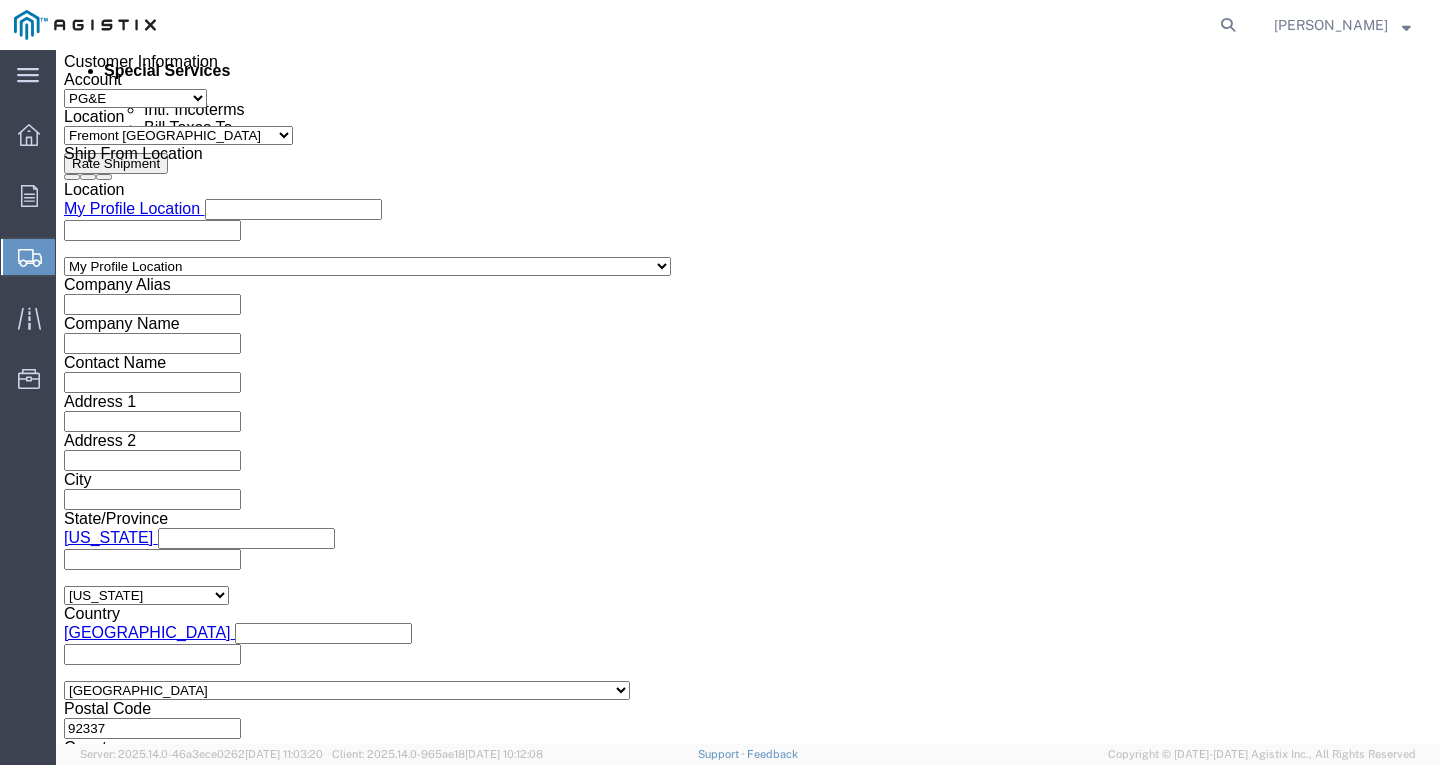 click on "1:00 PM" 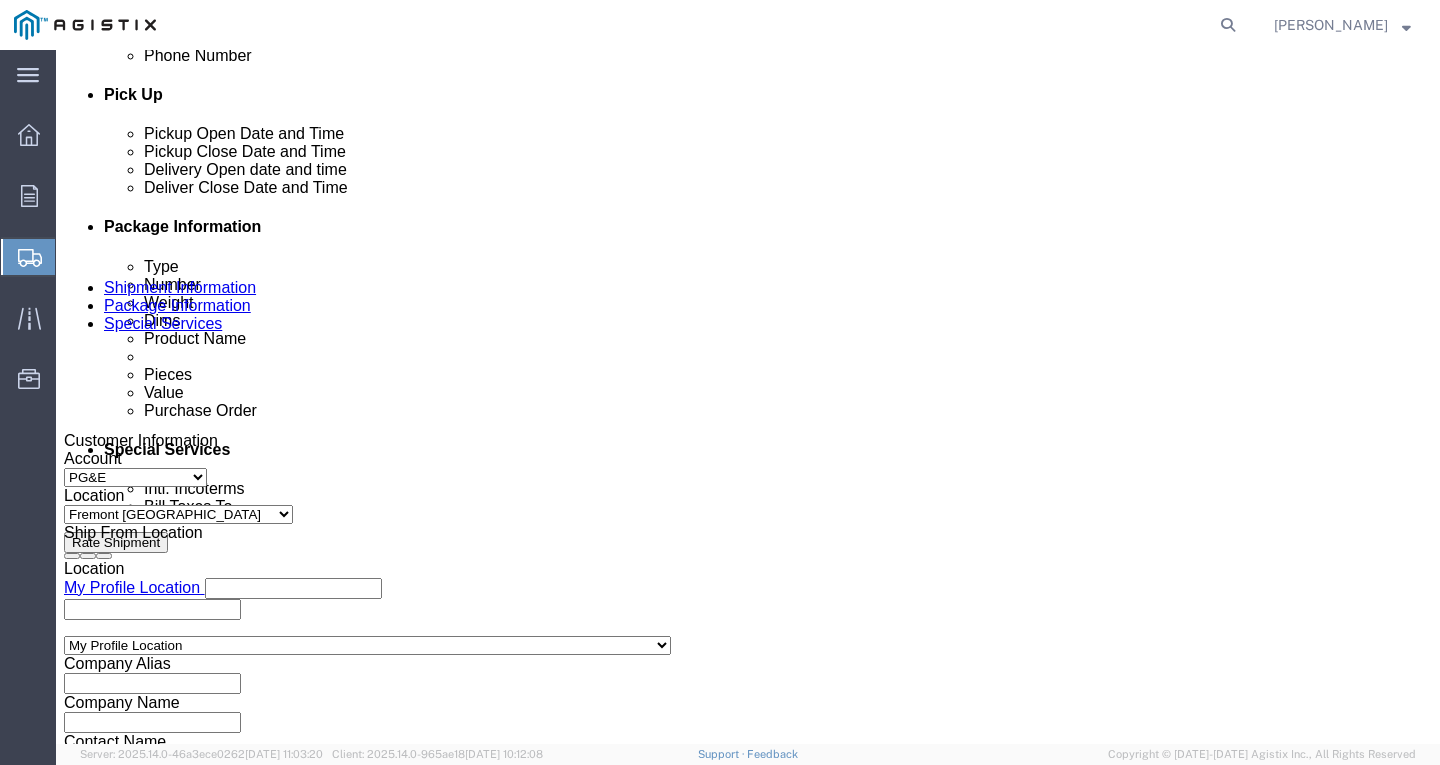 scroll, scrollTop: 836, scrollLeft: 0, axis: vertical 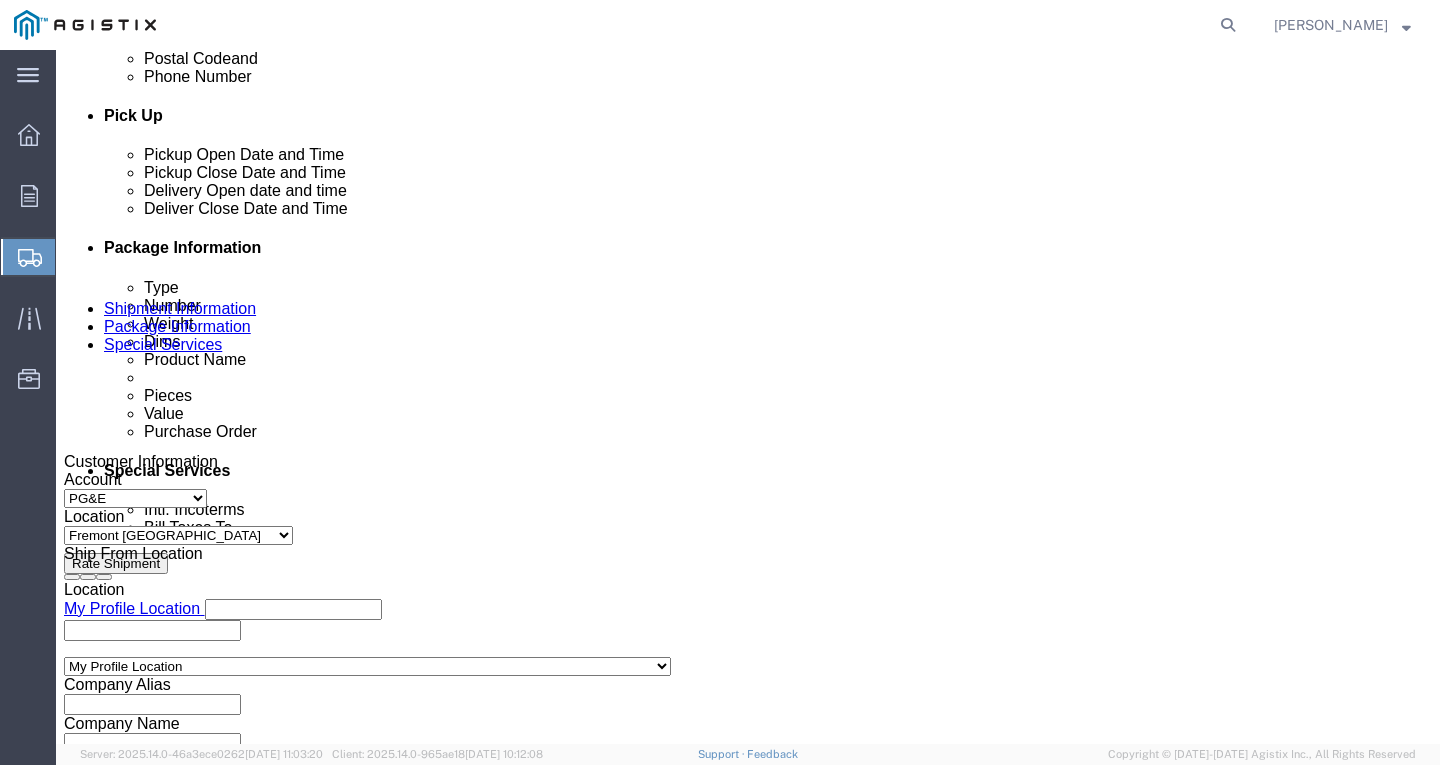 click 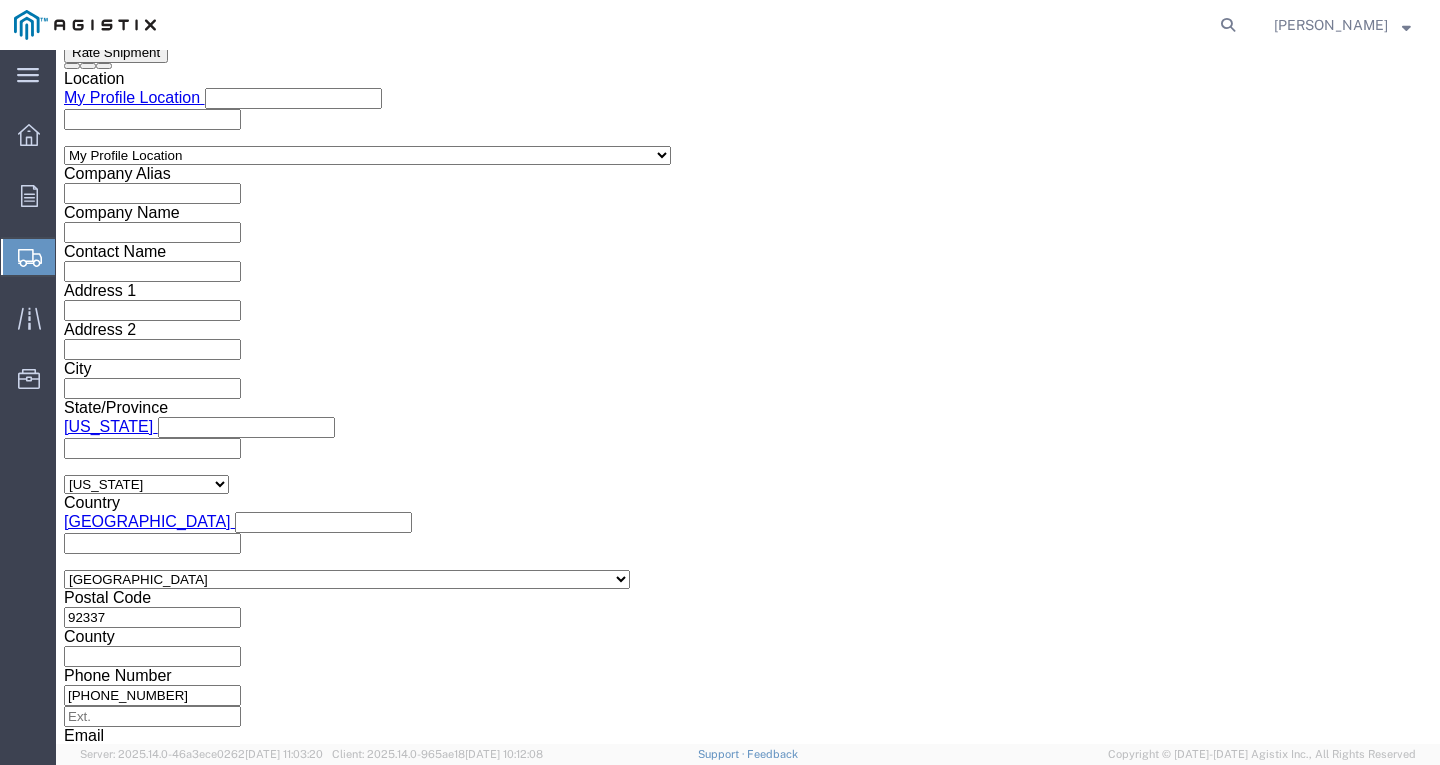 click on "Apply" 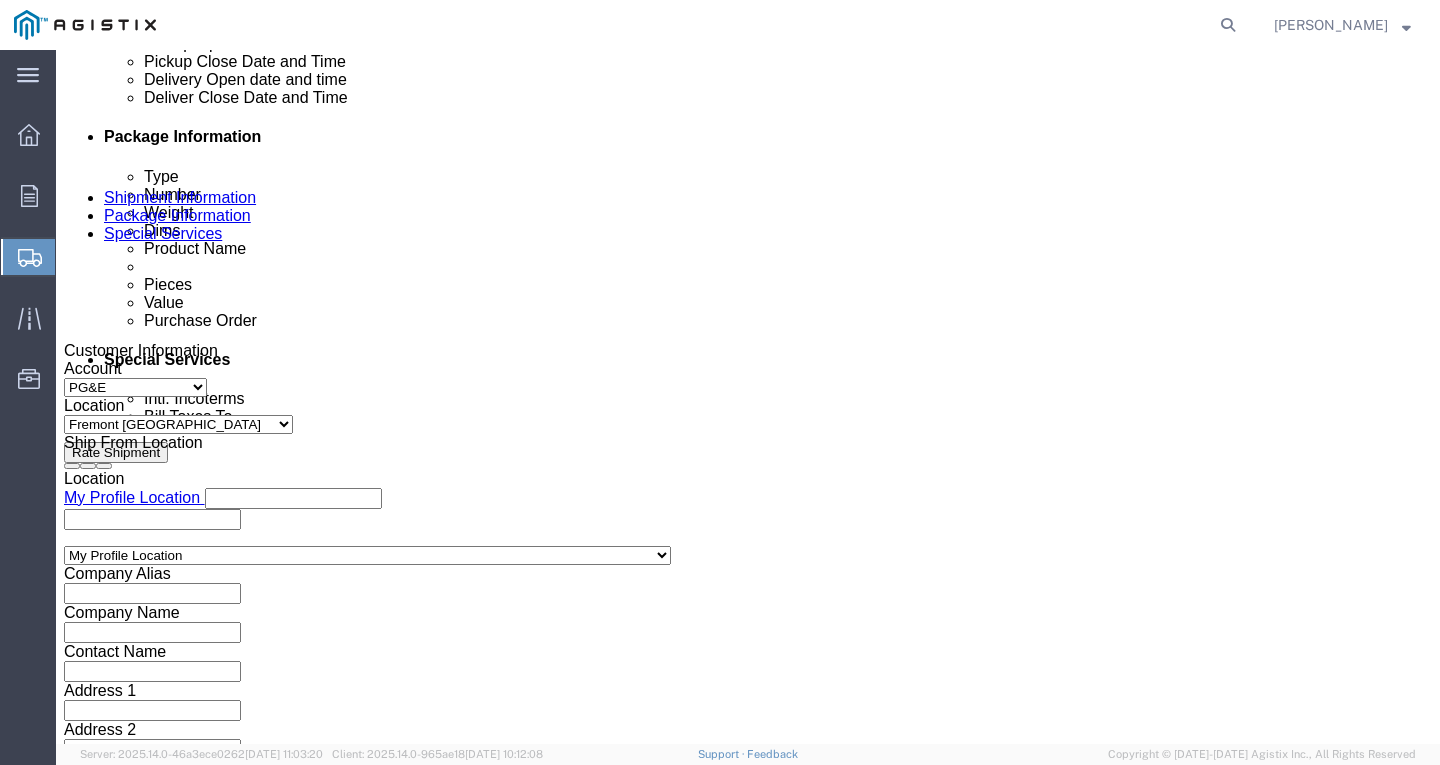 click 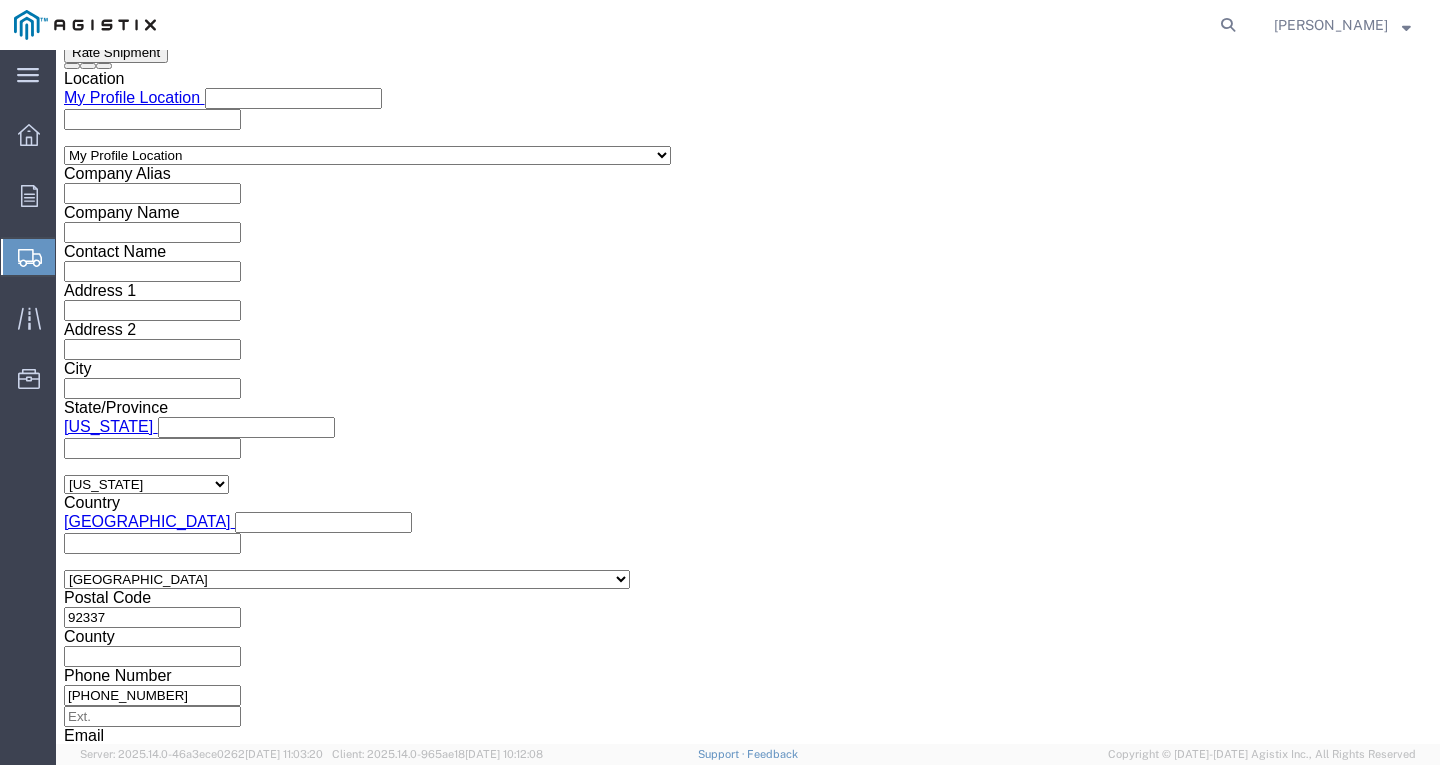 click on "Apply" 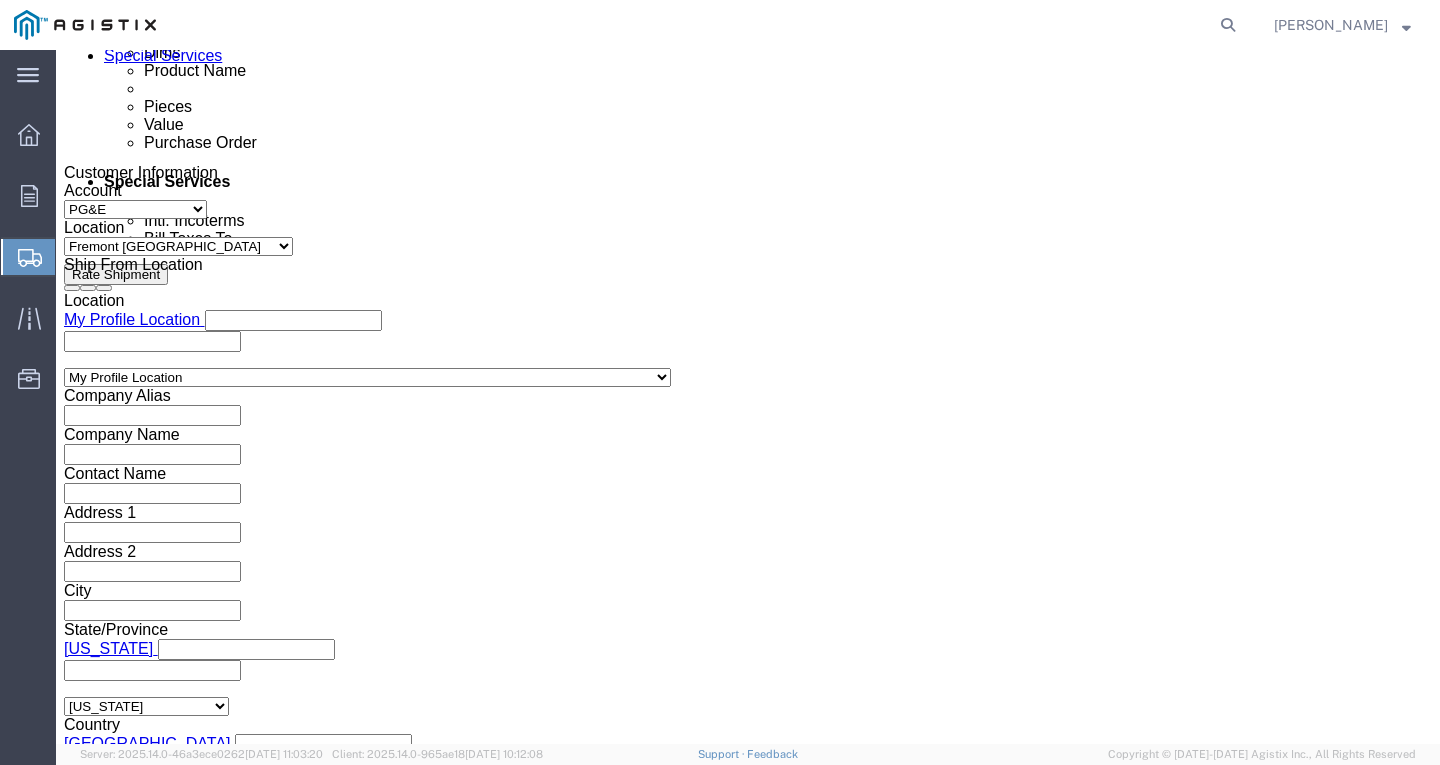scroll, scrollTop: 1047, scrollLeft: 0, axis: vertical 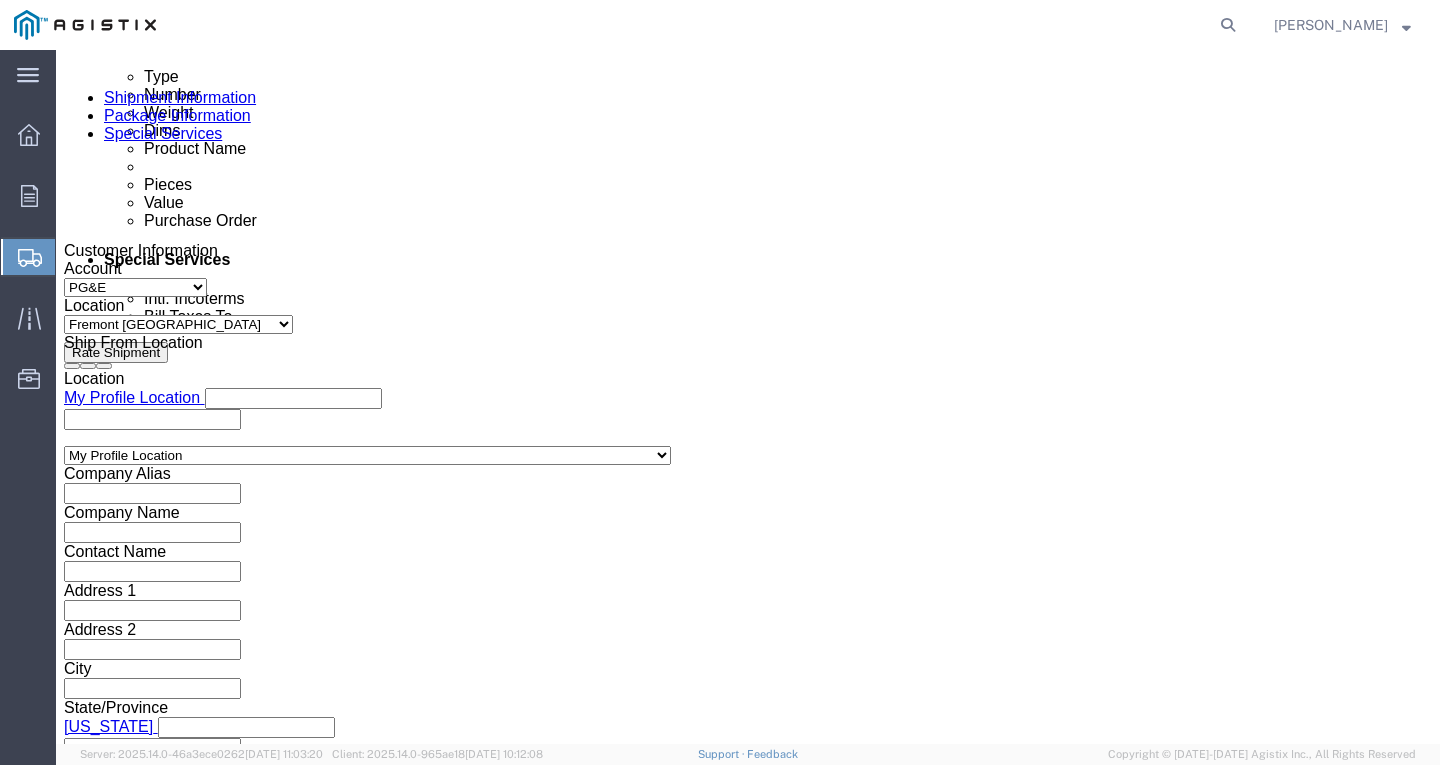 click 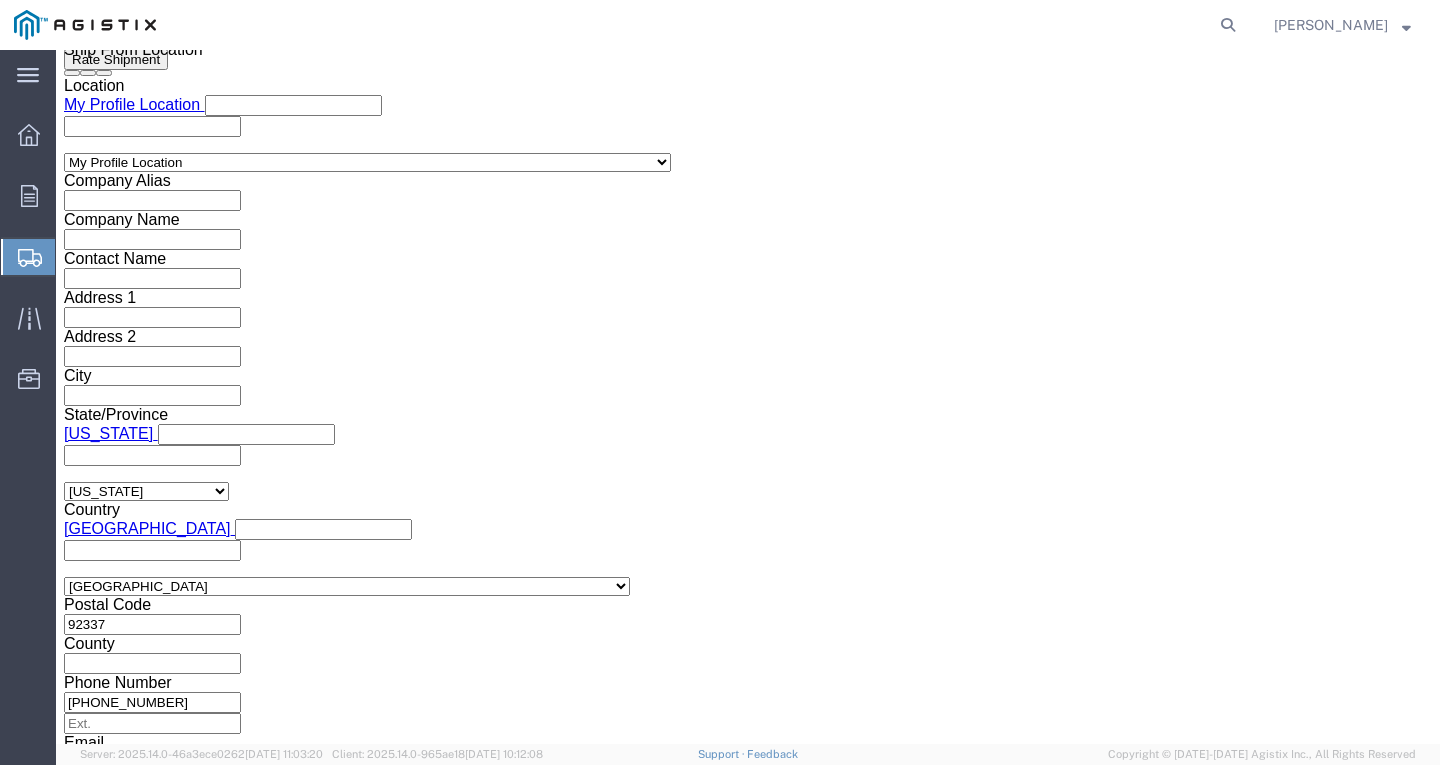 scroll, scrollTop: 1385, scrollLeft: 0, axis: vertical 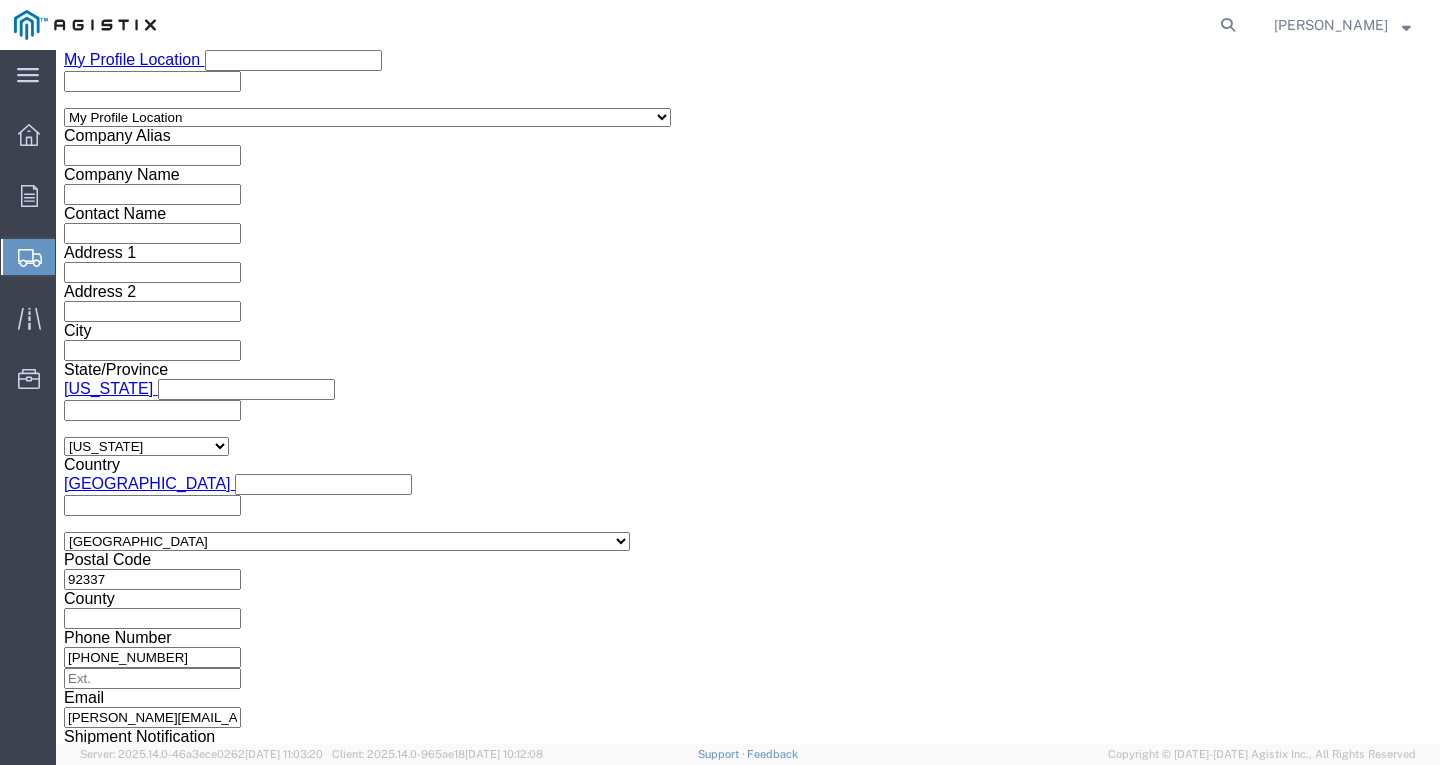 type on "7350927" 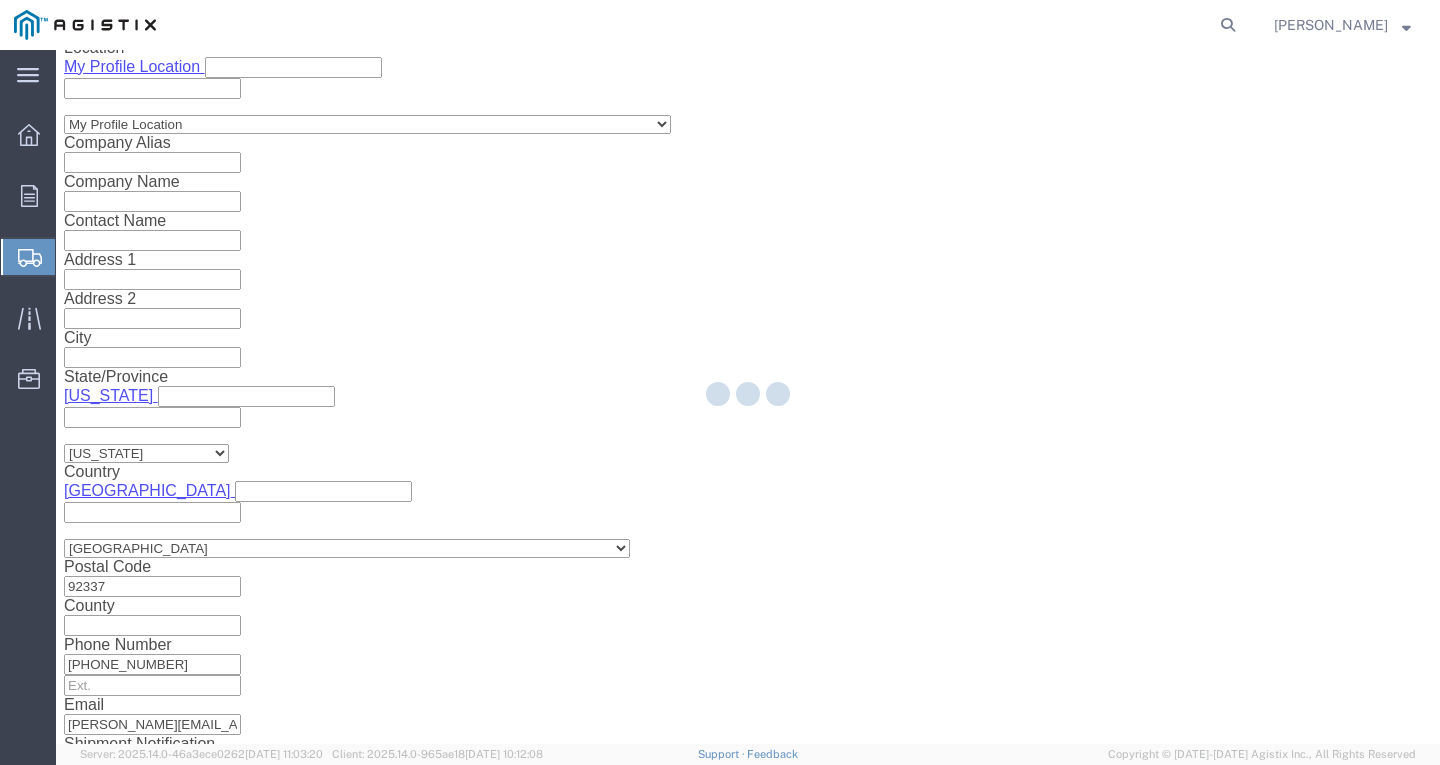 scroll, scrollTop: 0, scrollLeft: 0, axis: both 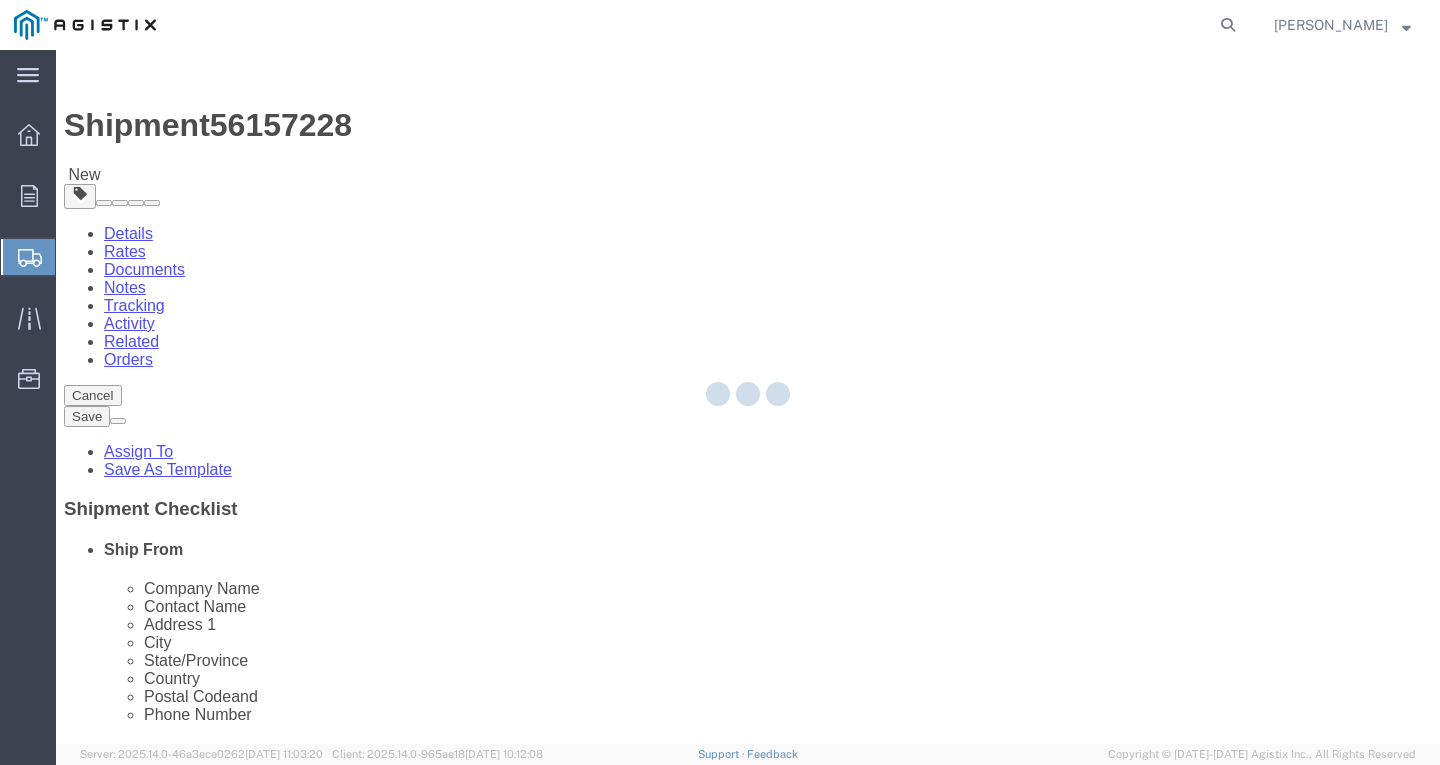 select on "CBOX" 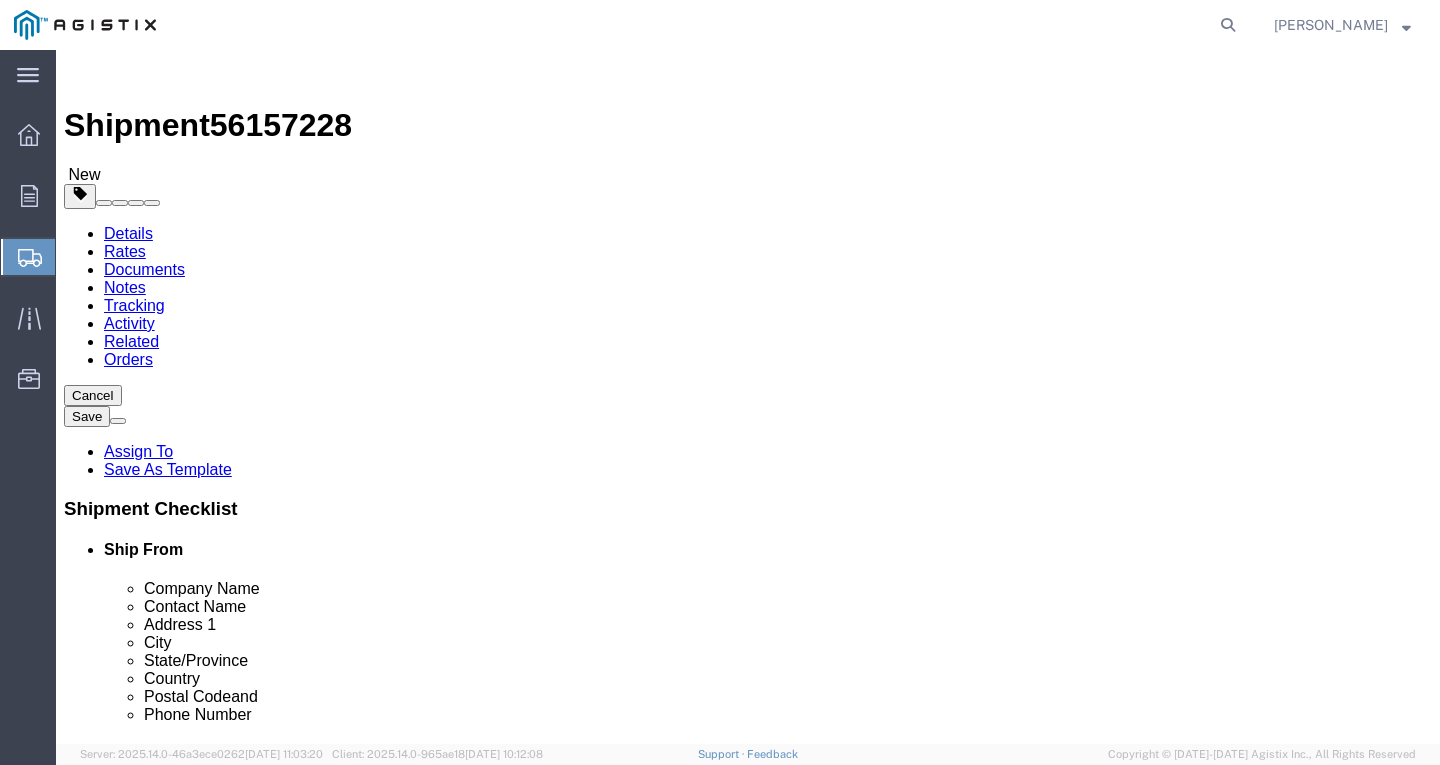 click on "Add Content" 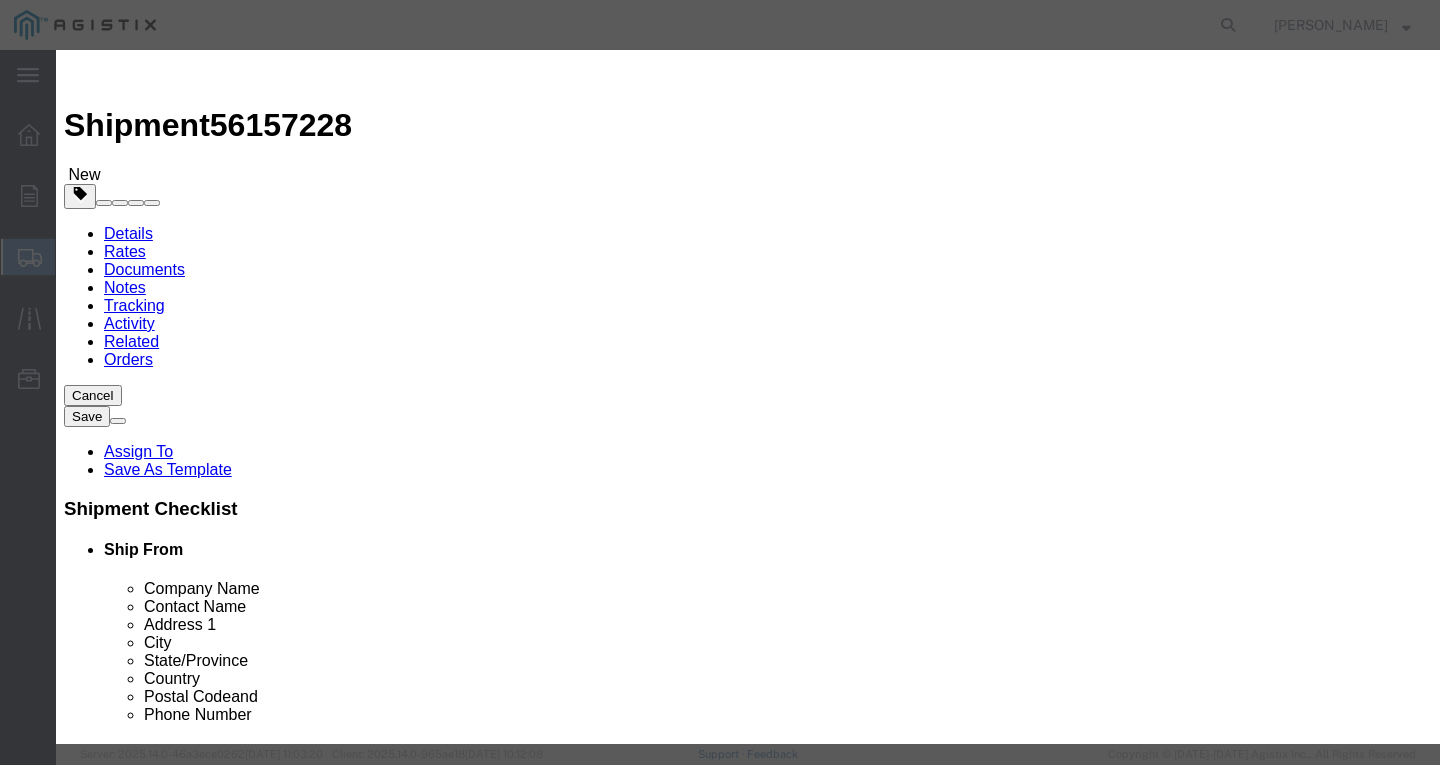 drag, startPoint x: 408, startPoint y: 142, endPoint x: 504, endPoint y: 151, distance: 96.42095 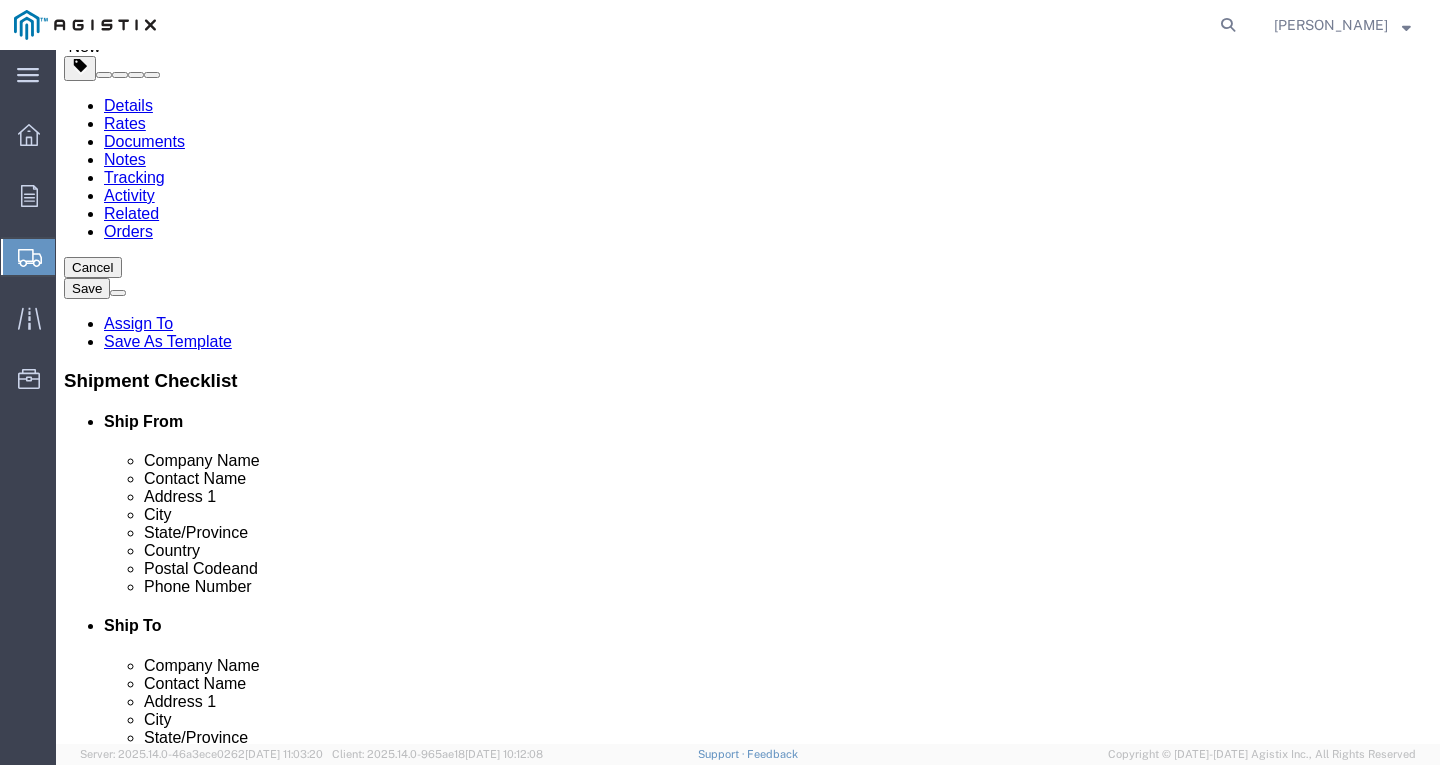 scroll, scrollTop: 145, scrollLeft: 0, axis: vertical 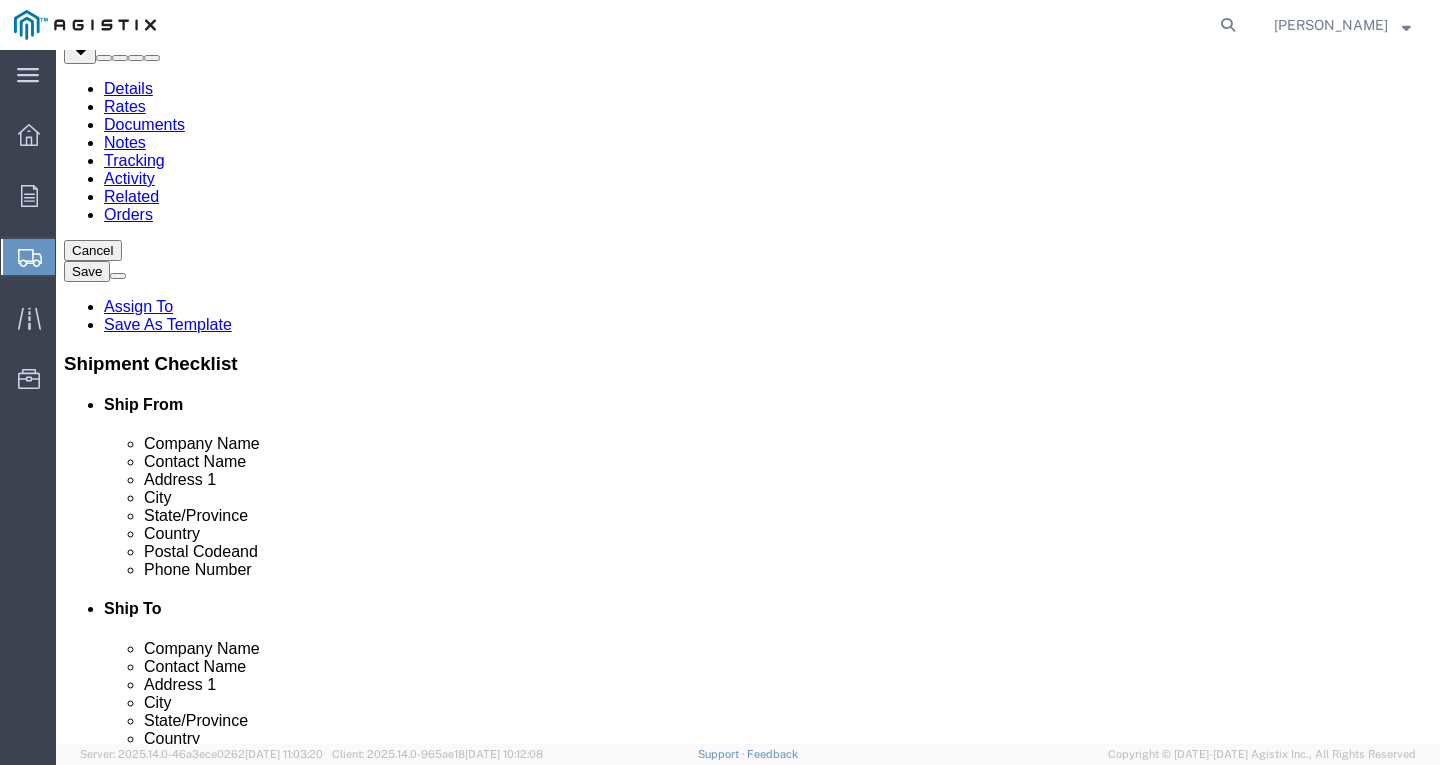 click on "Add Content" 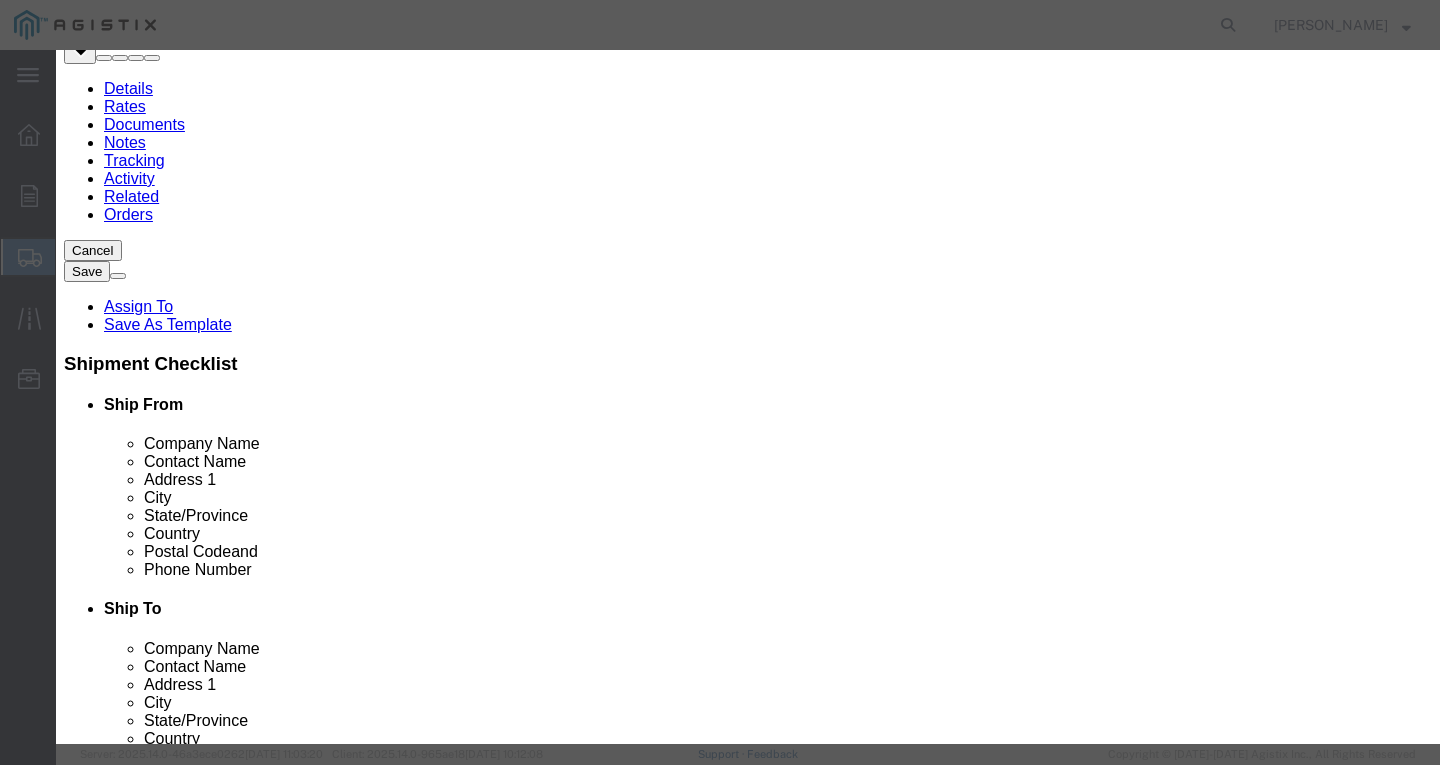 click 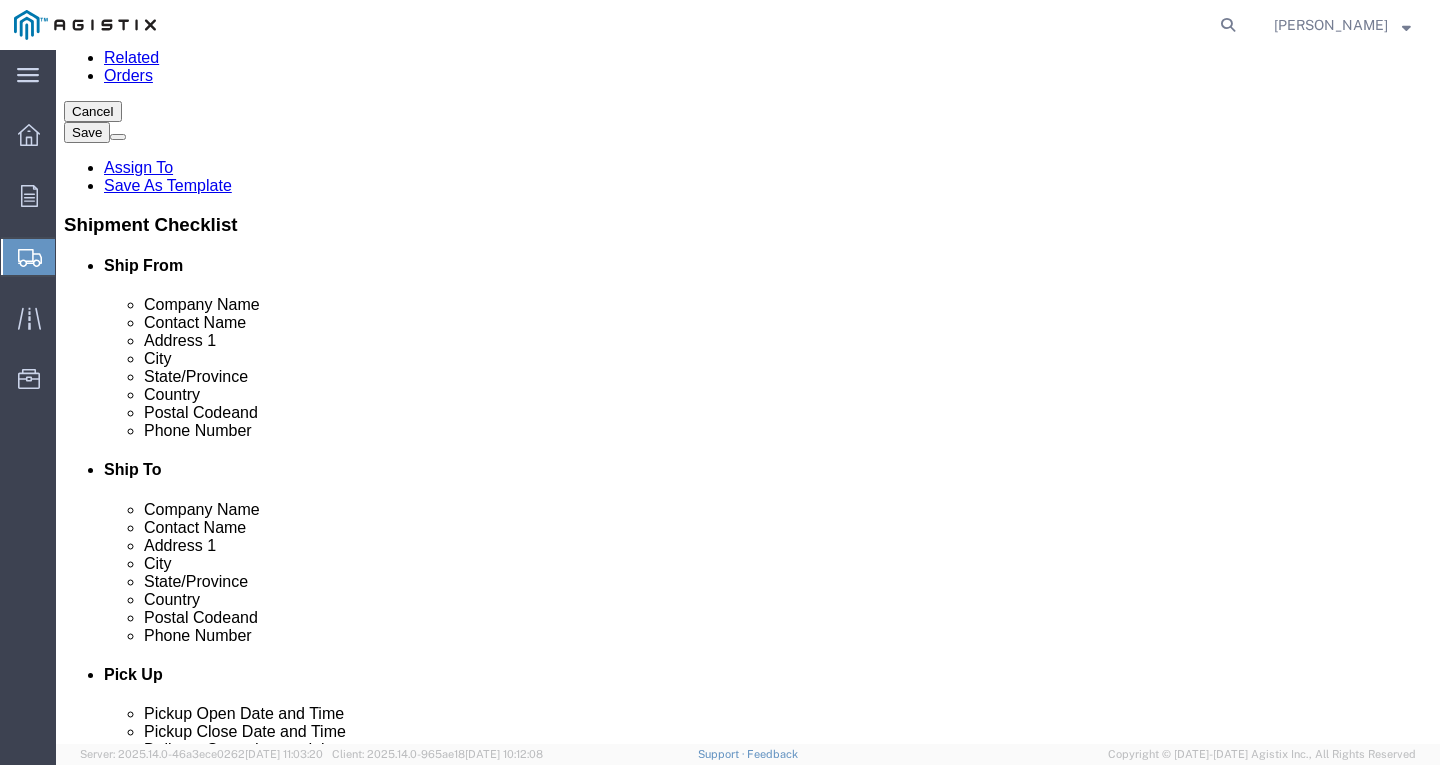 scroll, scrollTop: 289, scrollLeft: 0, axis: vertical 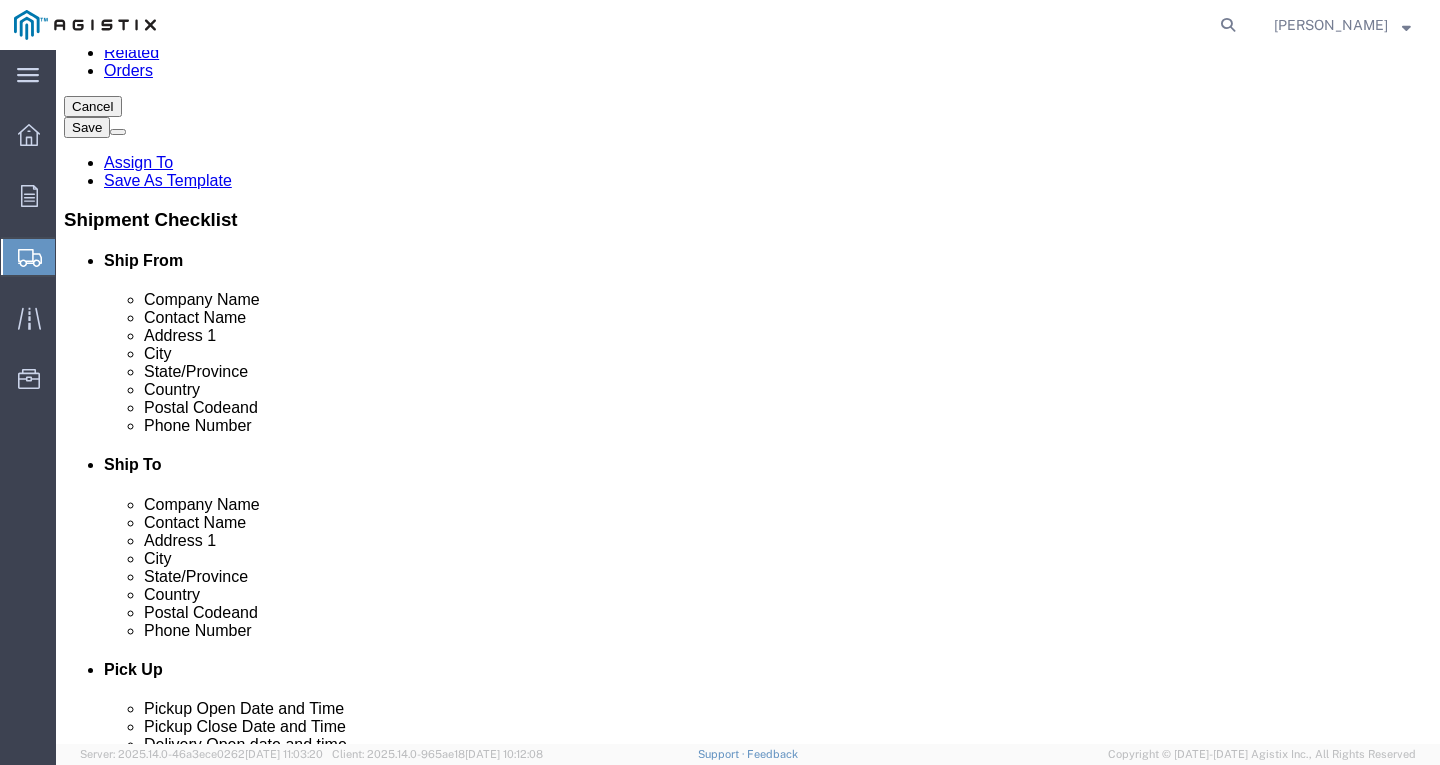 click on "Add Content" 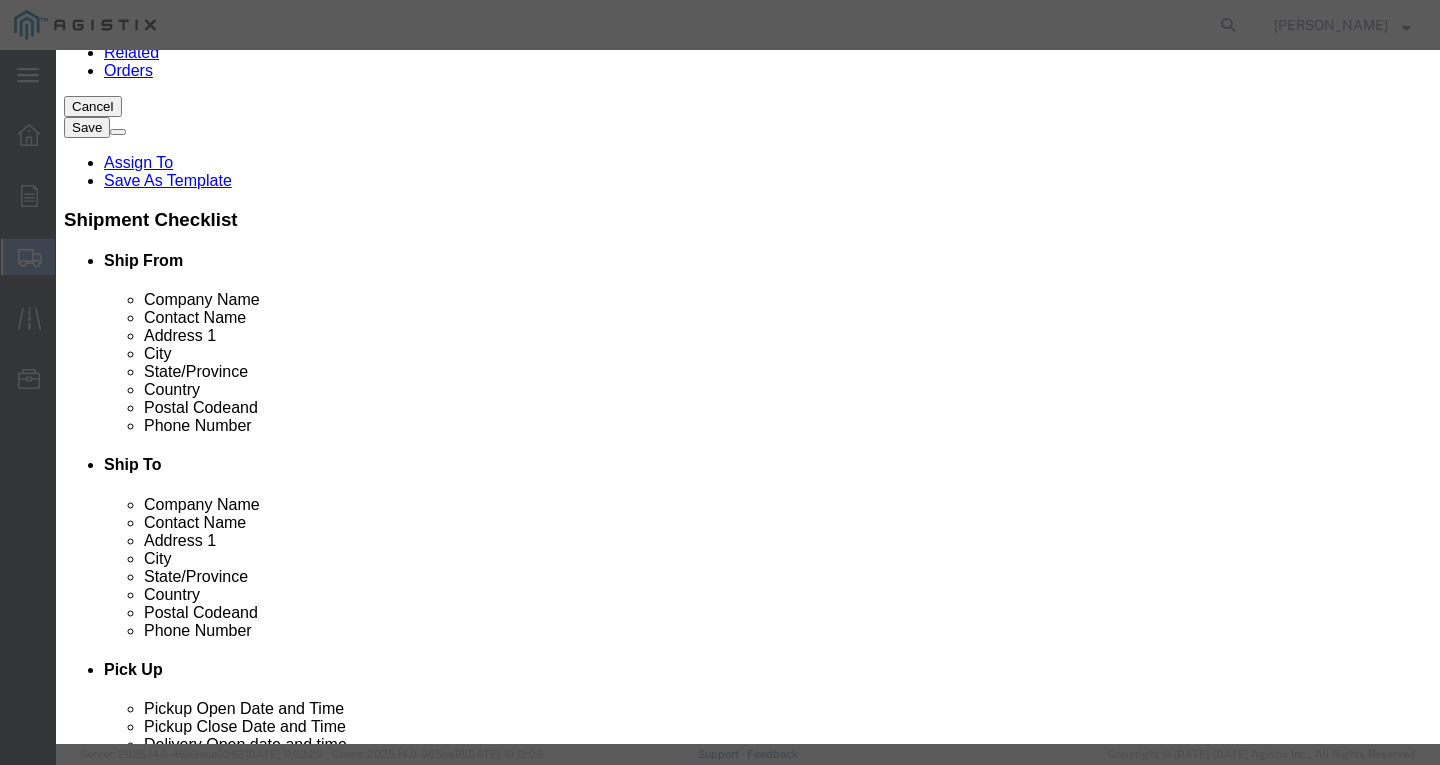 drag, startPoint x: 404, startPoint y: 167, endPoint x: 395, endPoint y: 156, distance: 14.21267 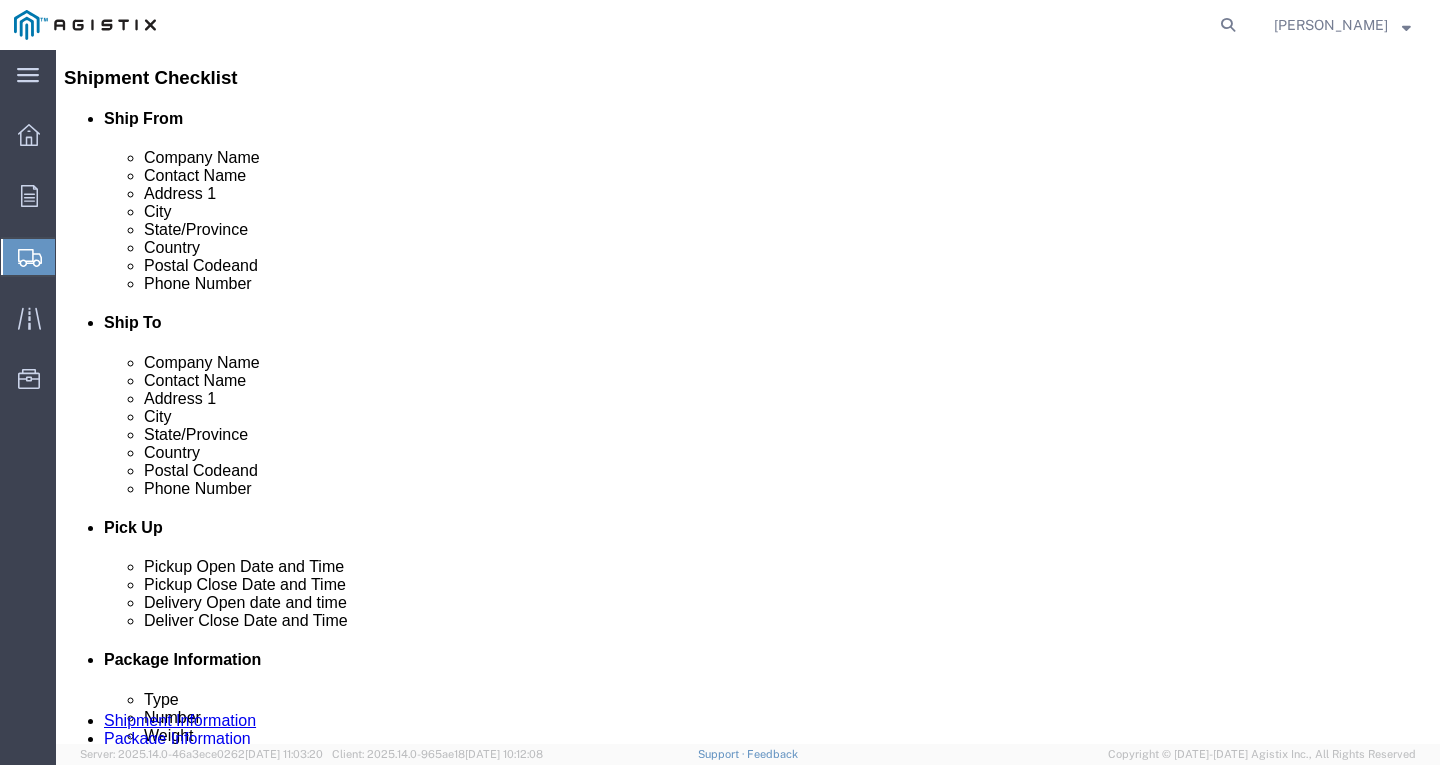 scroll, scrollTop: 433, scrollLeft: 0, axis: vertical 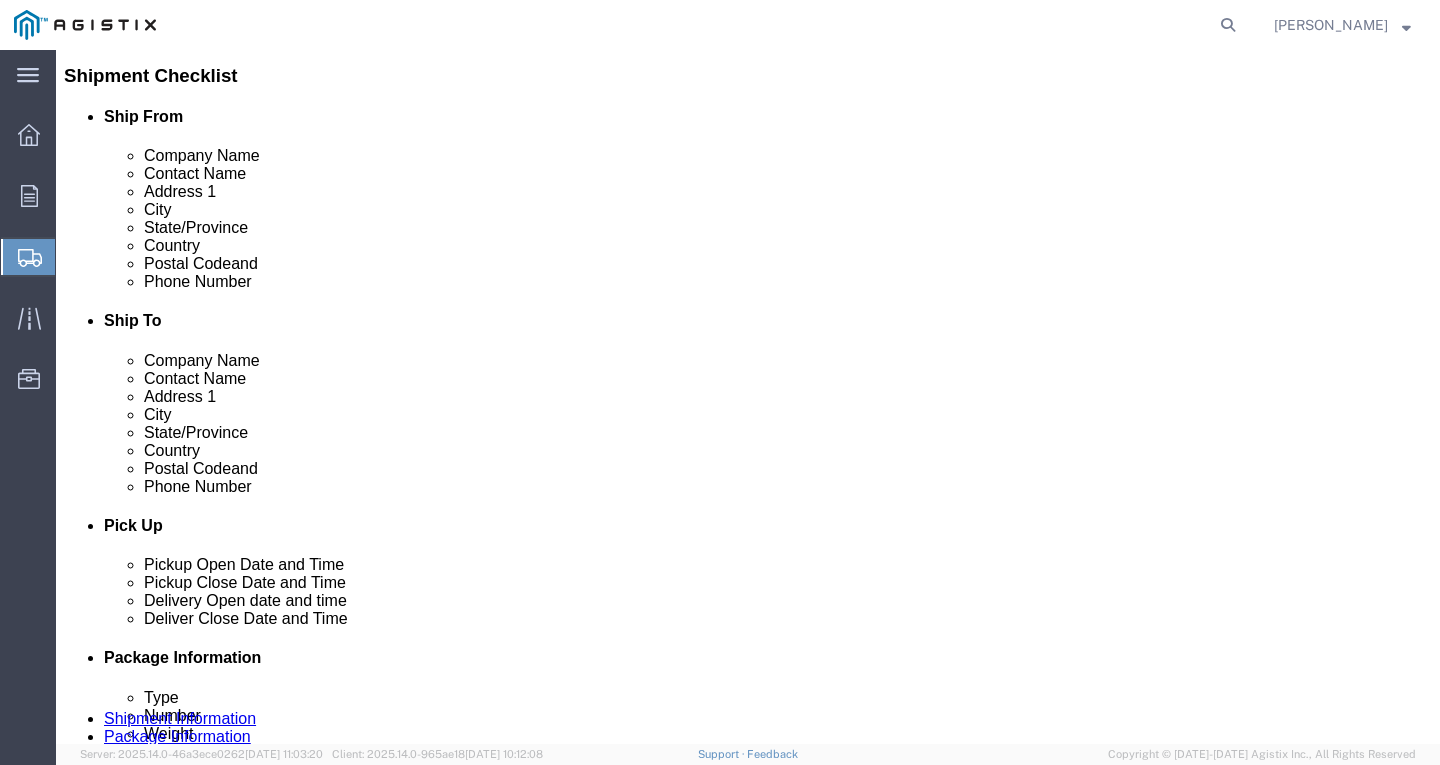 click on "Add Content" 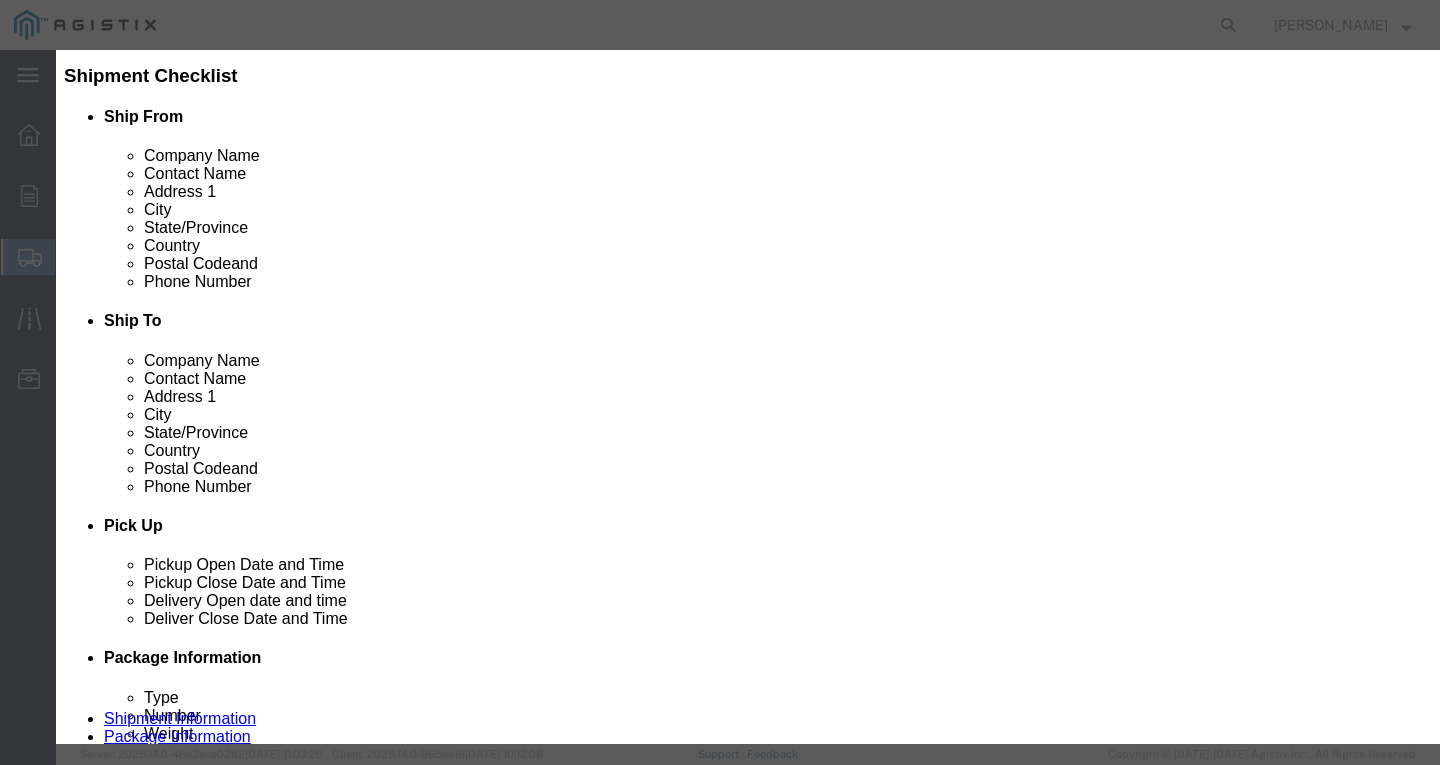 click on "Commodity library" 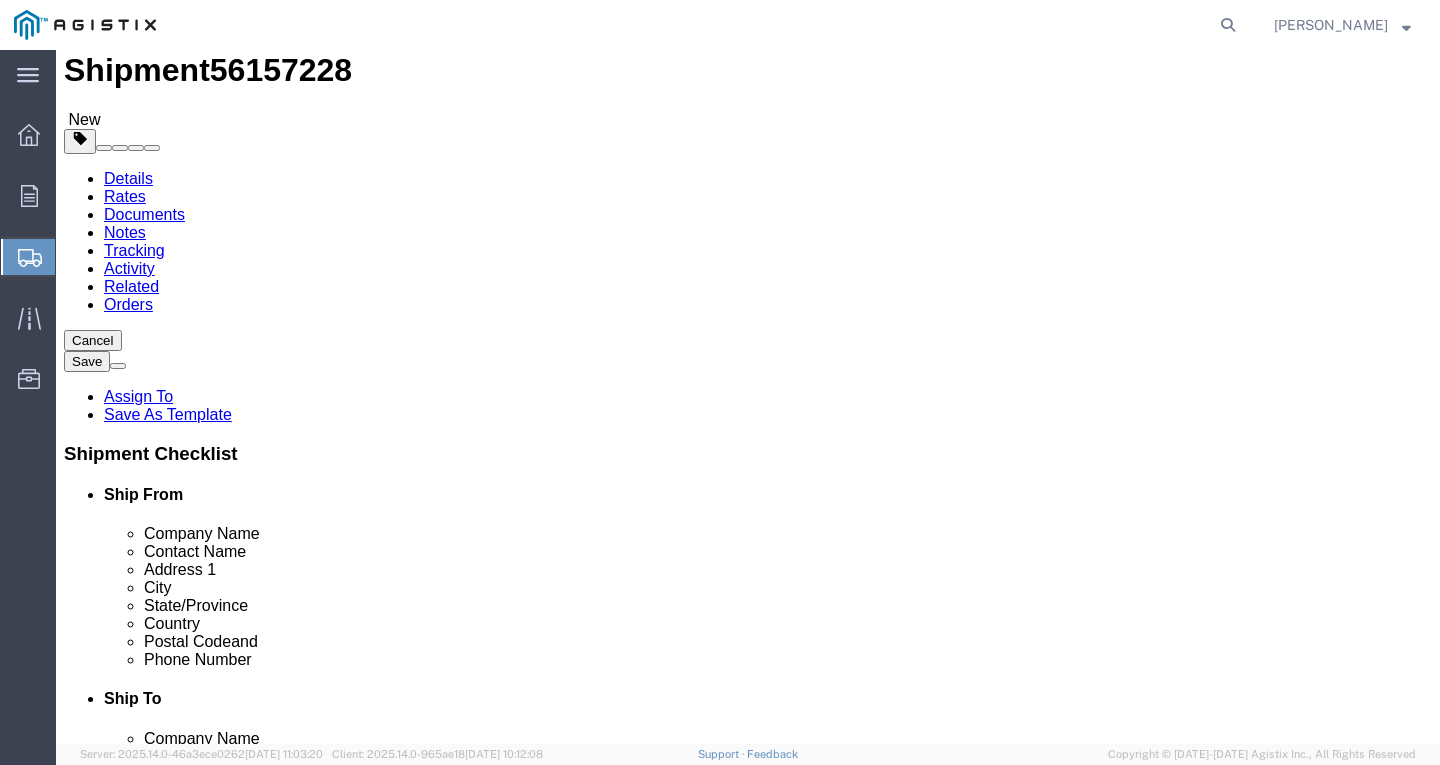 scroll, scrollTop: 33, scrollLeft: 0, axis: vertical 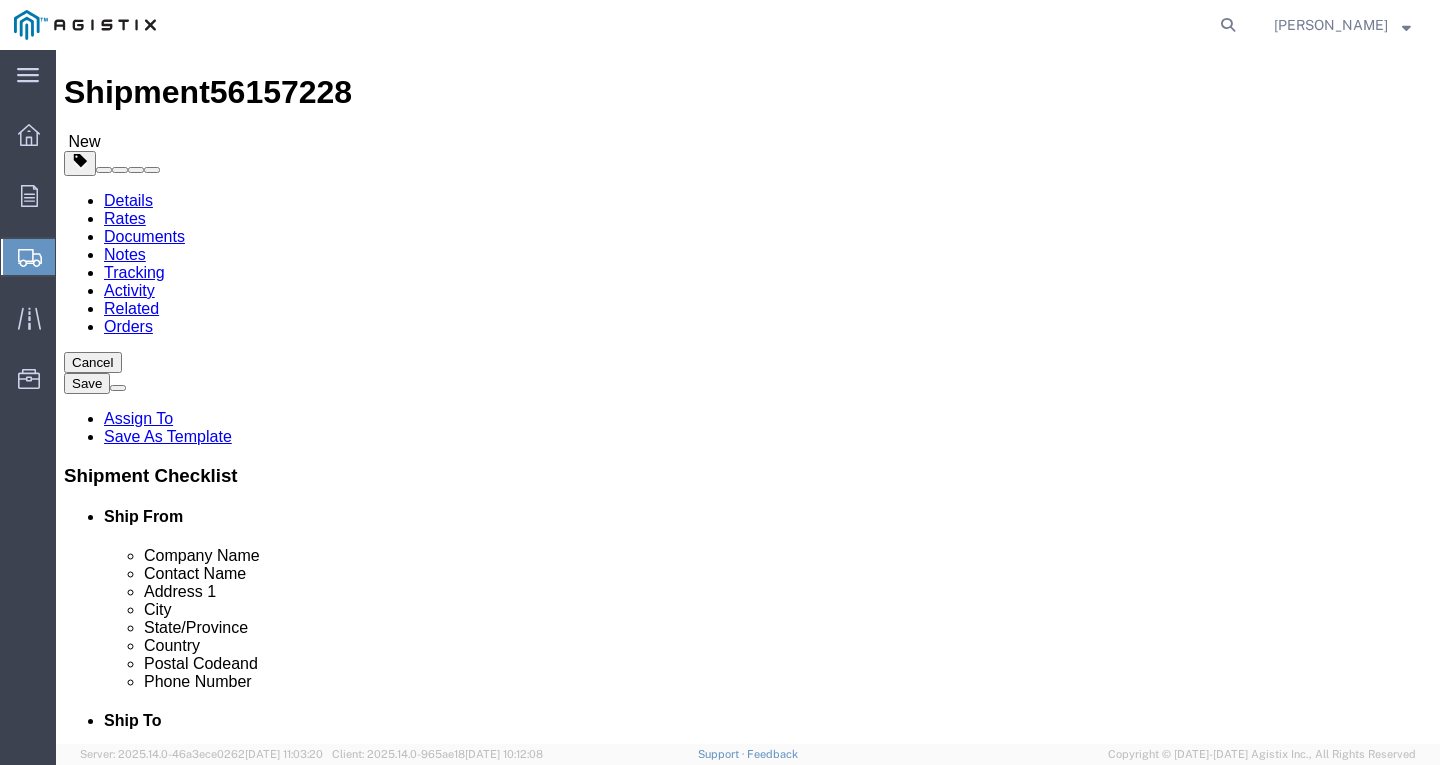 click on "Select Bulk Bundle(s) Cardboard Box(es) Carton(s) Crate(s) Drum(s) (Fiberboard) Drum(s) (Metal) Drum(s) (Plastic) Envelope Naked Cargo (UnPackaged) Pallet(s) Oversized (Not Stackable) Pallet(s) Oversized (Stackable) Pallet(s) Standard (Not Stackable) Pallet(s) Standard (Stackable) Roll(s) Your Packaging" 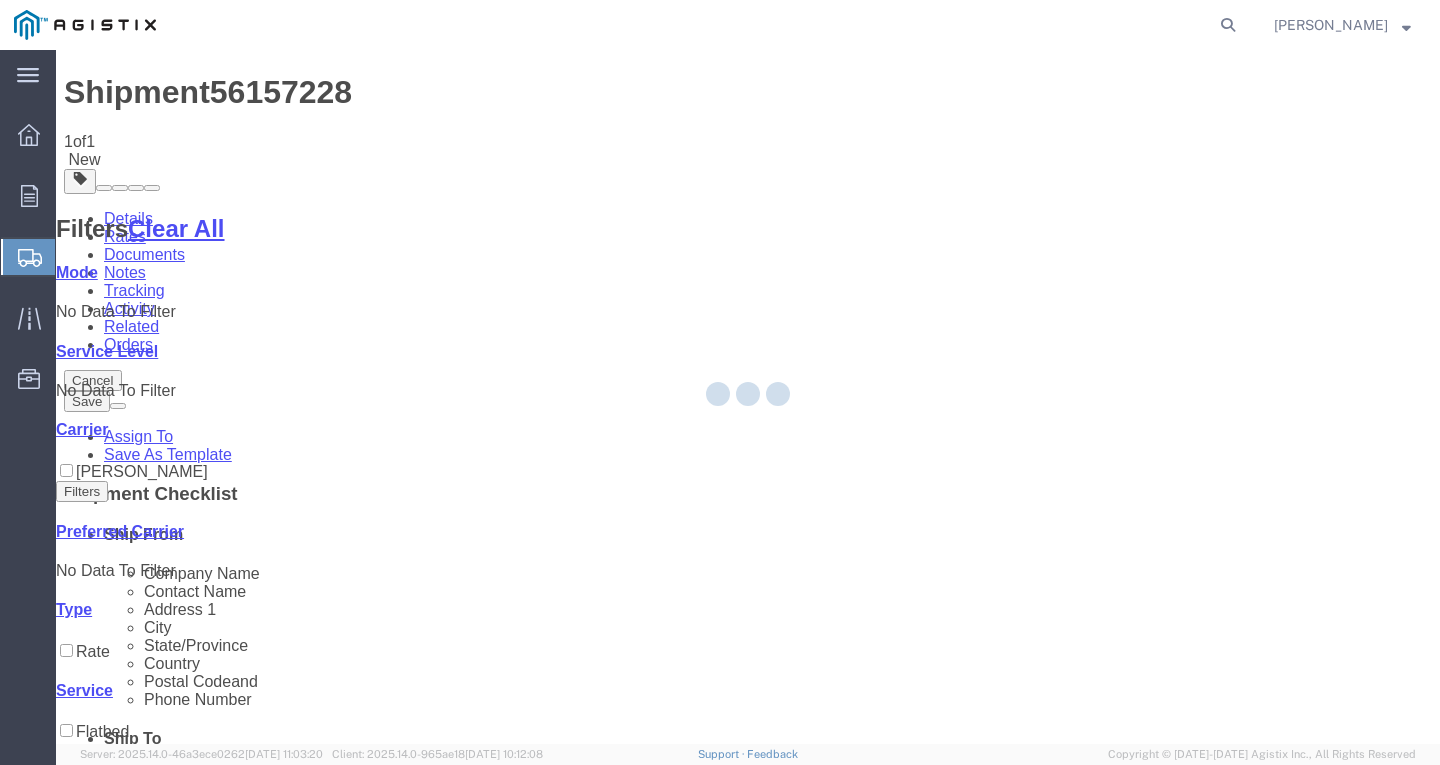 scroll, scrollTop: 0, scrollLeft: 0, axis: both 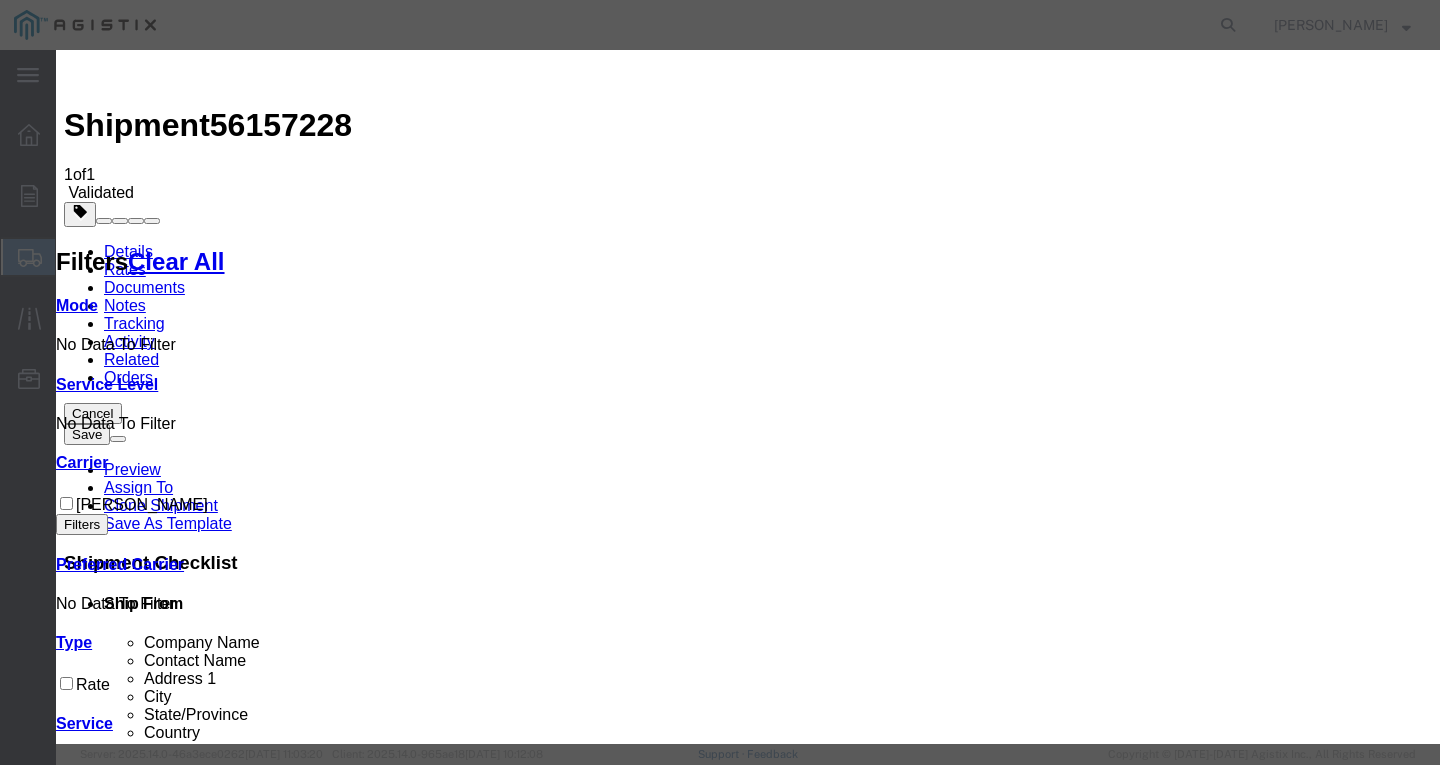 click on "Continue" at bounding box center (98, 3595) 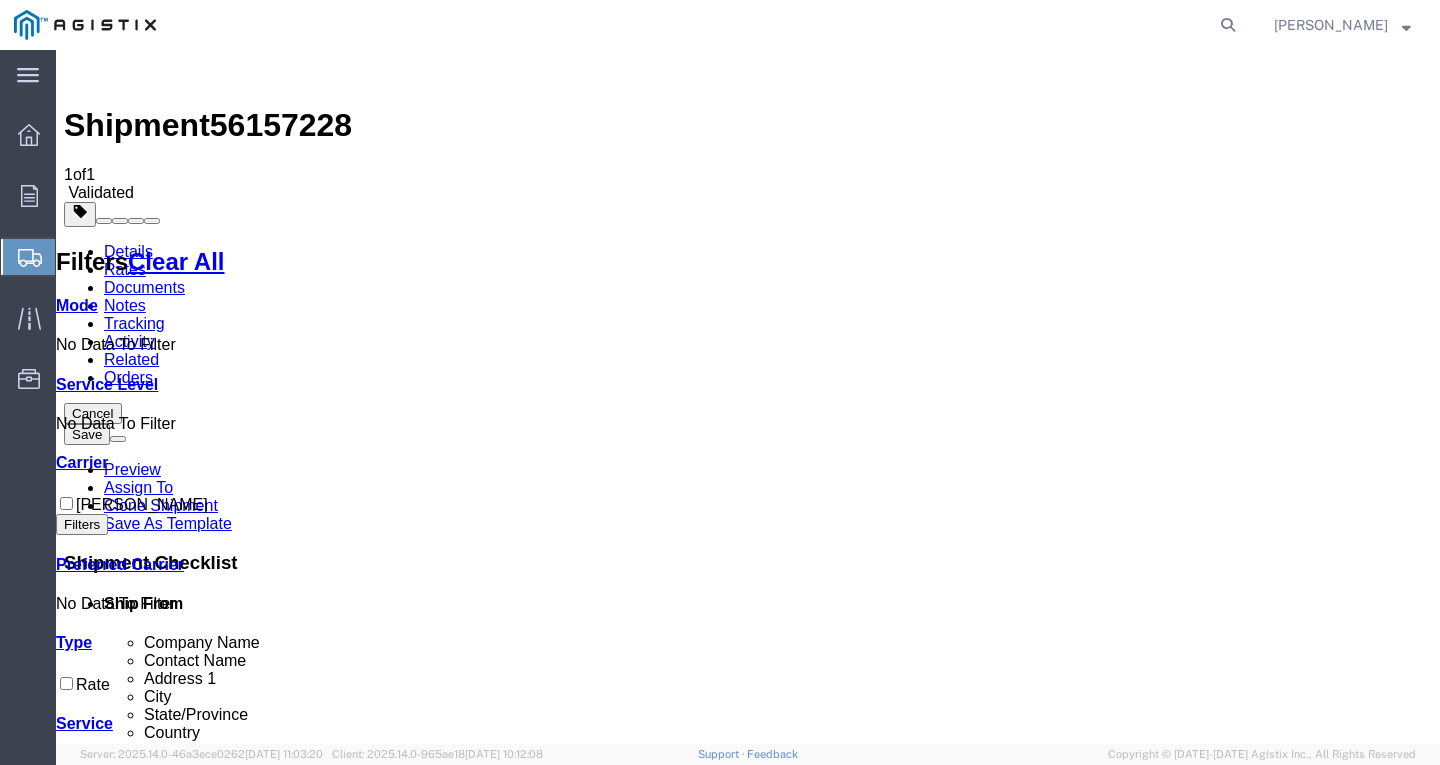 click on "Book" at bounding box center (1110, 1717) 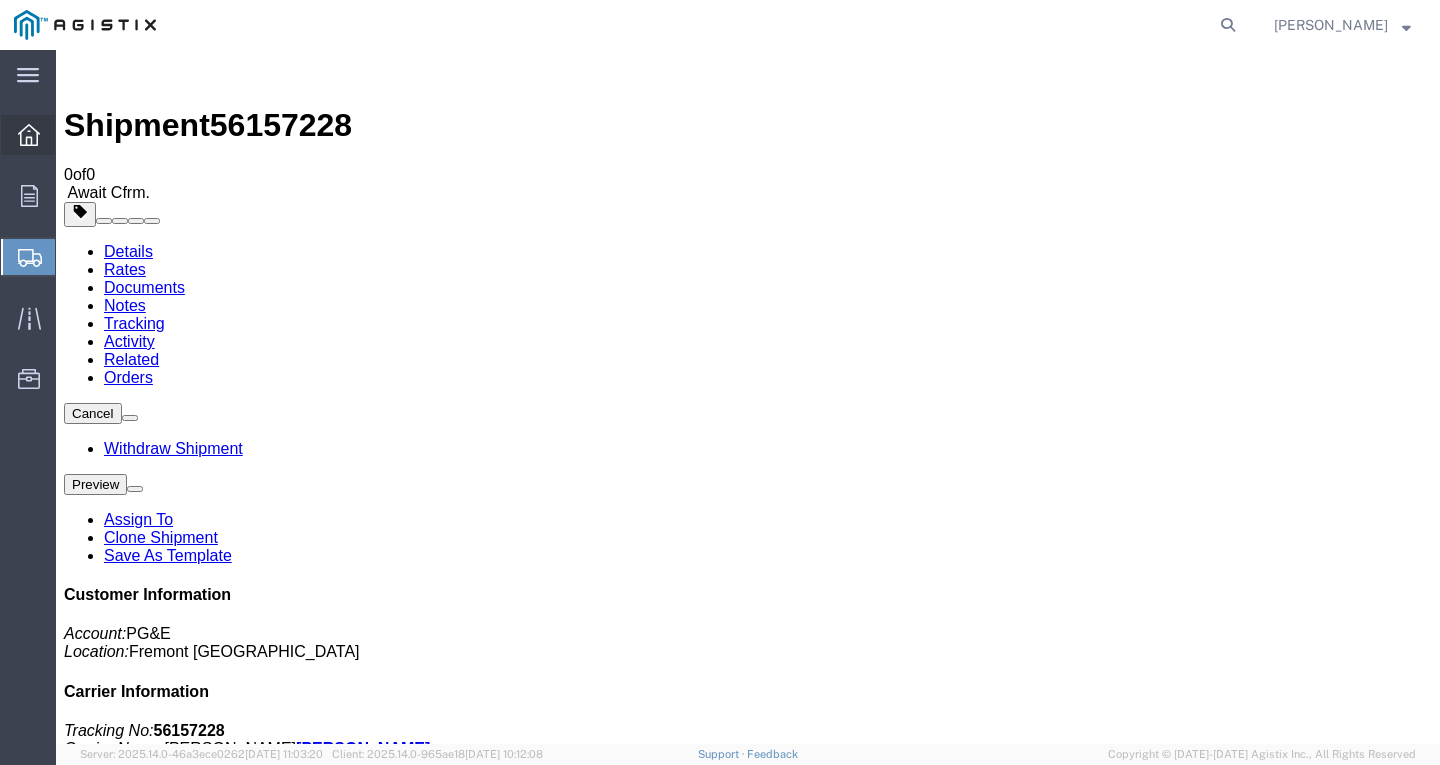 click 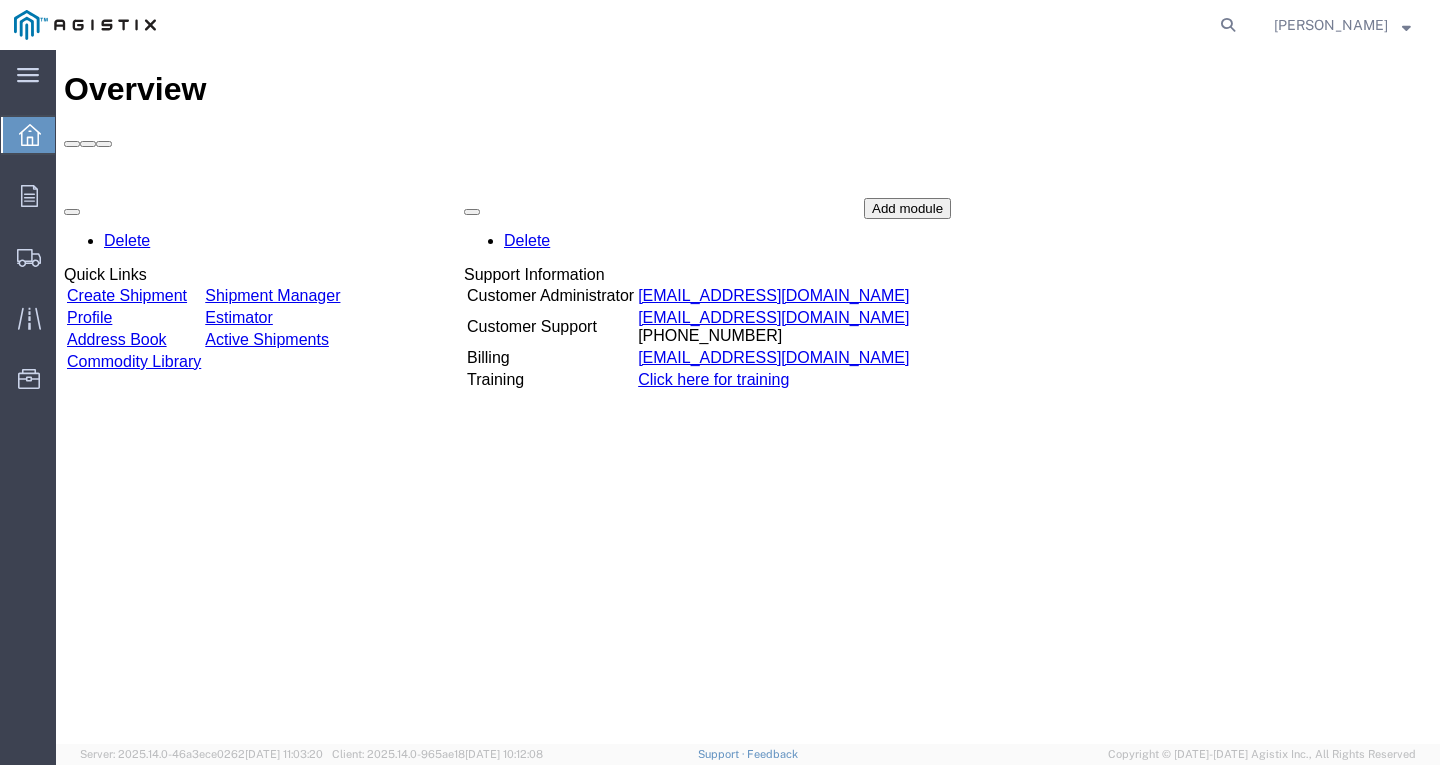 click on "Create Shipment" at bounding box center [127, 295] 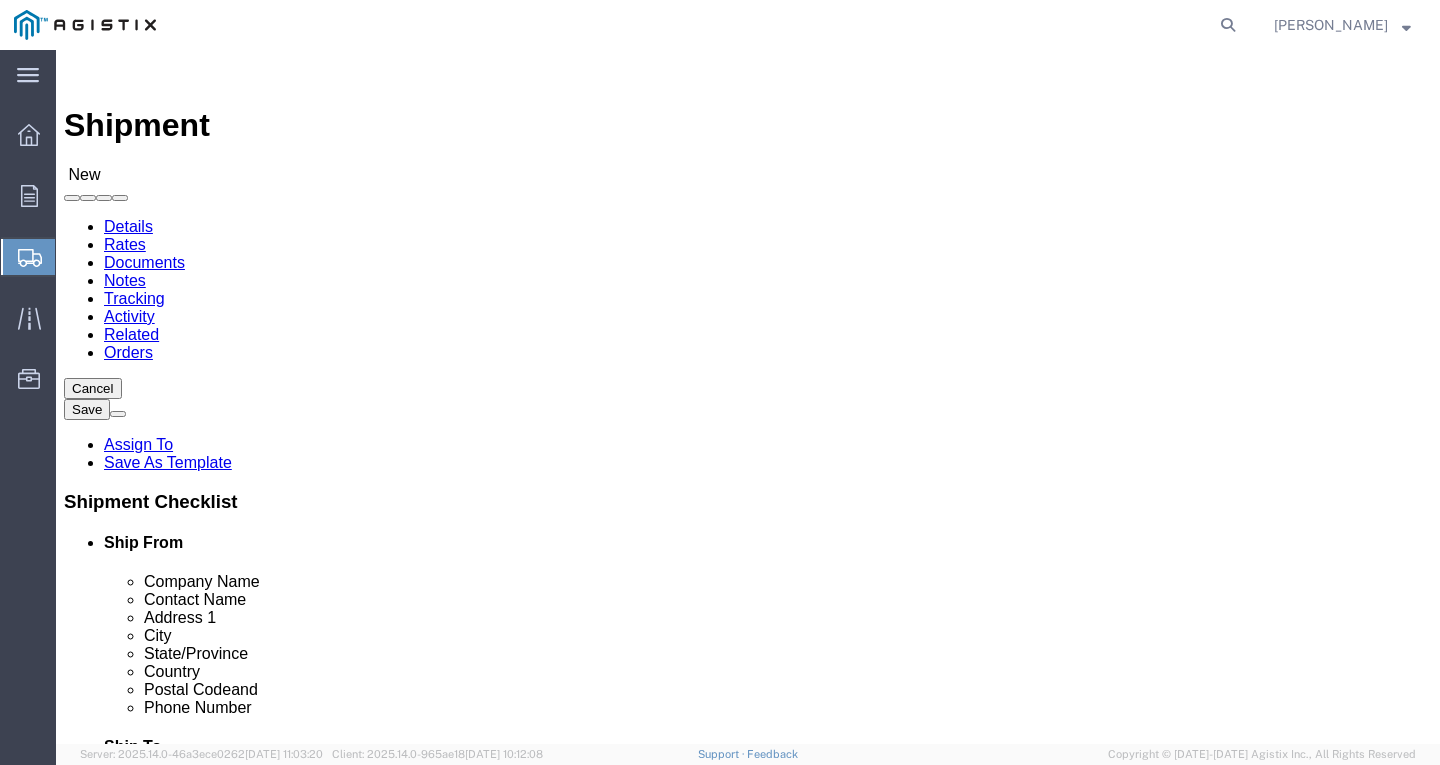 click on "Select PG&E Southwire Company" 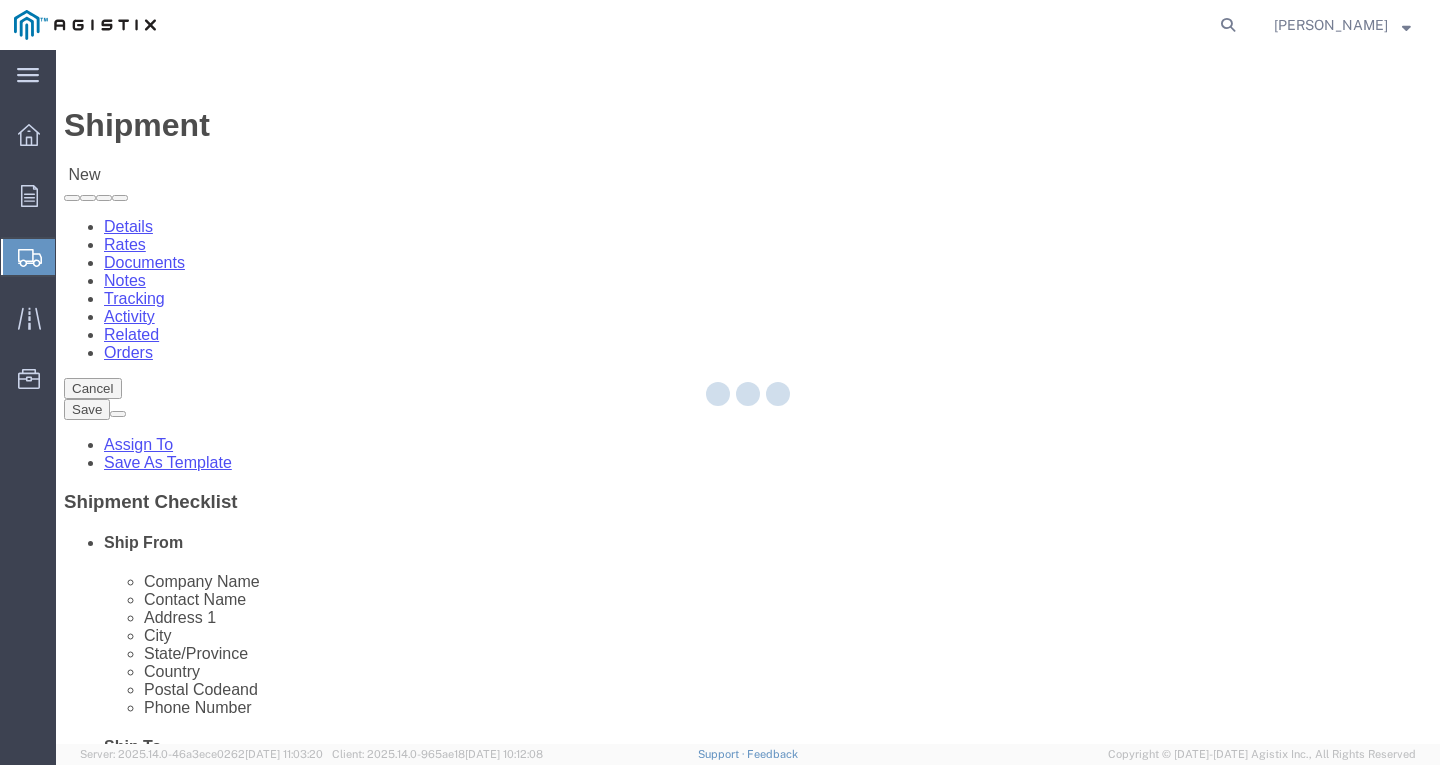 type on "Southwire Company" 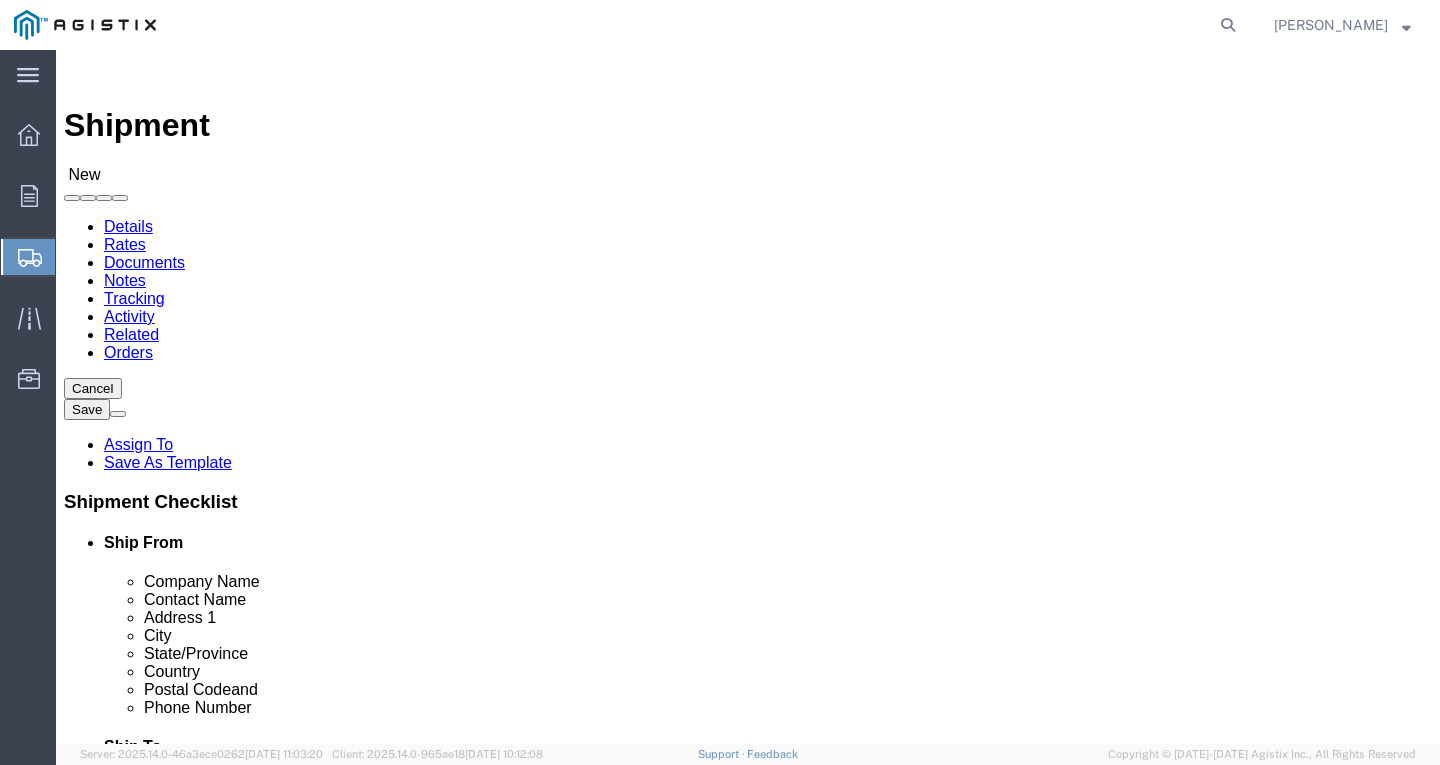 select on "CA" 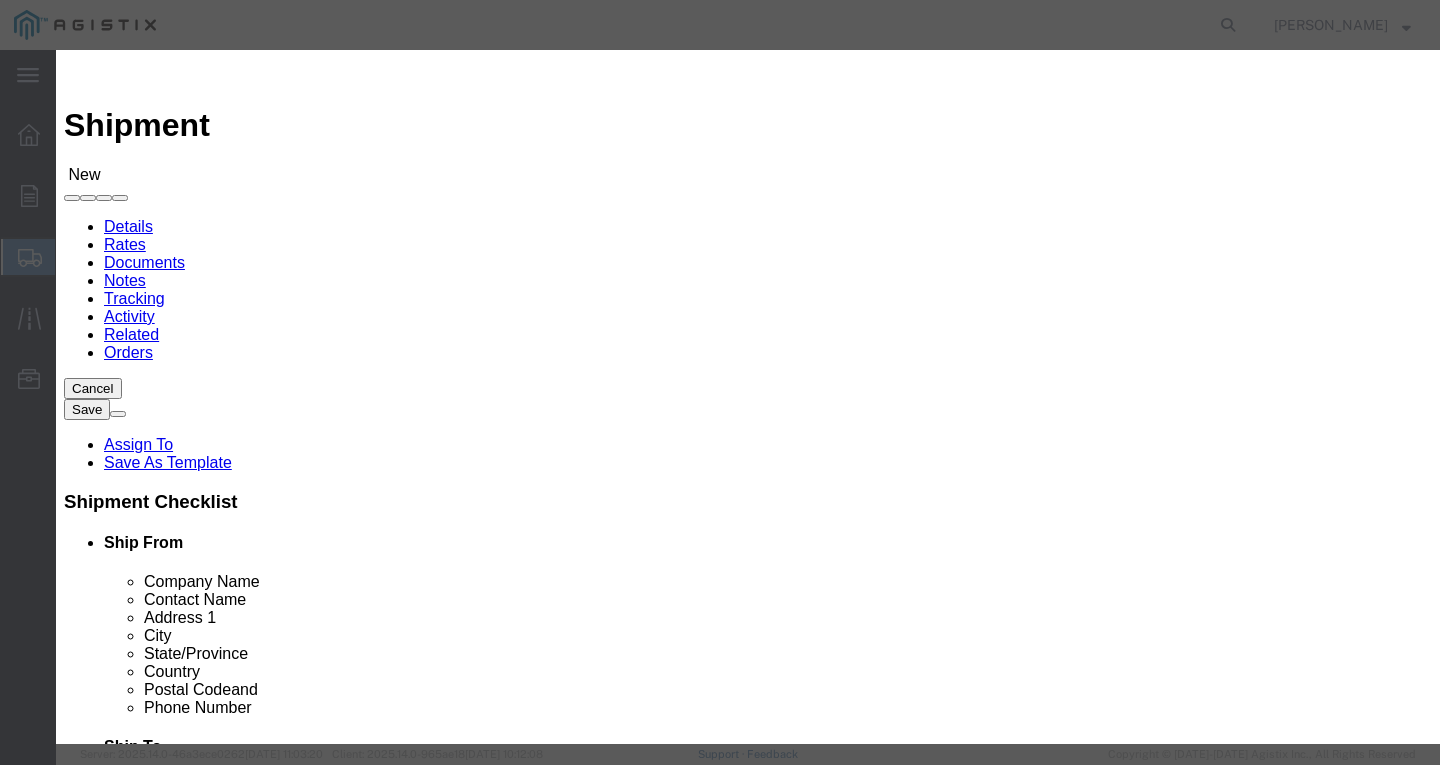 click on "Search by Address Book Name City Company Name Contact Name Country CustomerAlias DPL Days To Expire DPL Last Update DPL Status Email Address Location Type Notes Phone Number Role State Zip" 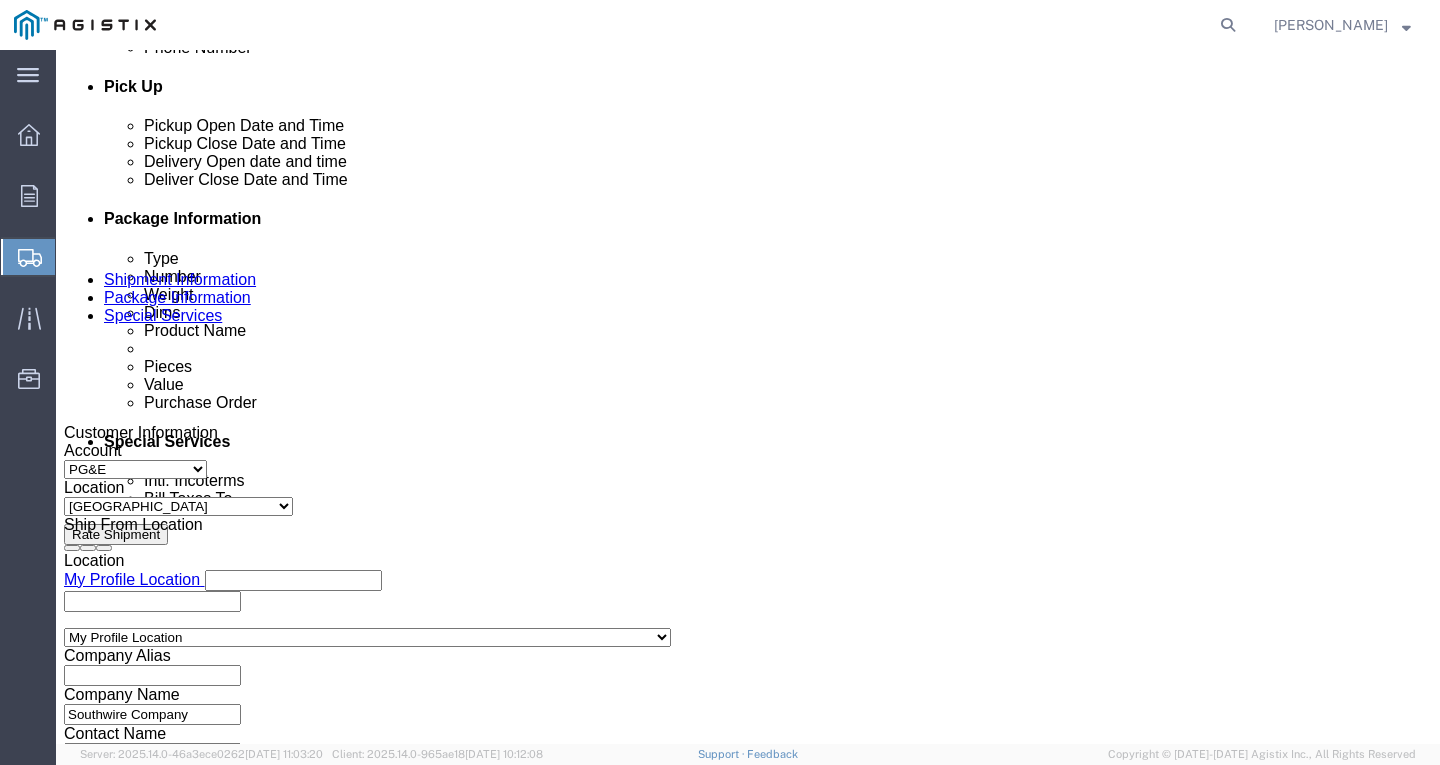 scroll, scrollTop: 900, scrollLeft: 0, axis: vertical 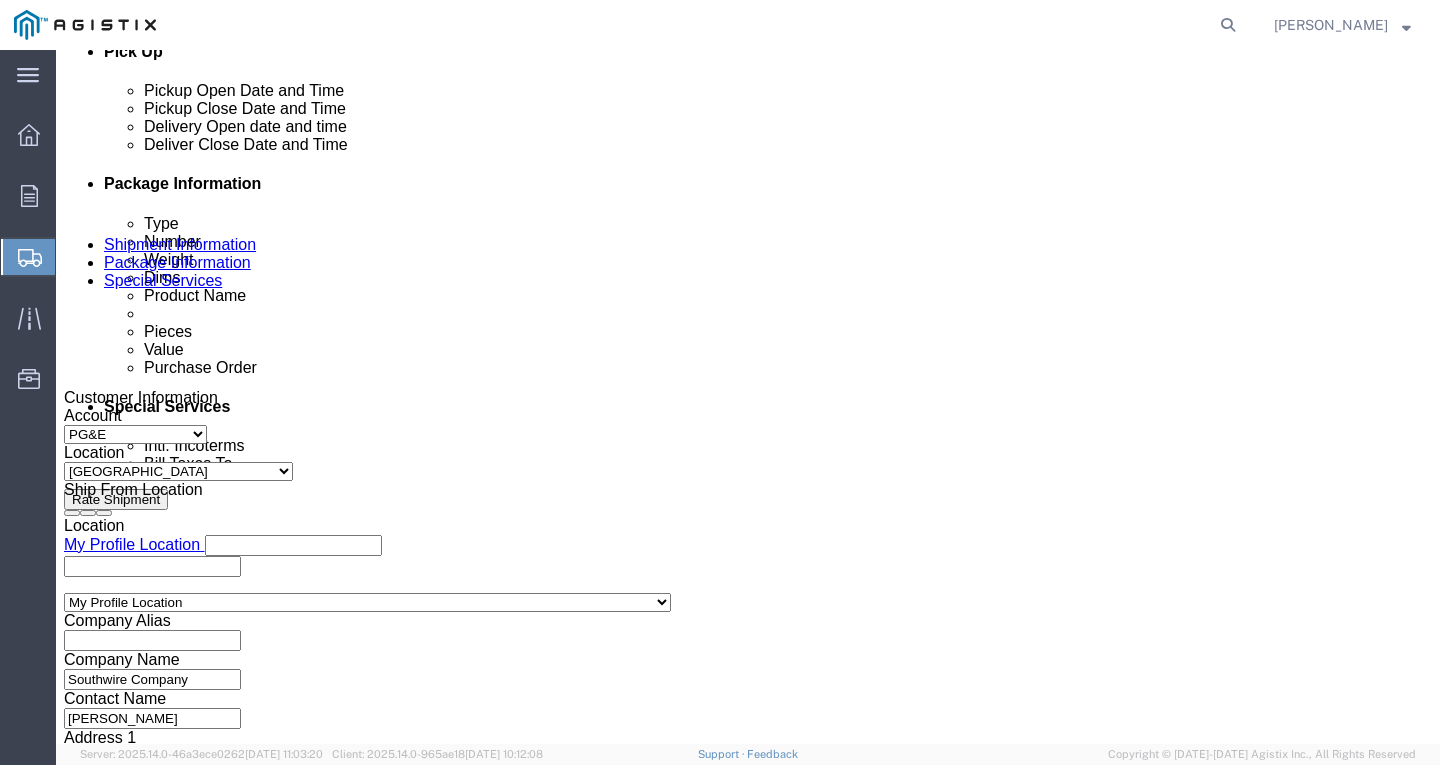 click on "[DATE] 1:00 PM" 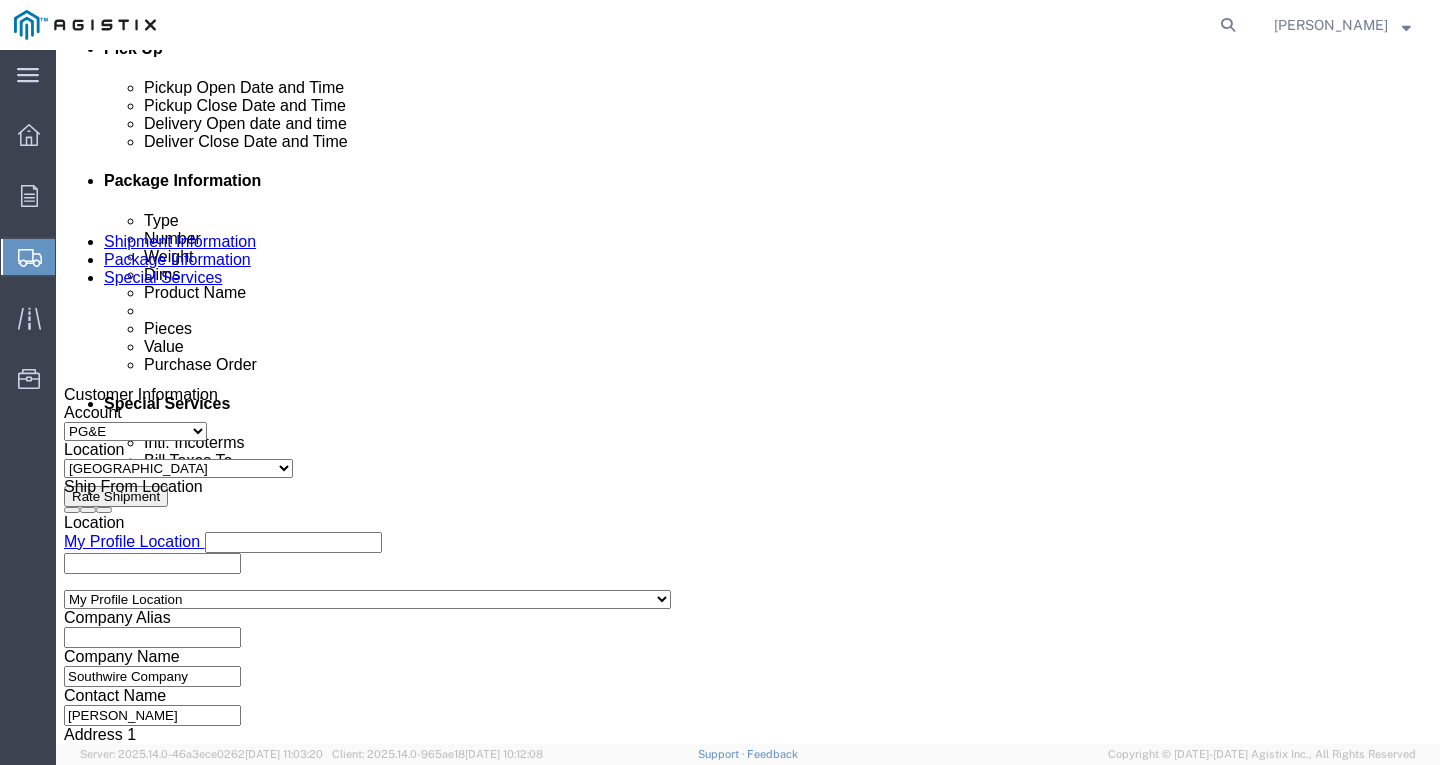 click on "1:00 PM" 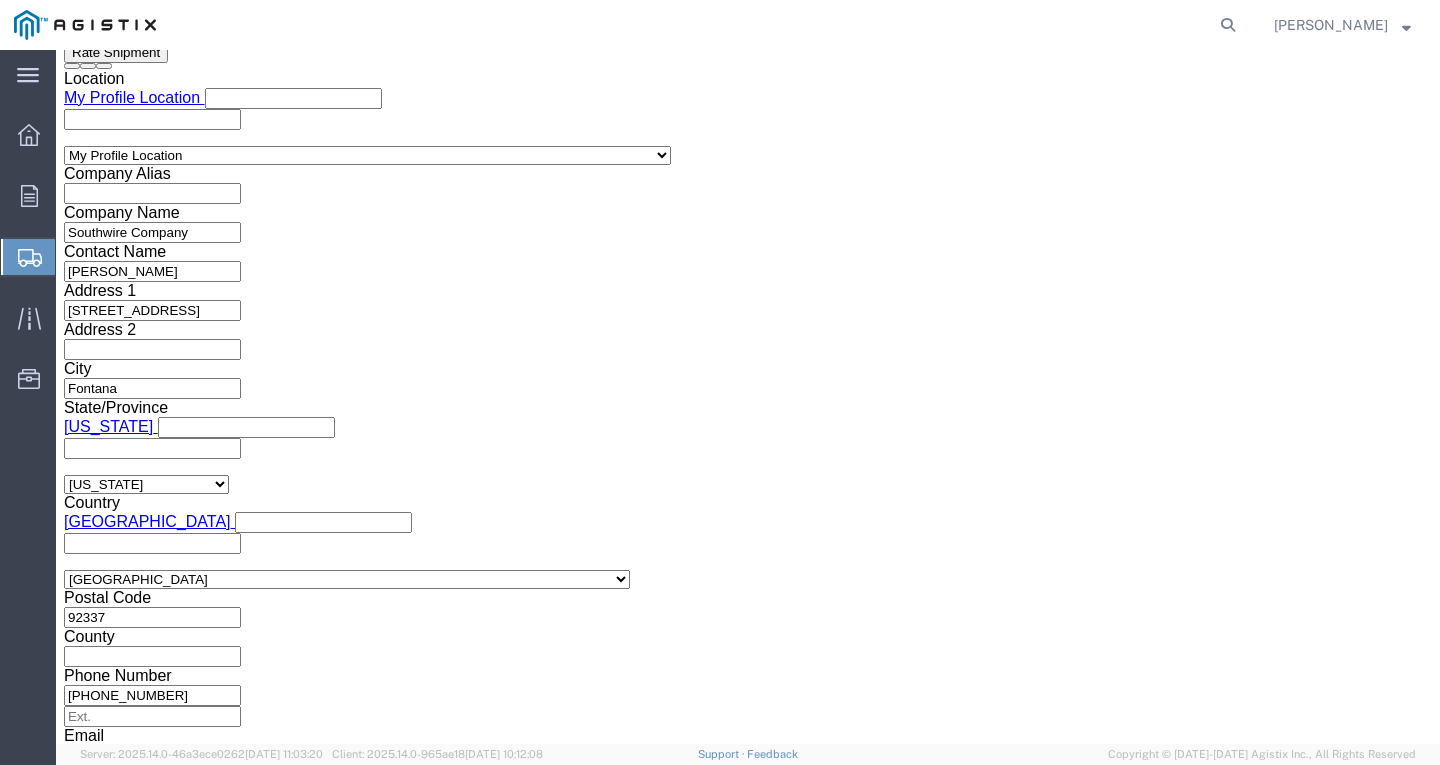 click on "Apply" 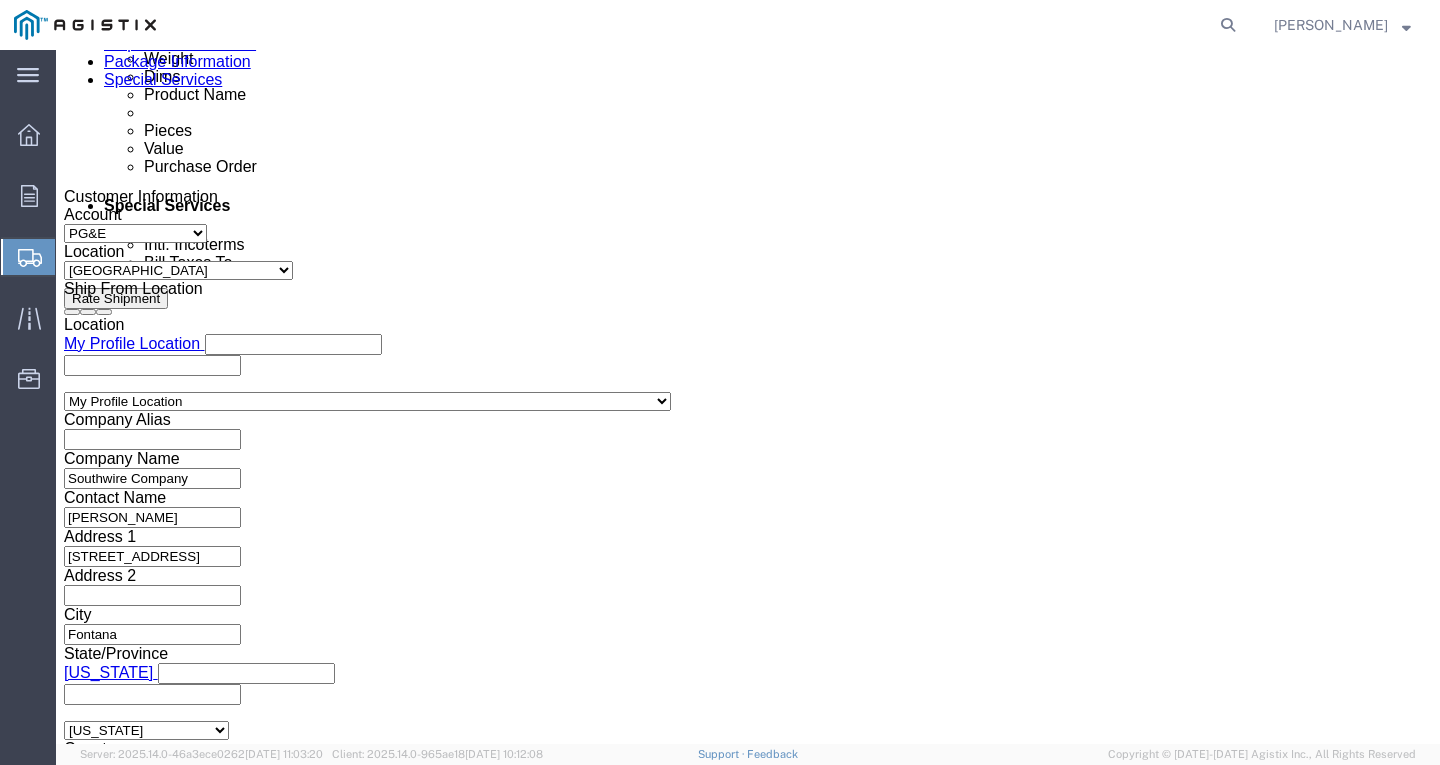 scroll, scrollTop: 1047, scrollLeft: 0, axis: vertical 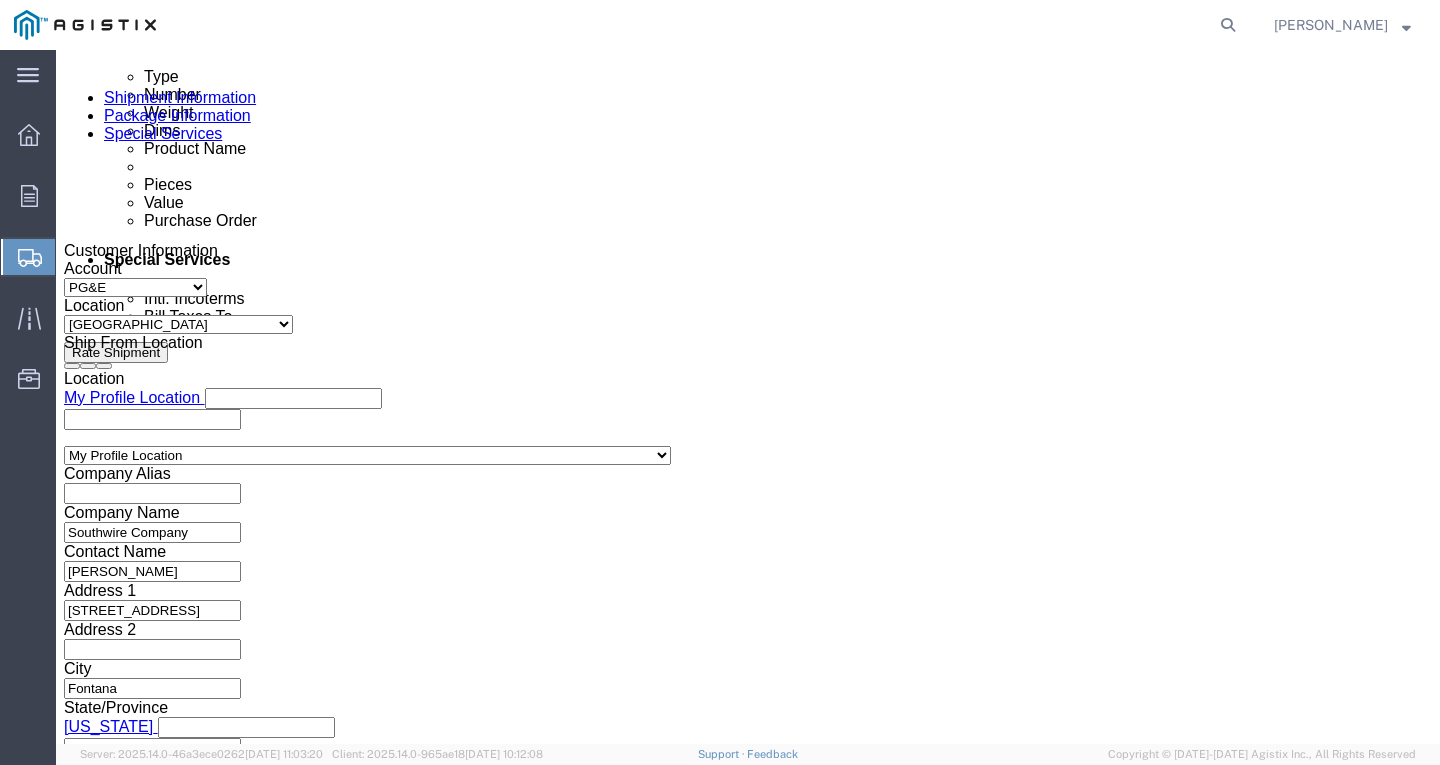 click 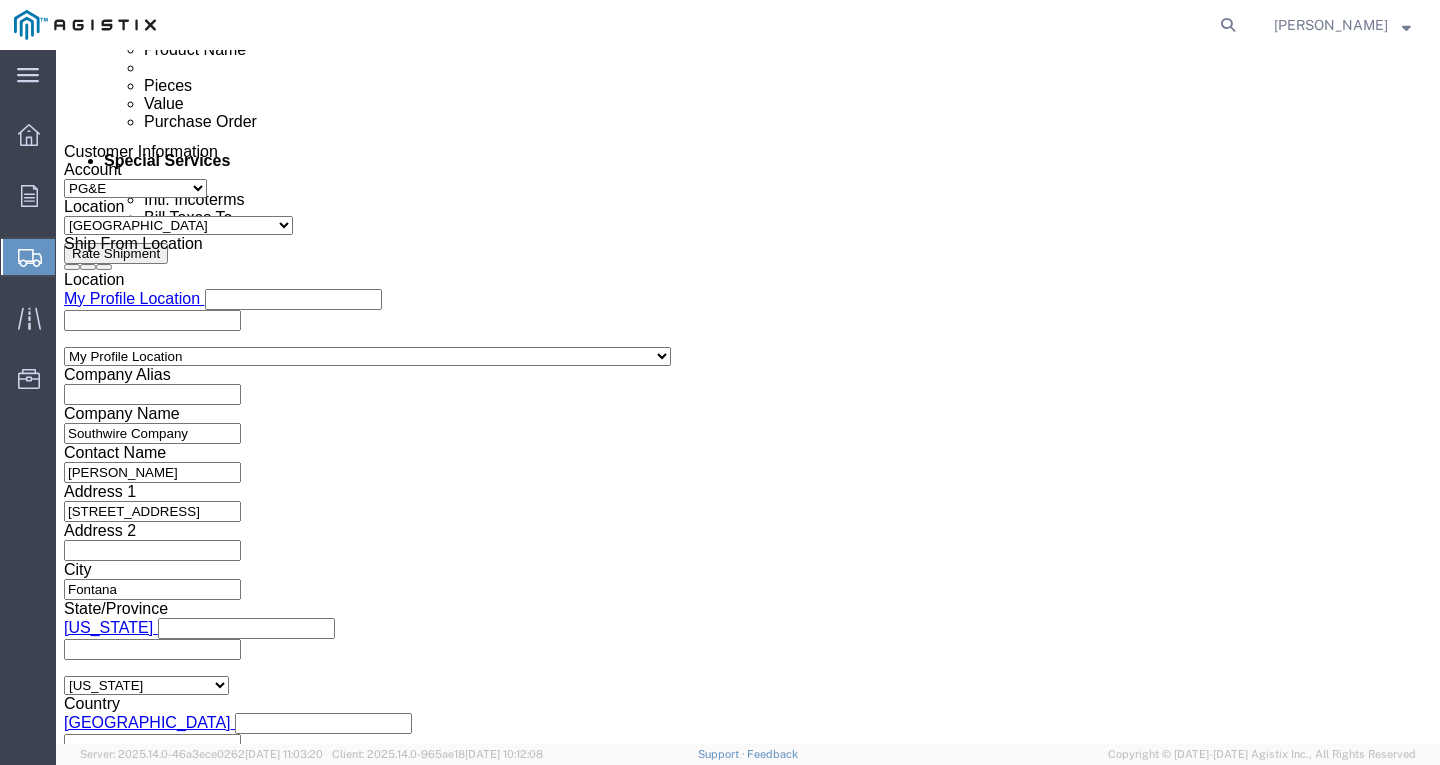 scroll, scrollTop: 1147, scrollLeft: 0, axis: vertical 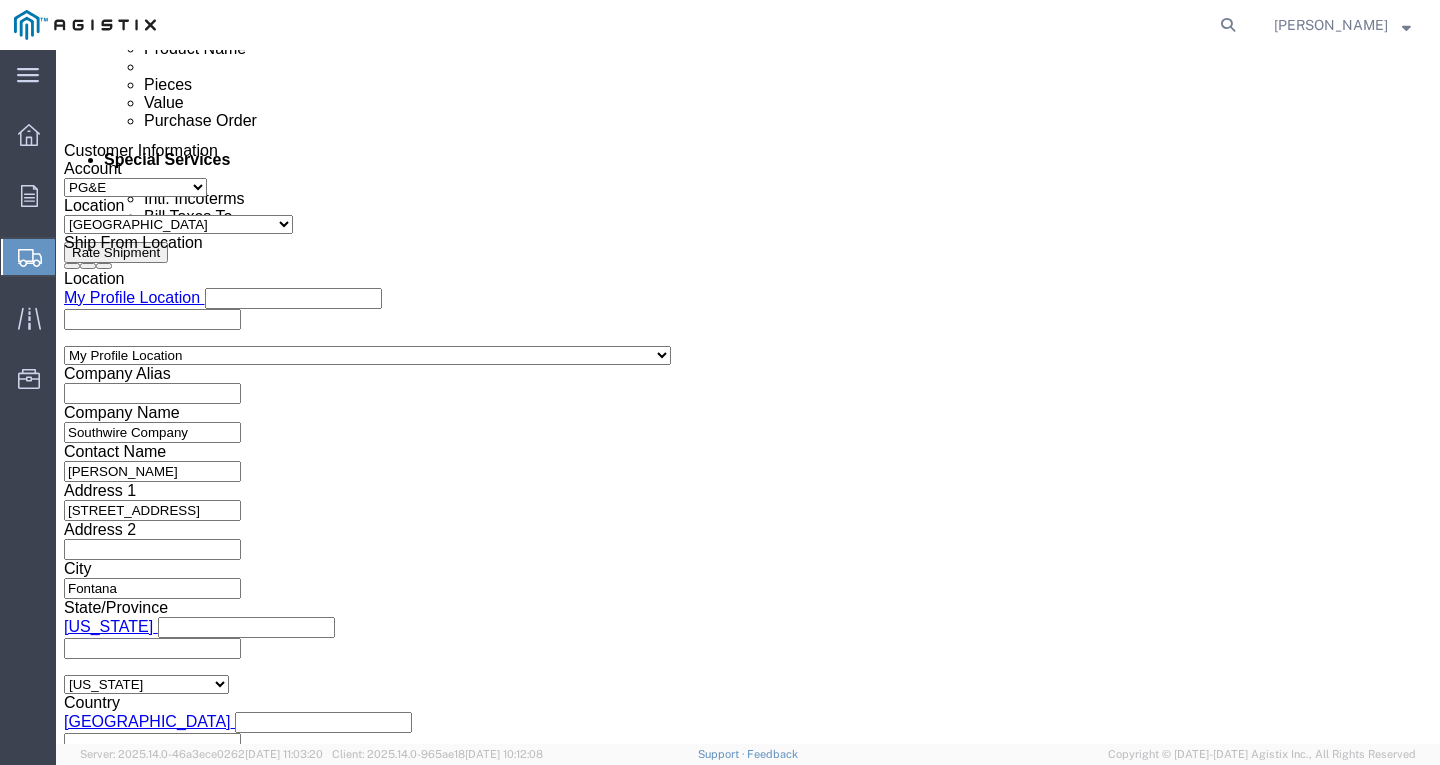 click 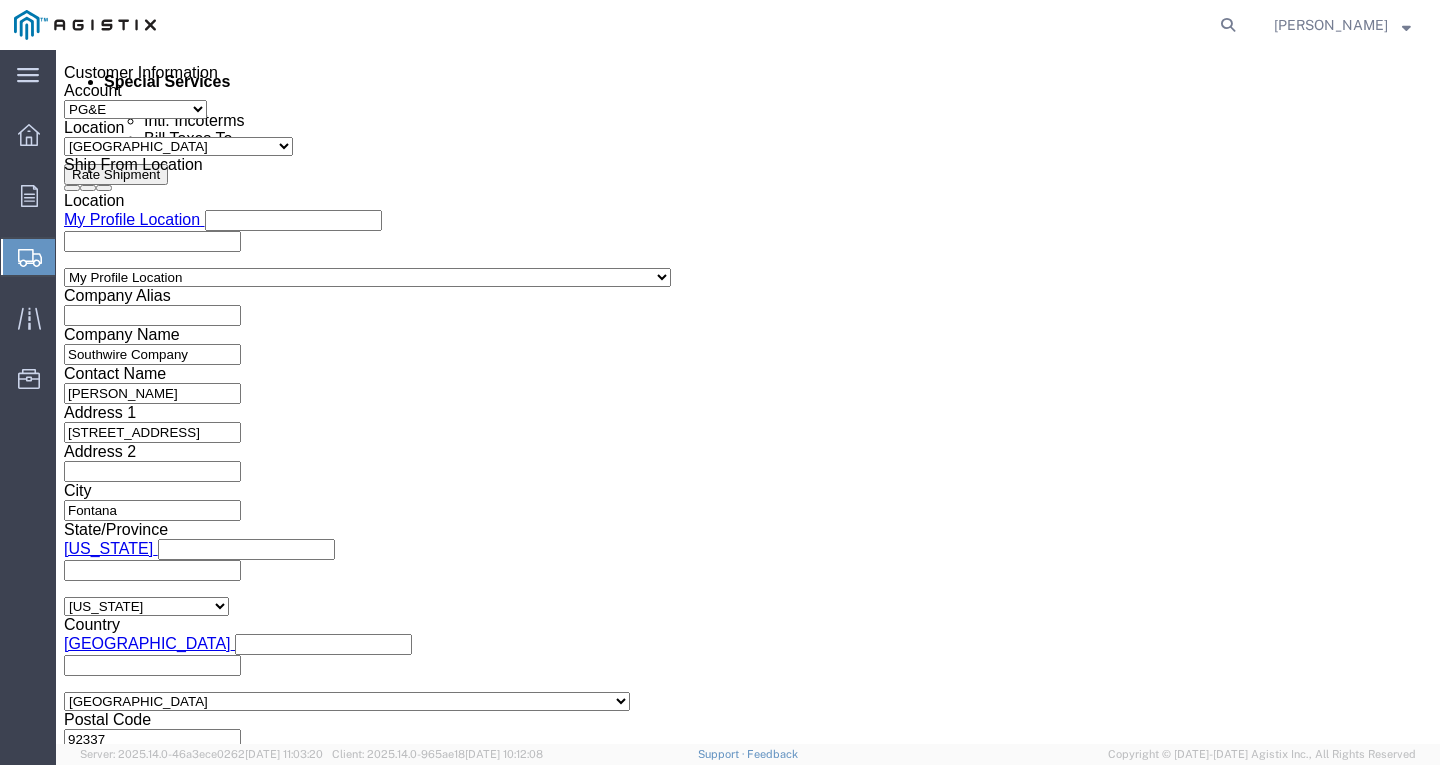scroll, scrollTop: 1347, scrollLeft: 0, axis: vertical 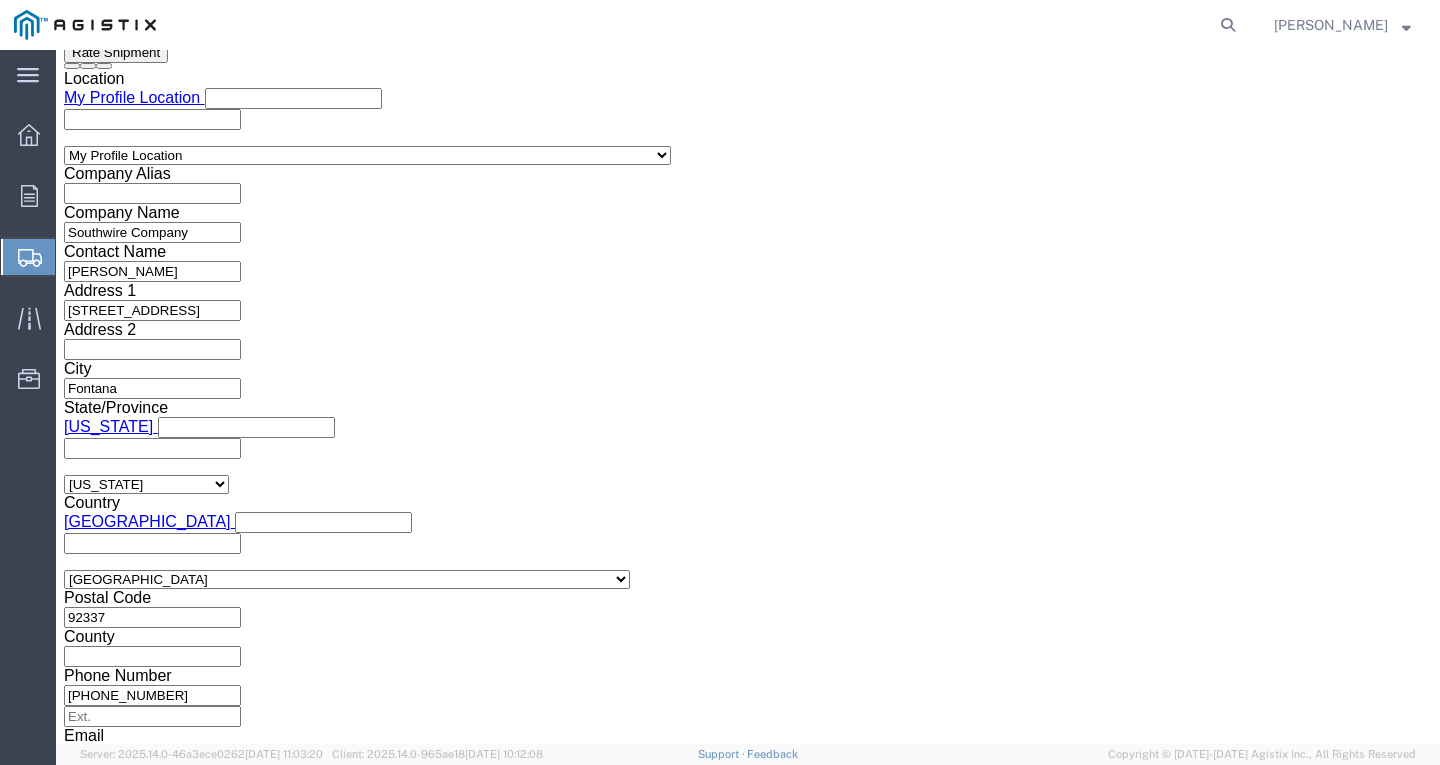 type on "7350524" 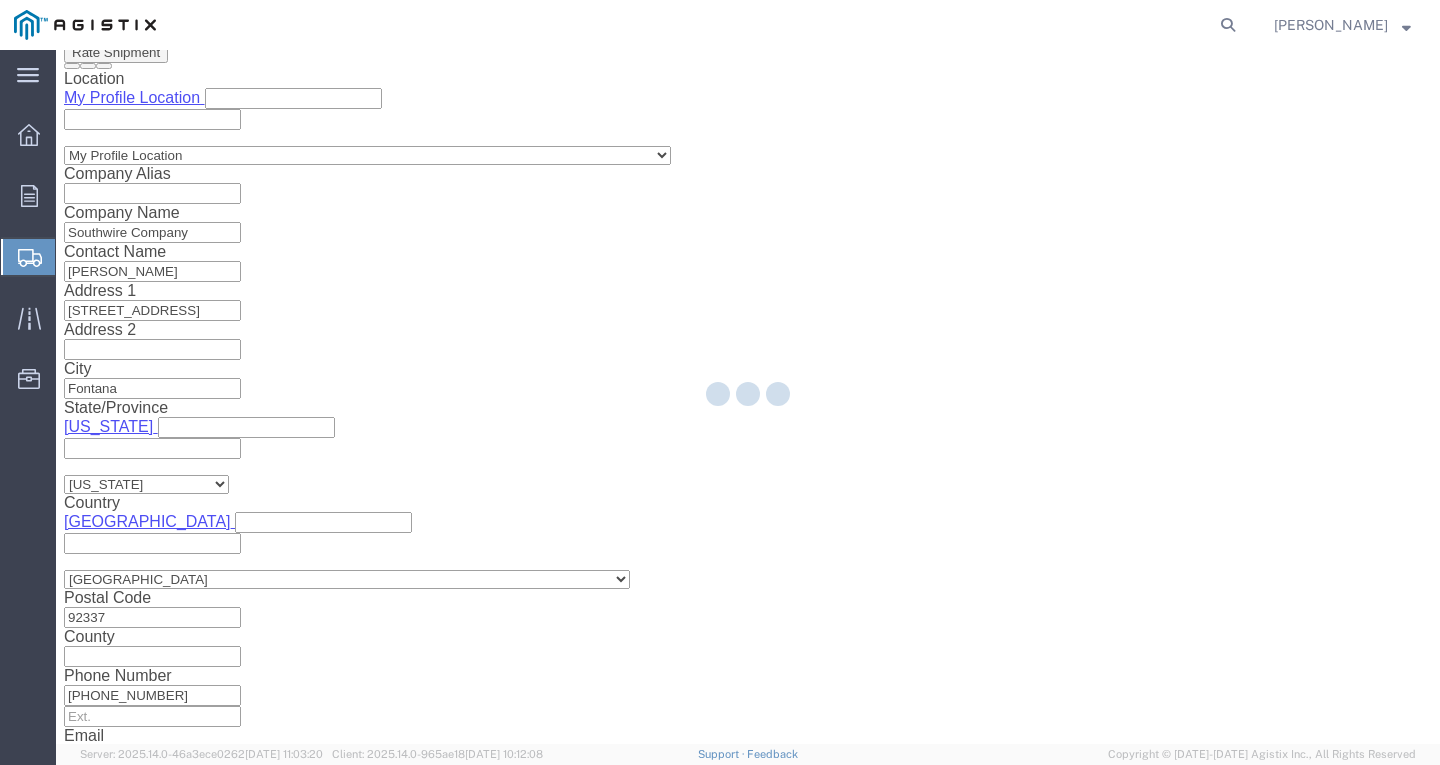 select 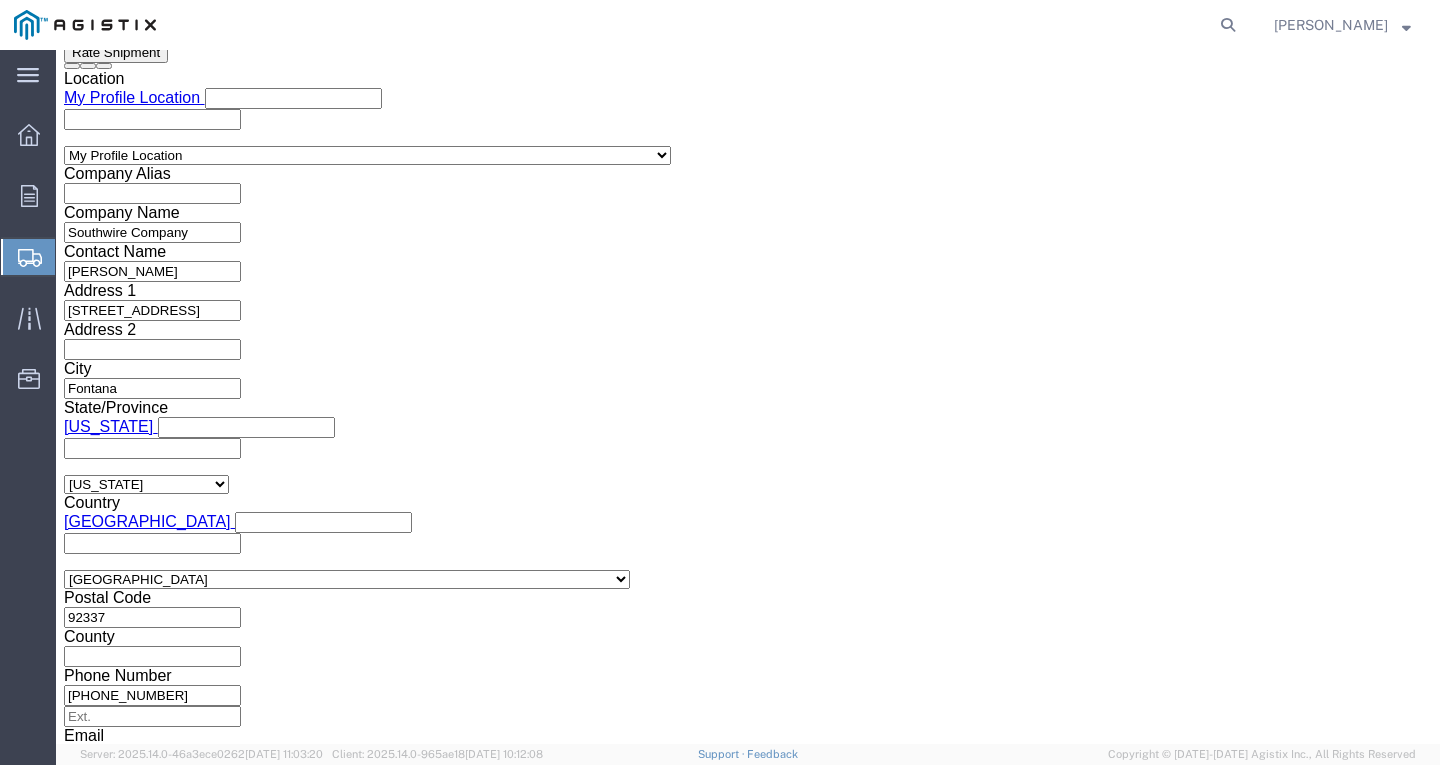 drag, startPoint x: 212, startPoint y: 555, endPoint x: 156, endPoint y: 505, distance: 75.073296 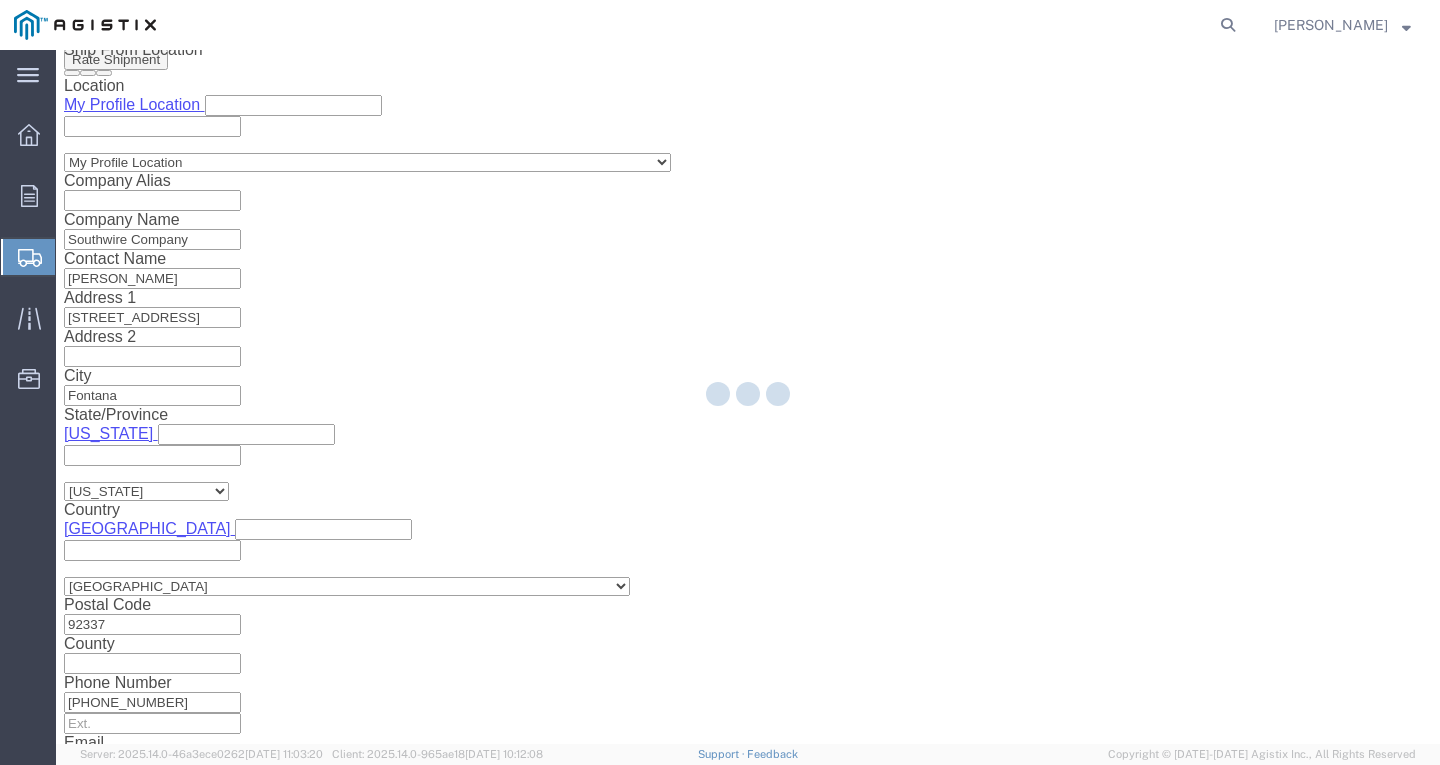scroll, scrollTop: 0, scrollLeft: 0, axis: both 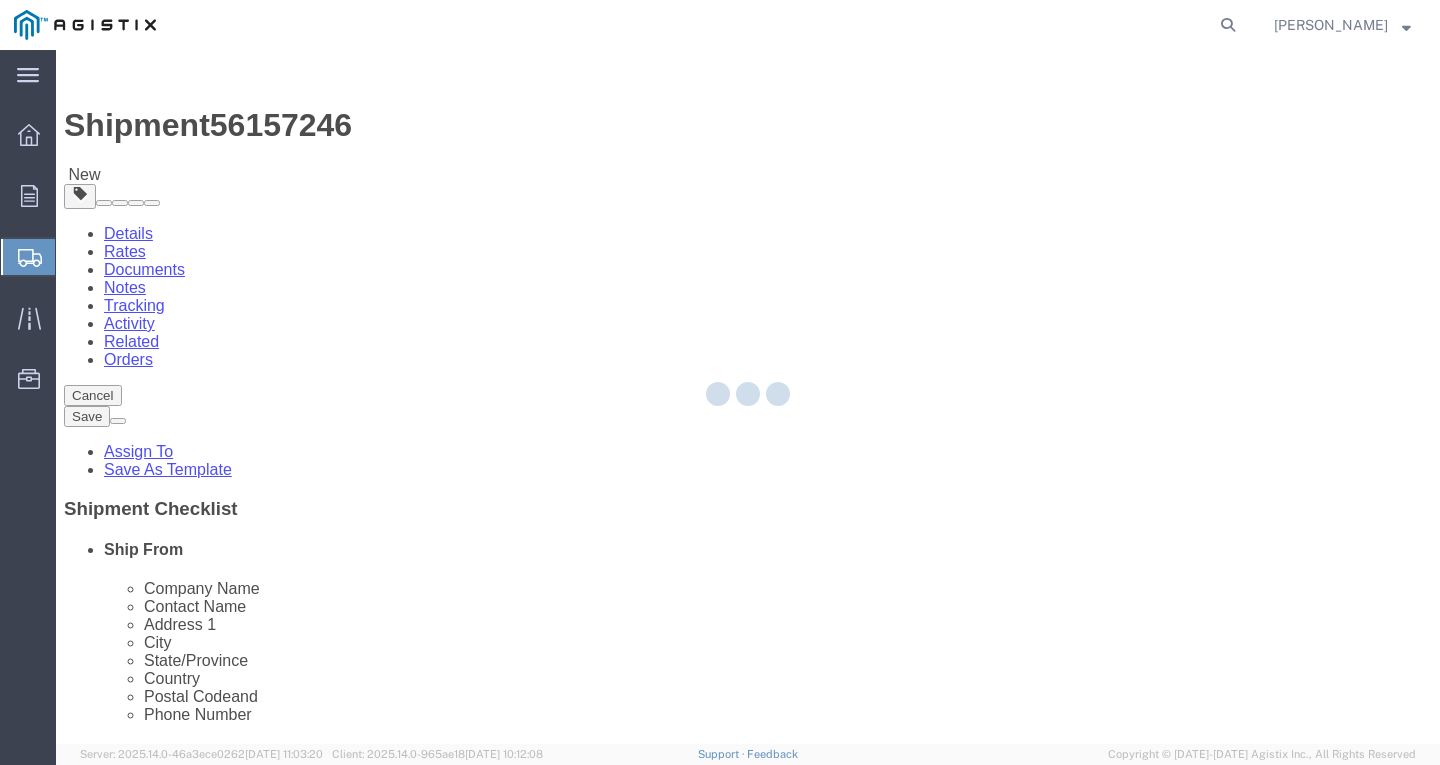 select on "CBOX" 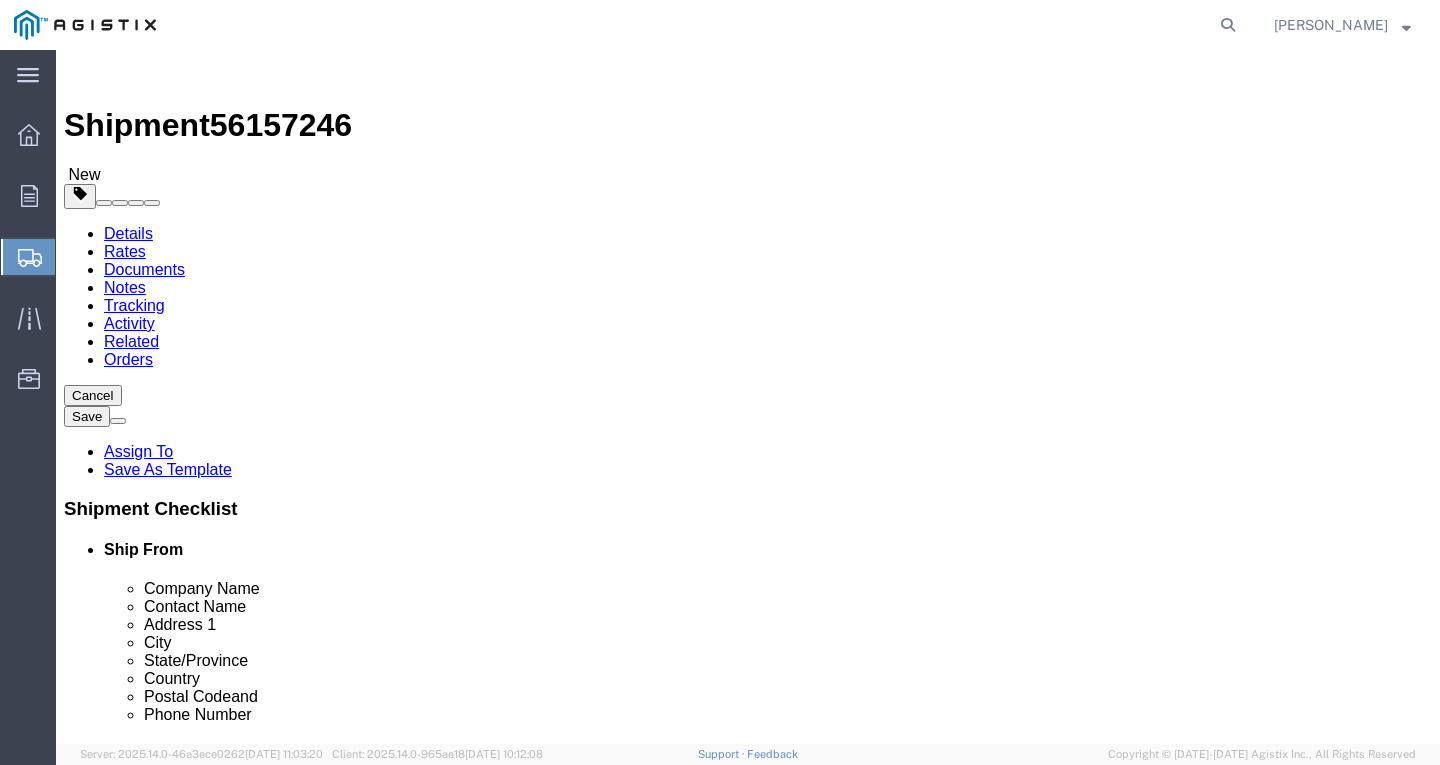 click on "Add Content" 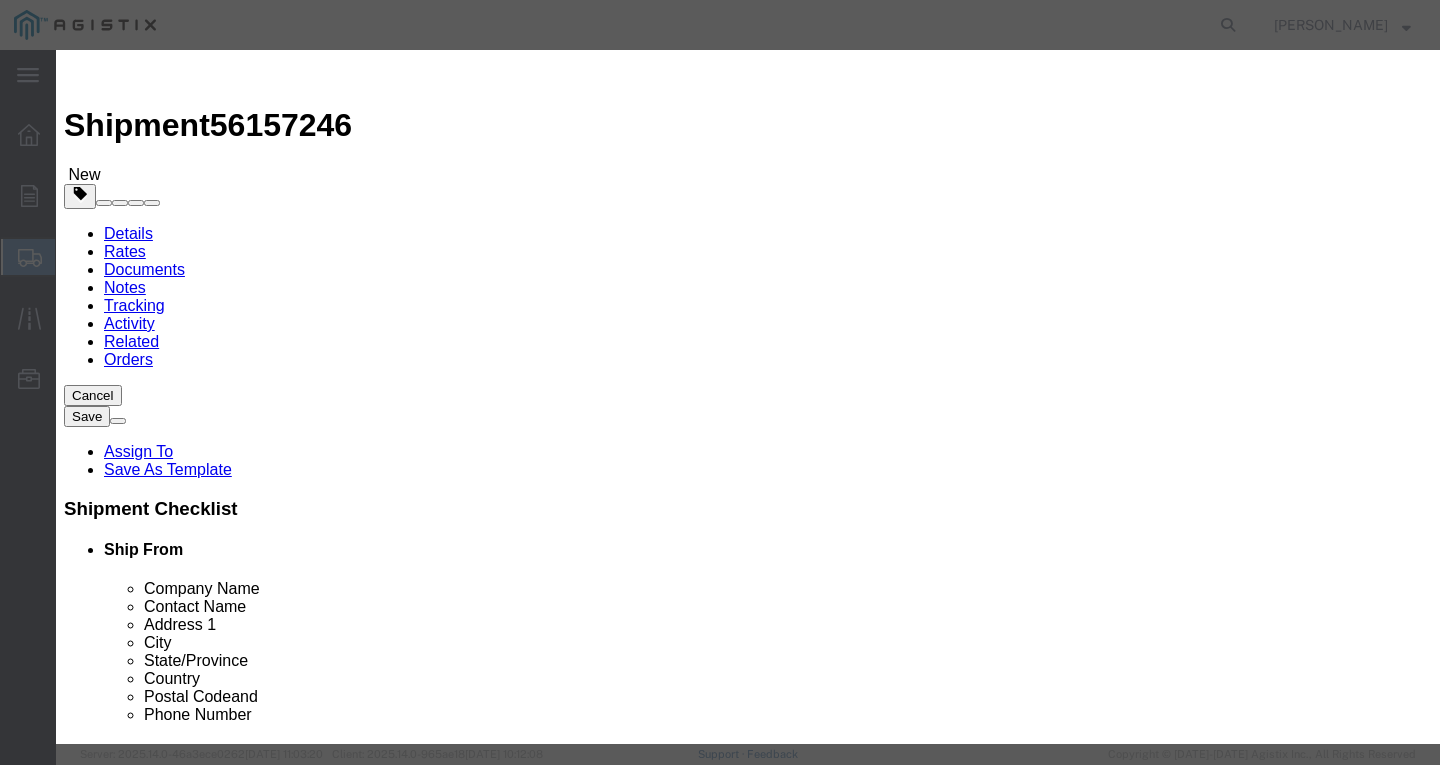 click 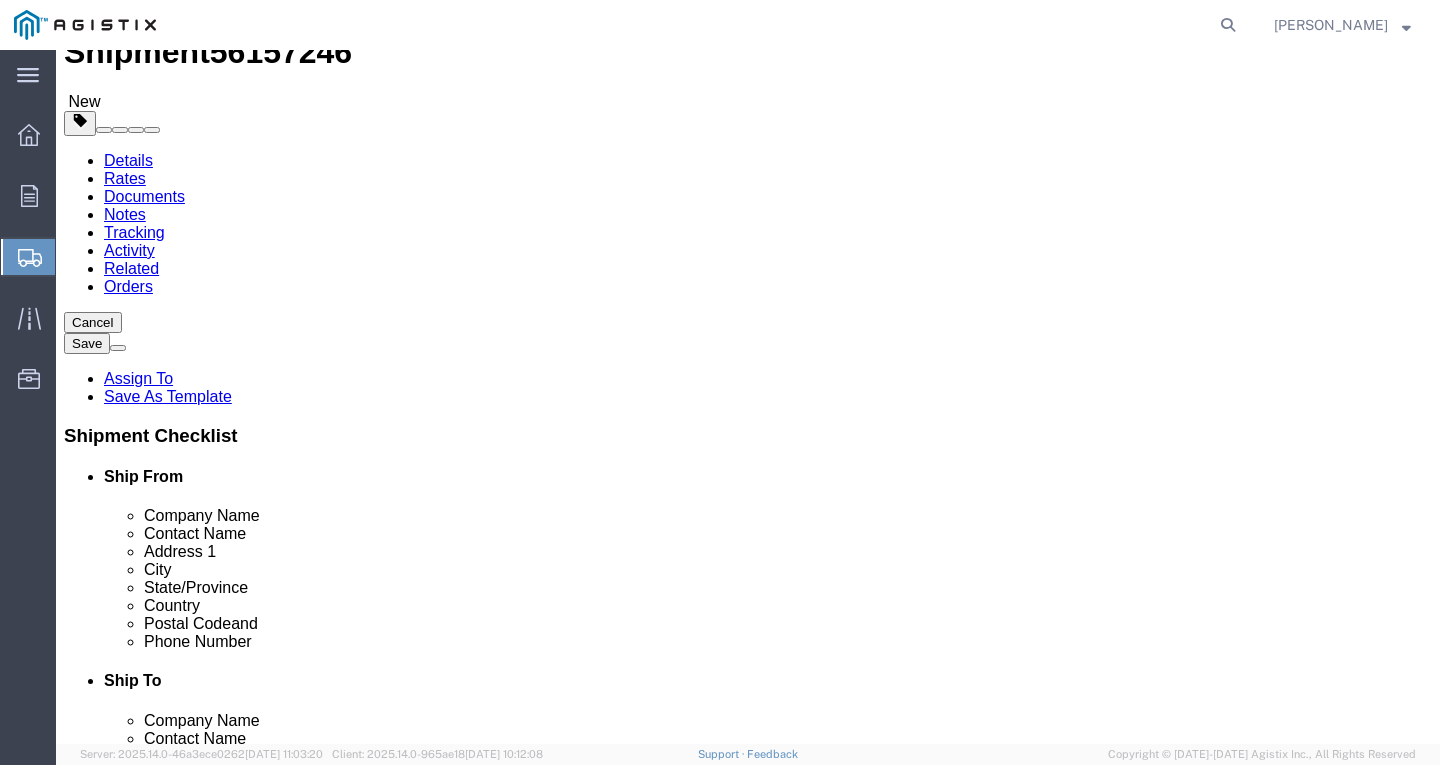 scroll, scrollTop: 0, scrollLeft: 0, axis: both 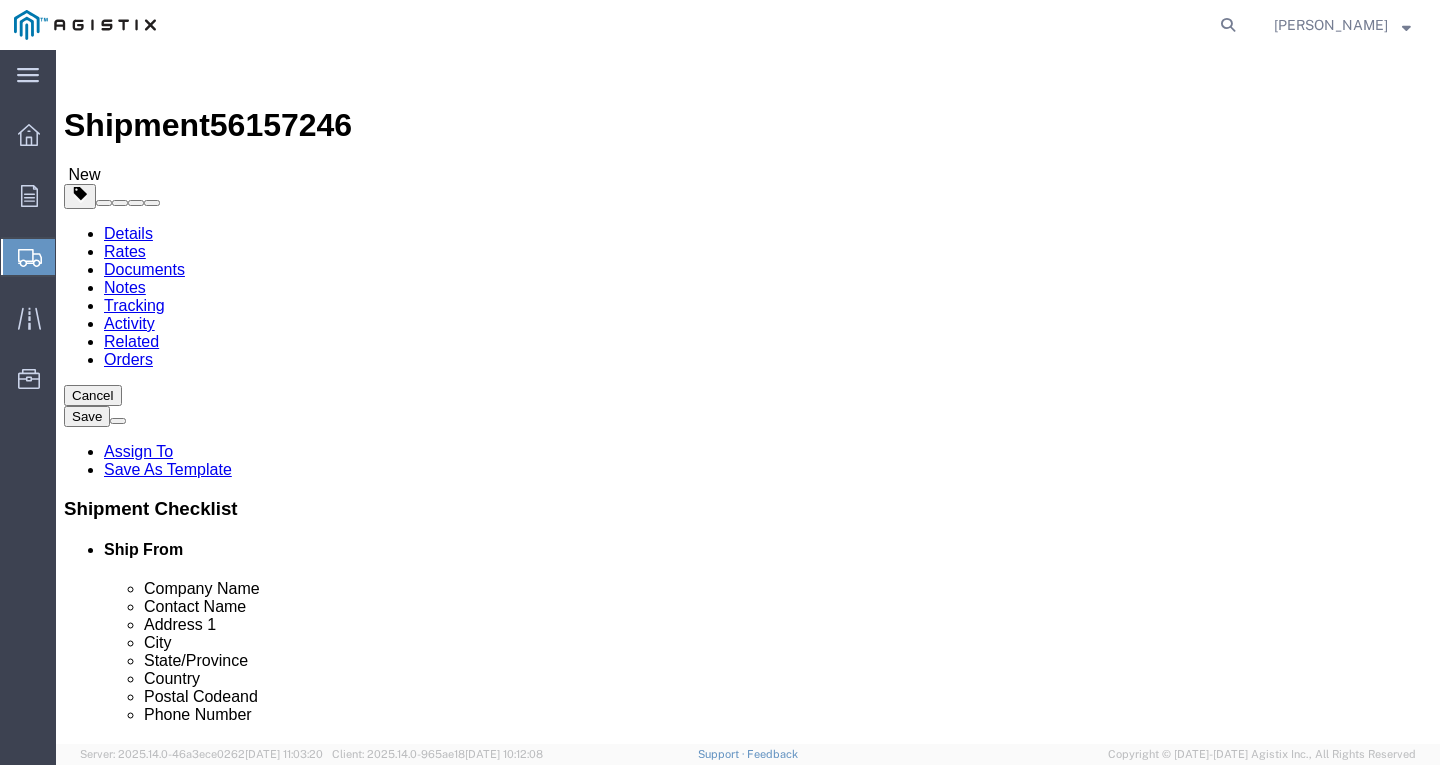 click on "Select Bulk Bundle(s) Cardboard Box(es) Carton(s) Crate(s) Drum(s) (Fiberboard) Drum(s) (Metal) Drum(s) (Plastic) Envelope Naked Cargo (UnPackaged) Pallet(s) Oversized (Not Stackable) Pallet(s) Oversized (Stackable) Pallet(s) Standard (Not Stackable) Pallet(s) Standard (Stackable) Roll(s) Your Packaging" 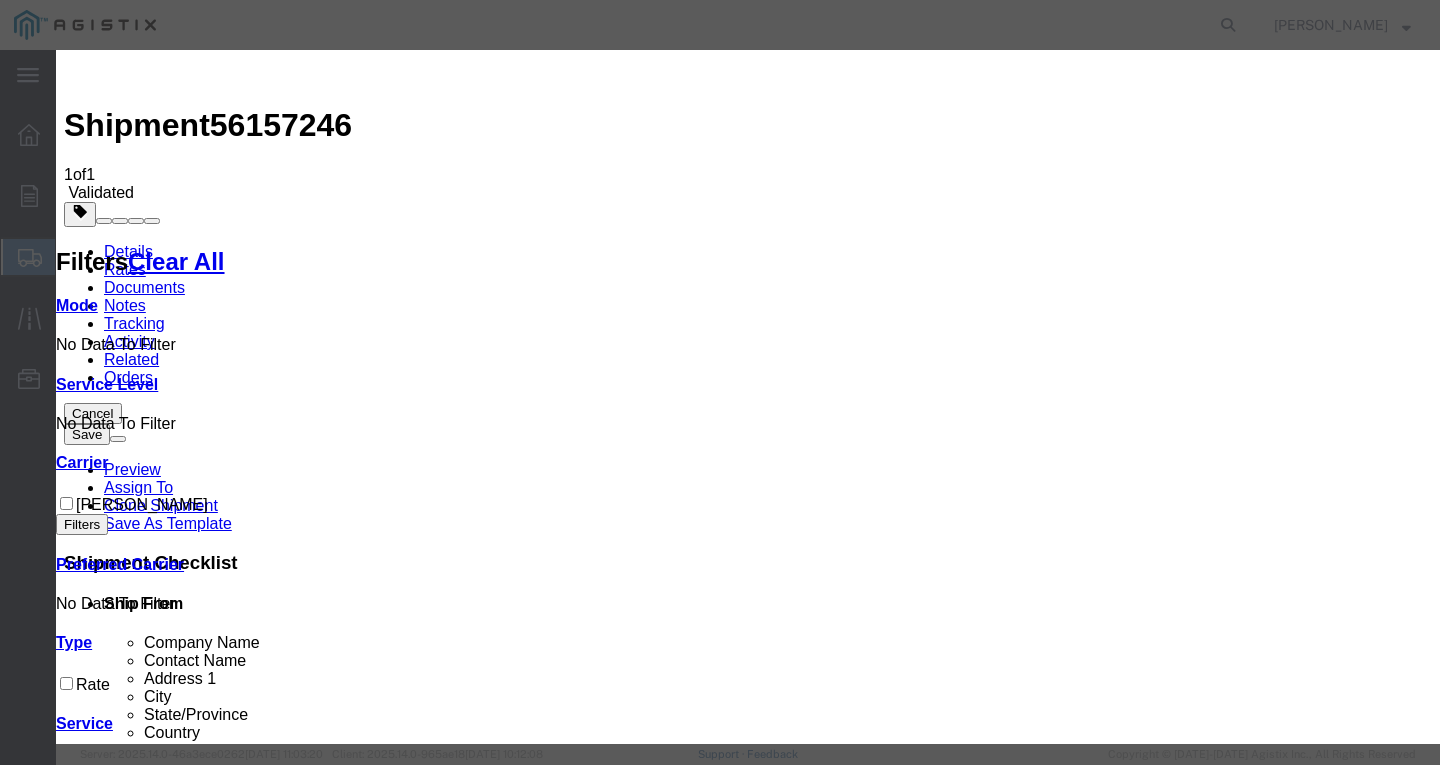 click on "Continue" at bounding box center [98, 3655] 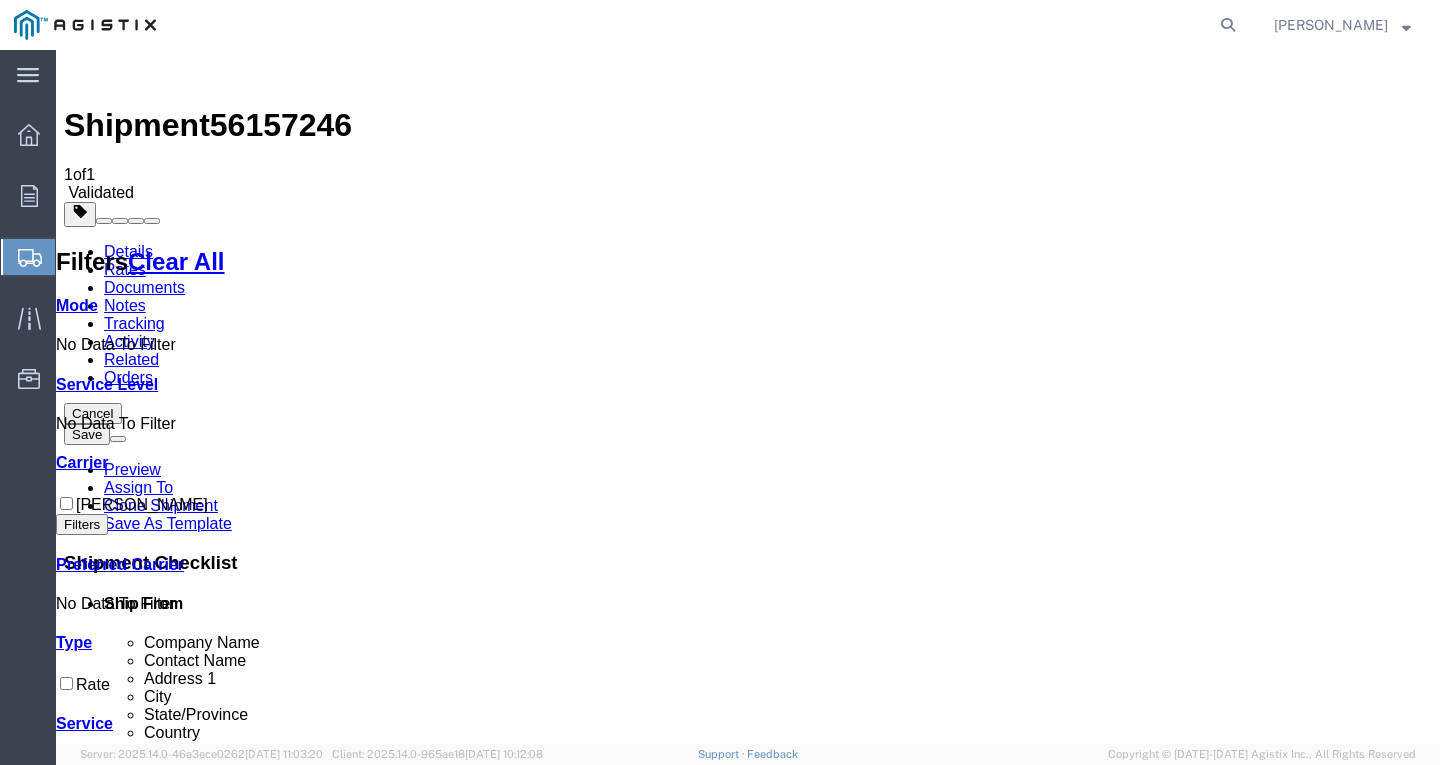 click on "Book" at bounding box center (1110, 1717) 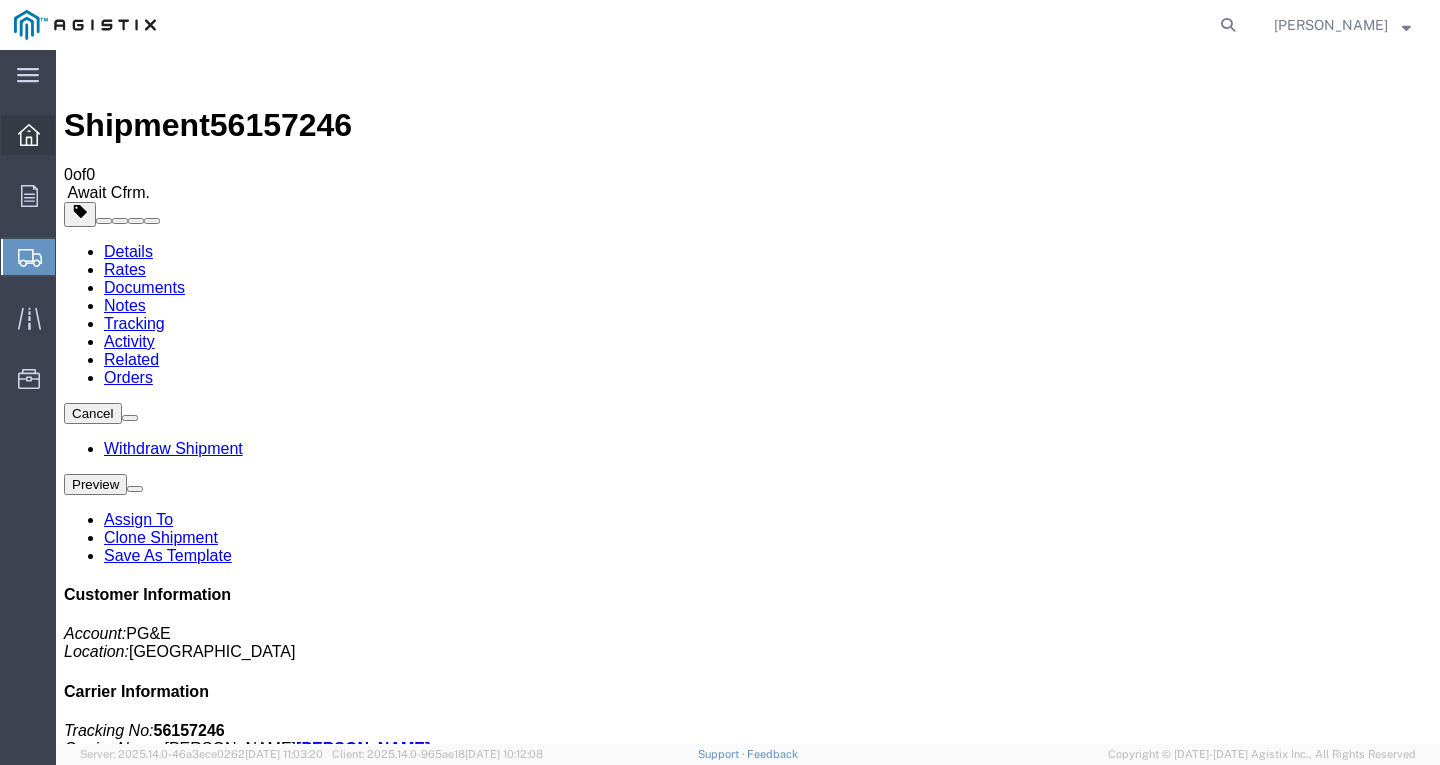 click 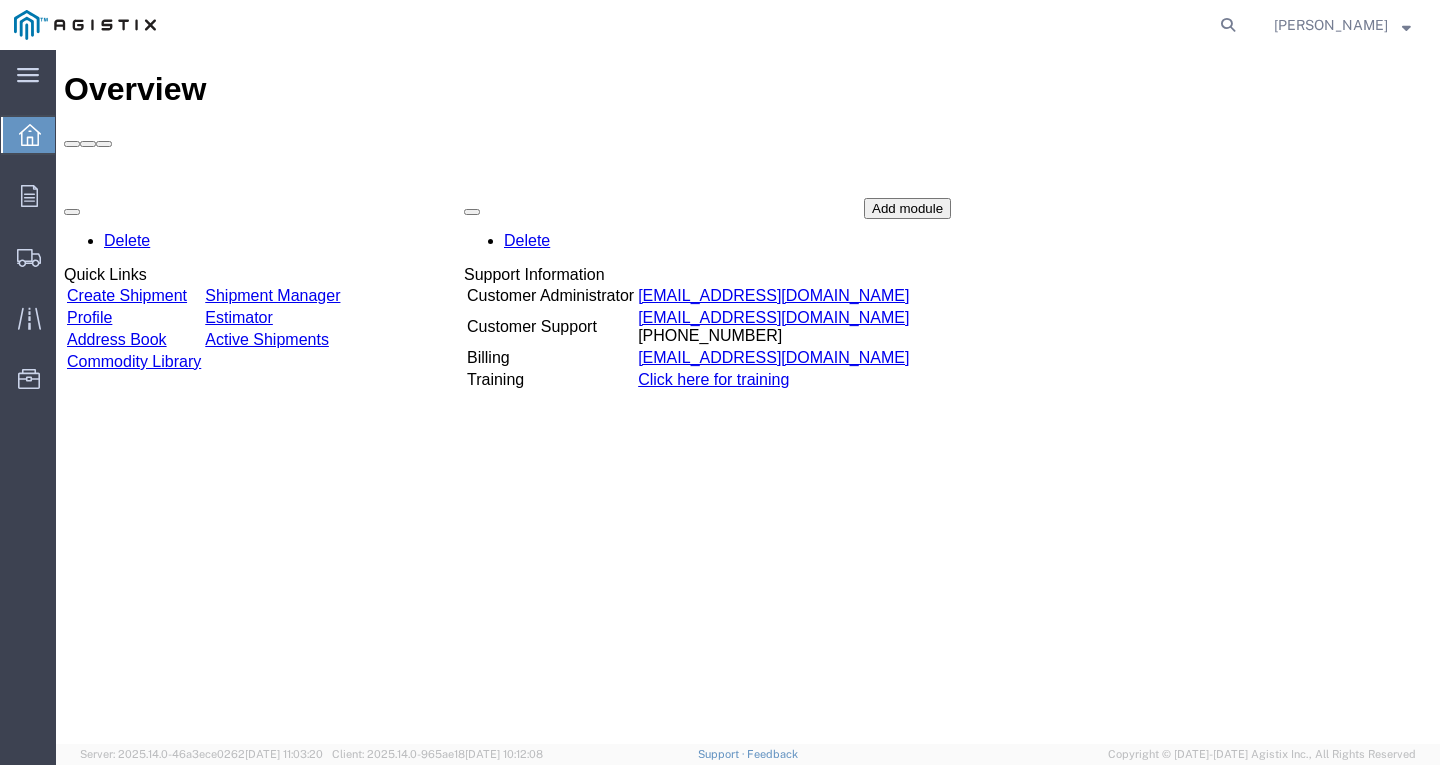 click on "Create Shipment" at bounding box center [127, 295] 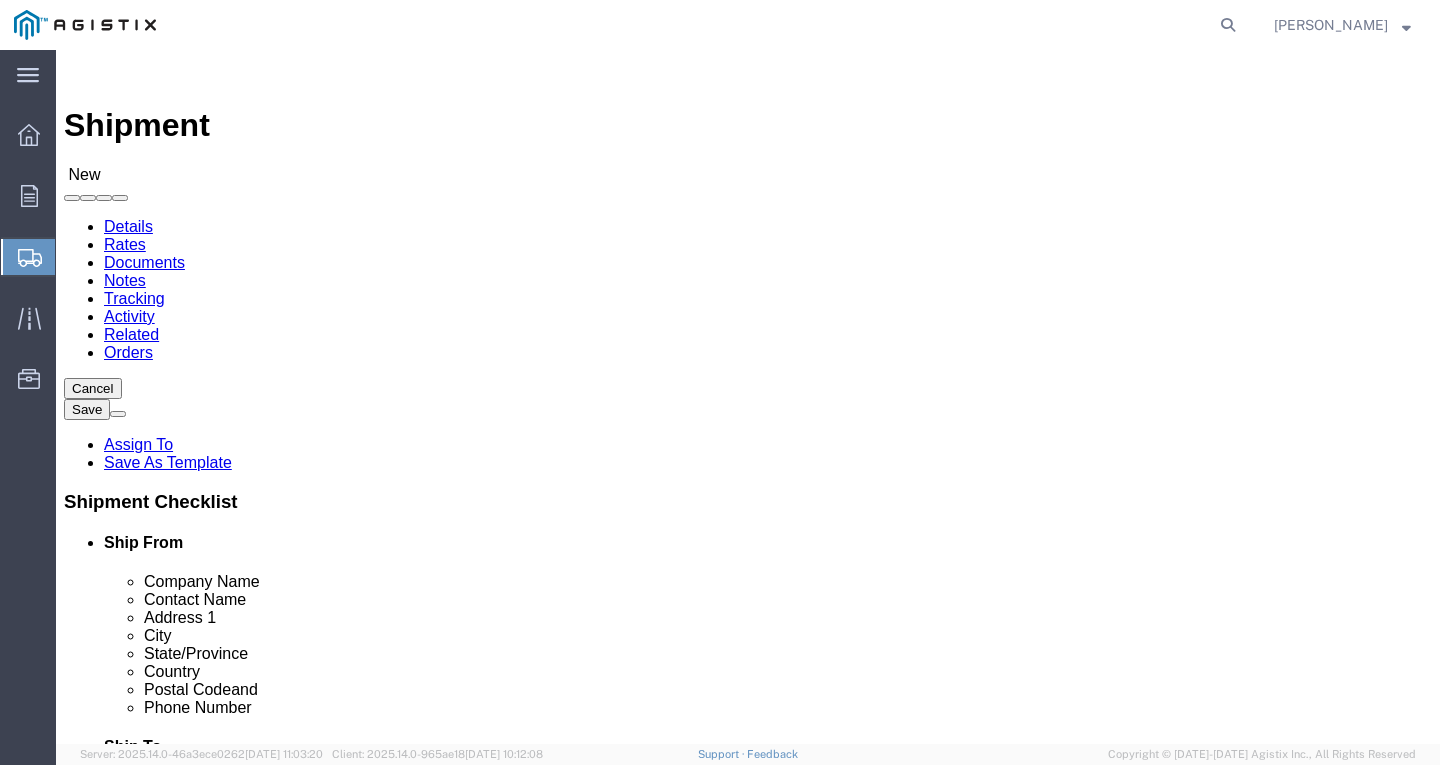 click on "Select PG&E Southwire Company" 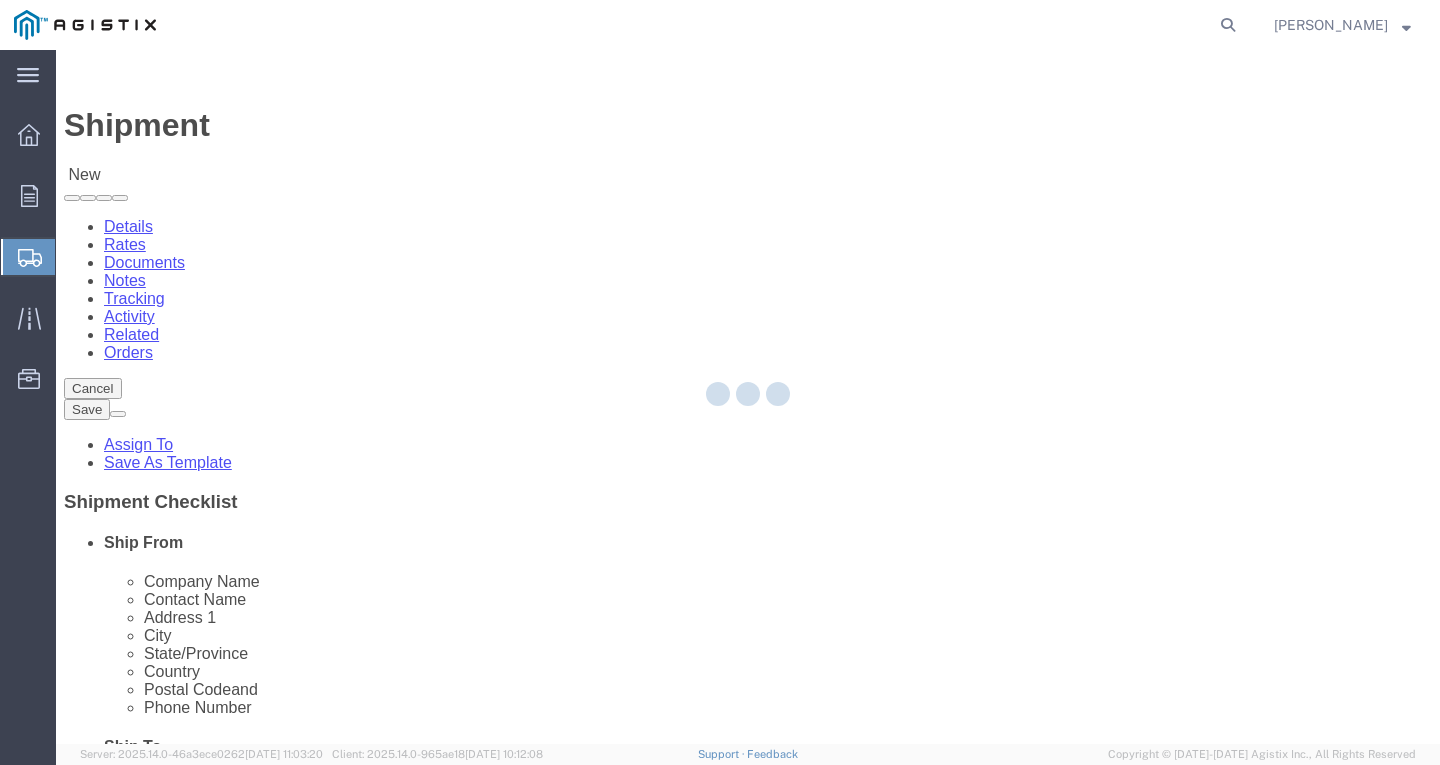 checkbox on "true" 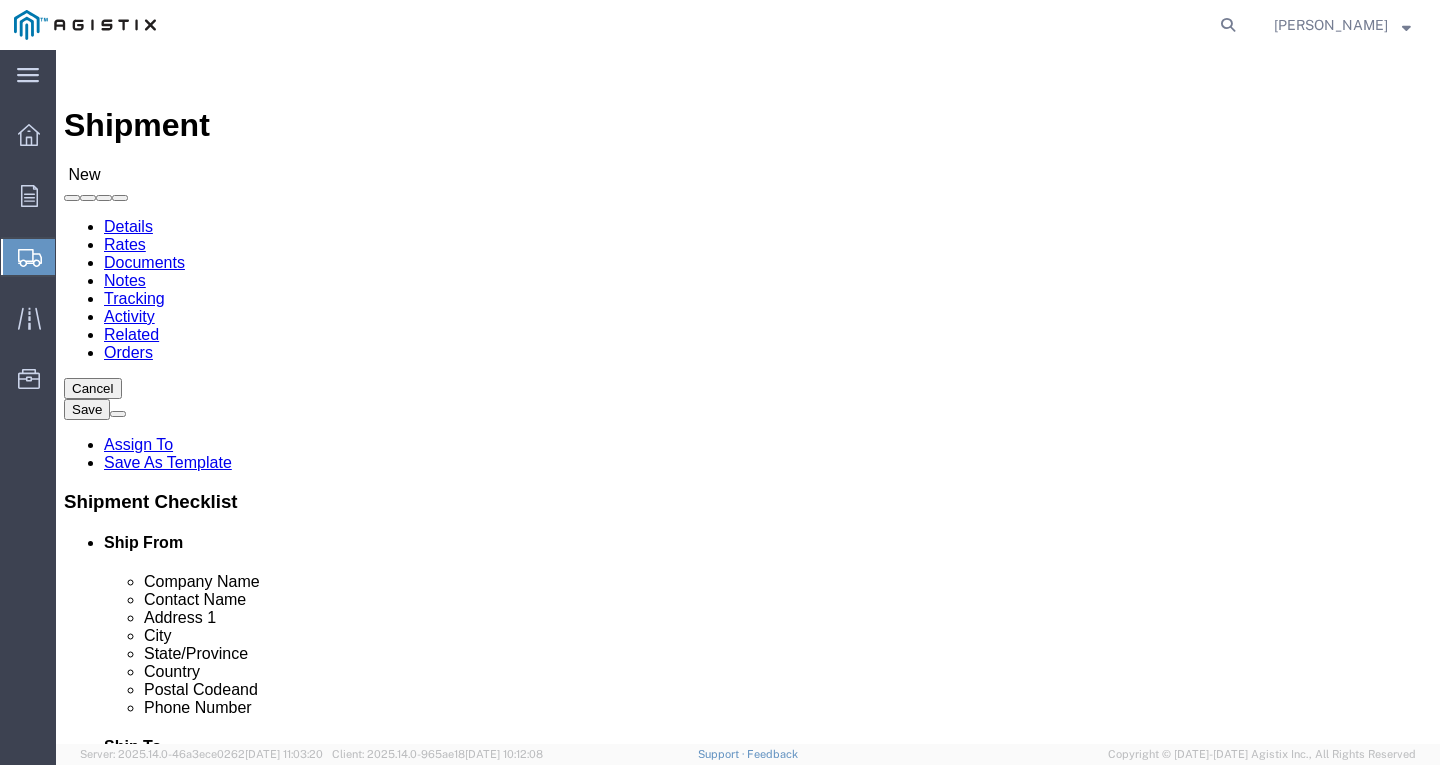 click 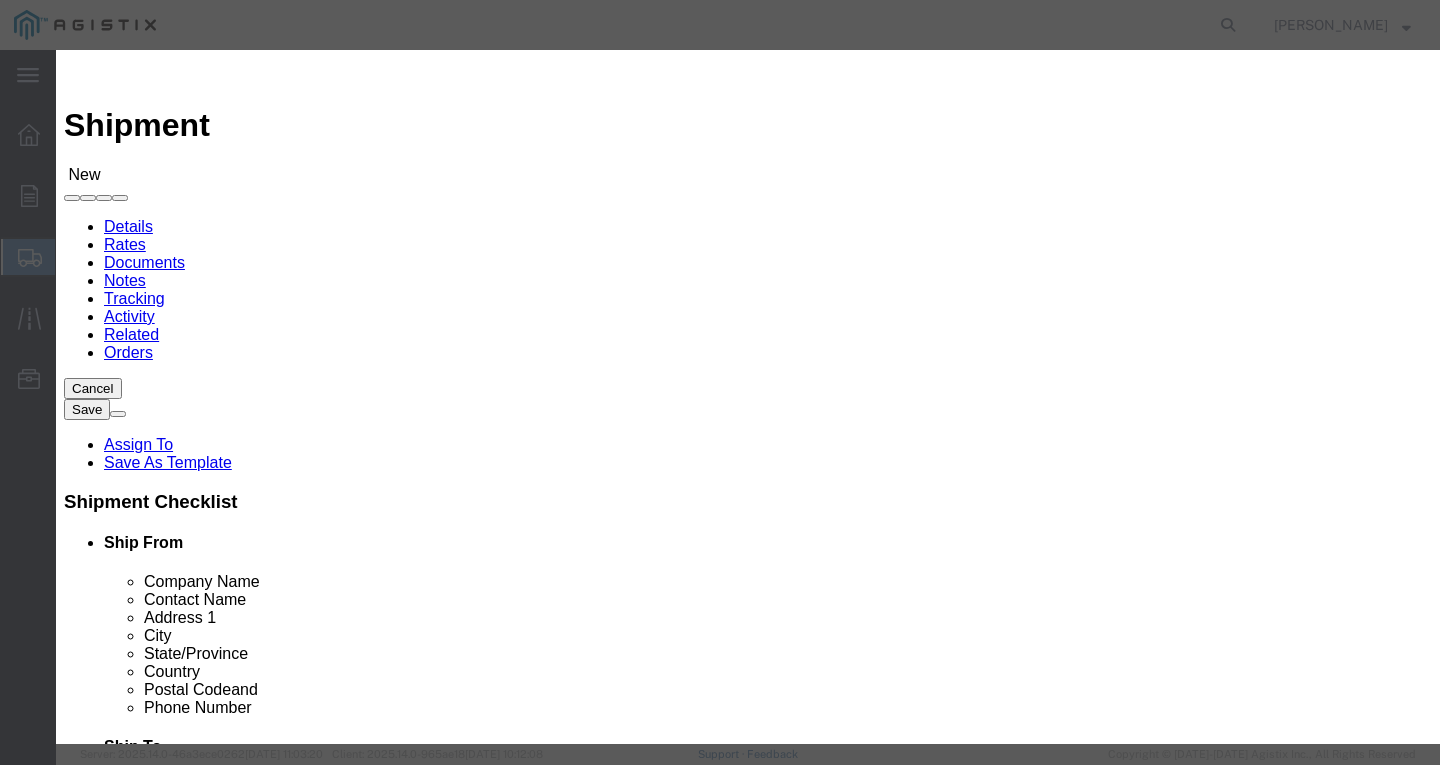 drag, startPoint x: 369, startPoint y: 180, endPoint x: 320, endPoint y: 178, distance: 49.0408 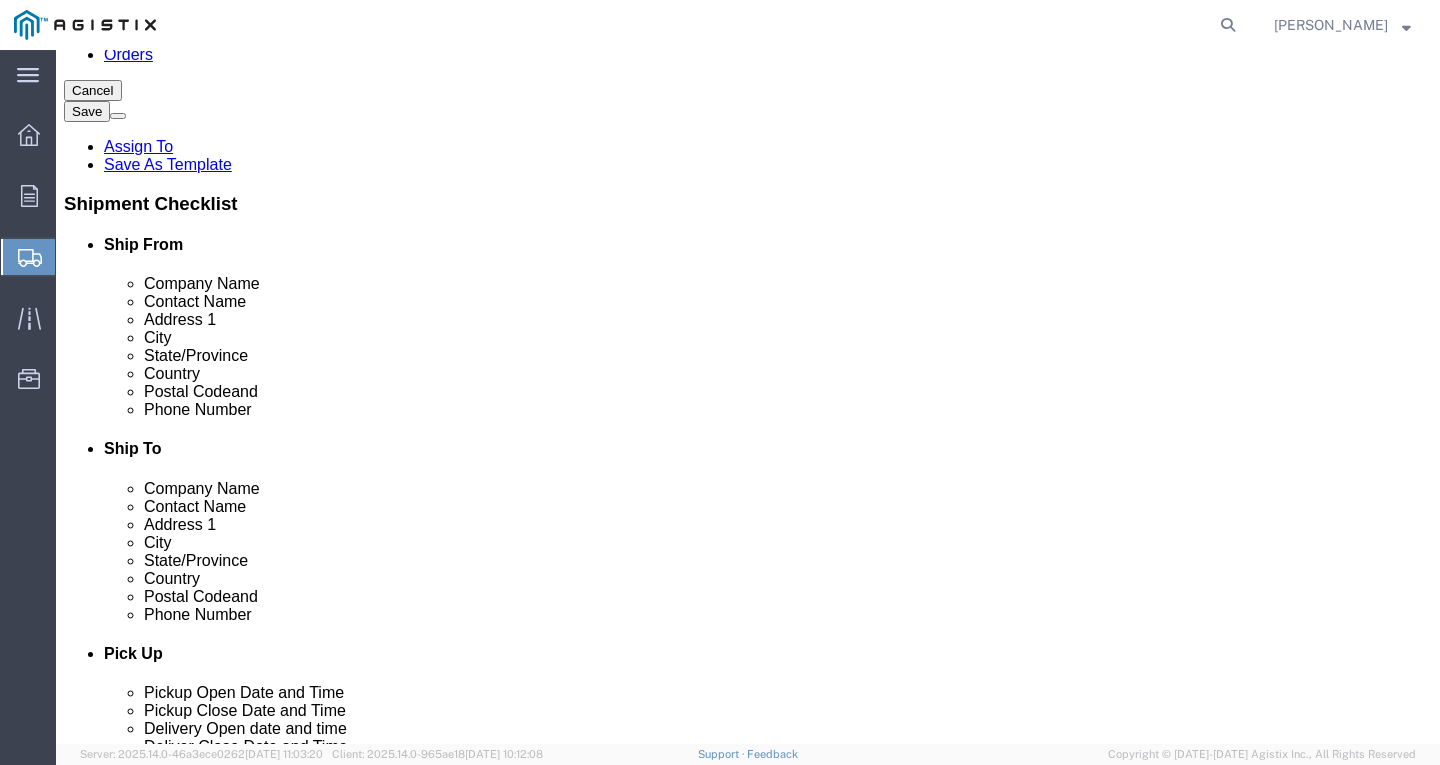 scroll, scrollTop: 300, scrollLeft: 0, axis: vertical 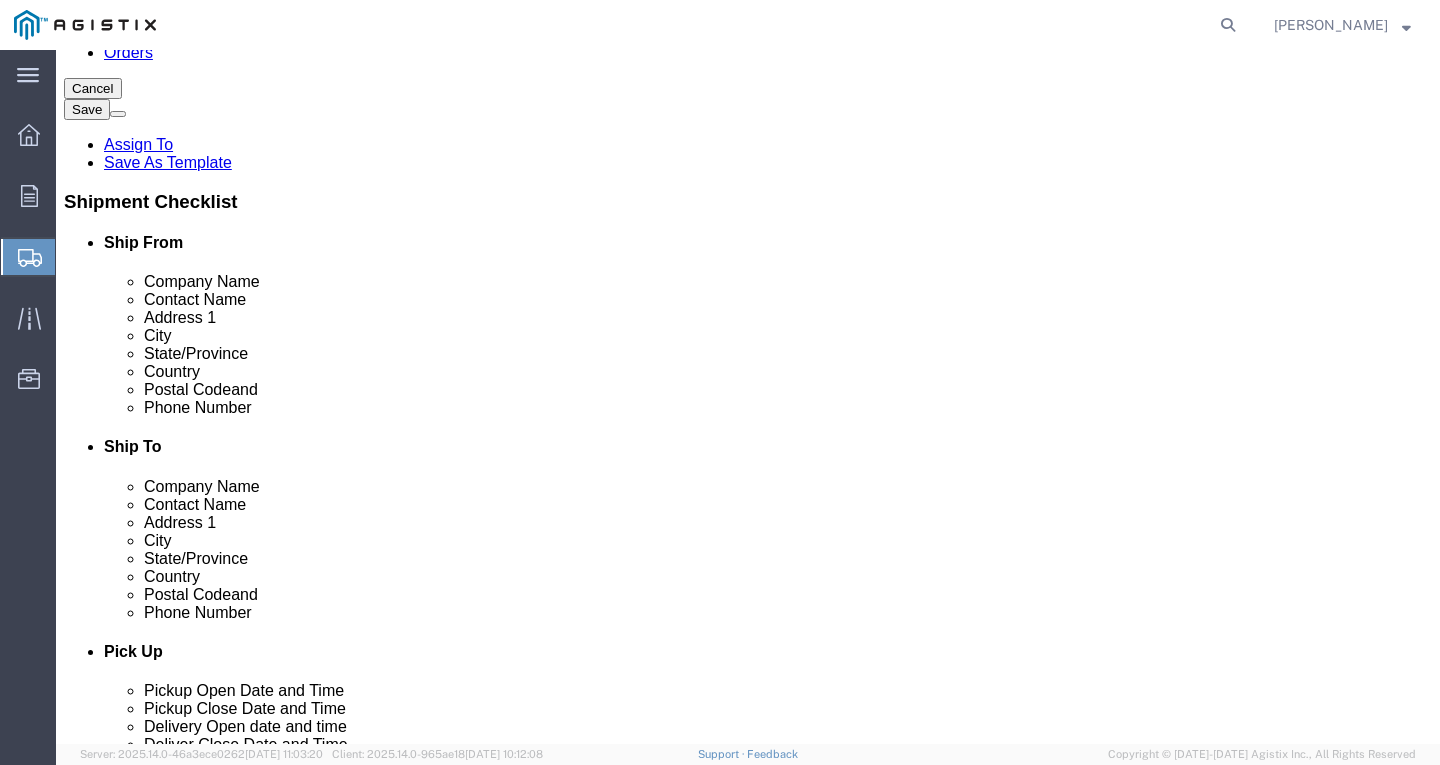 click 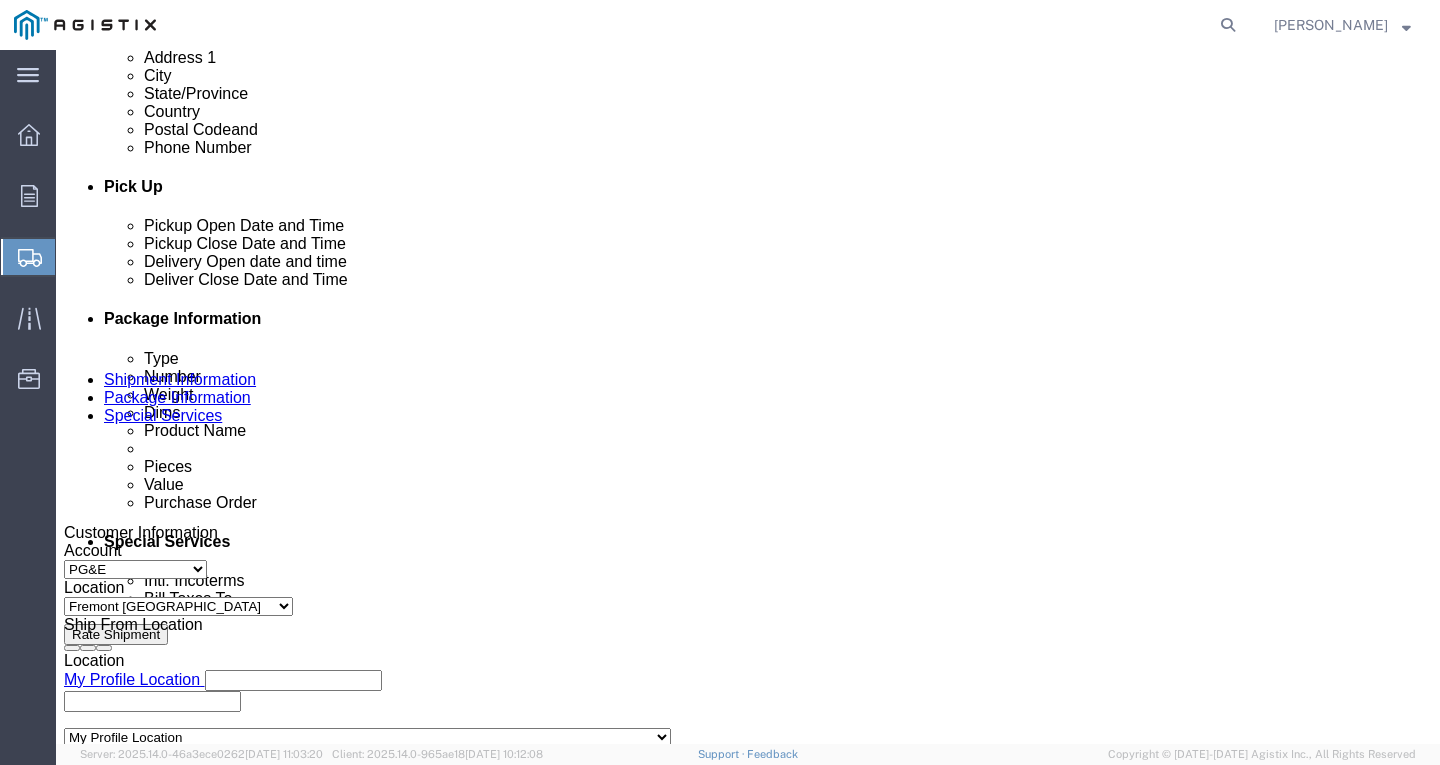 scroll, scrollTop: 800, scrollLeft: 0, axis: vertical 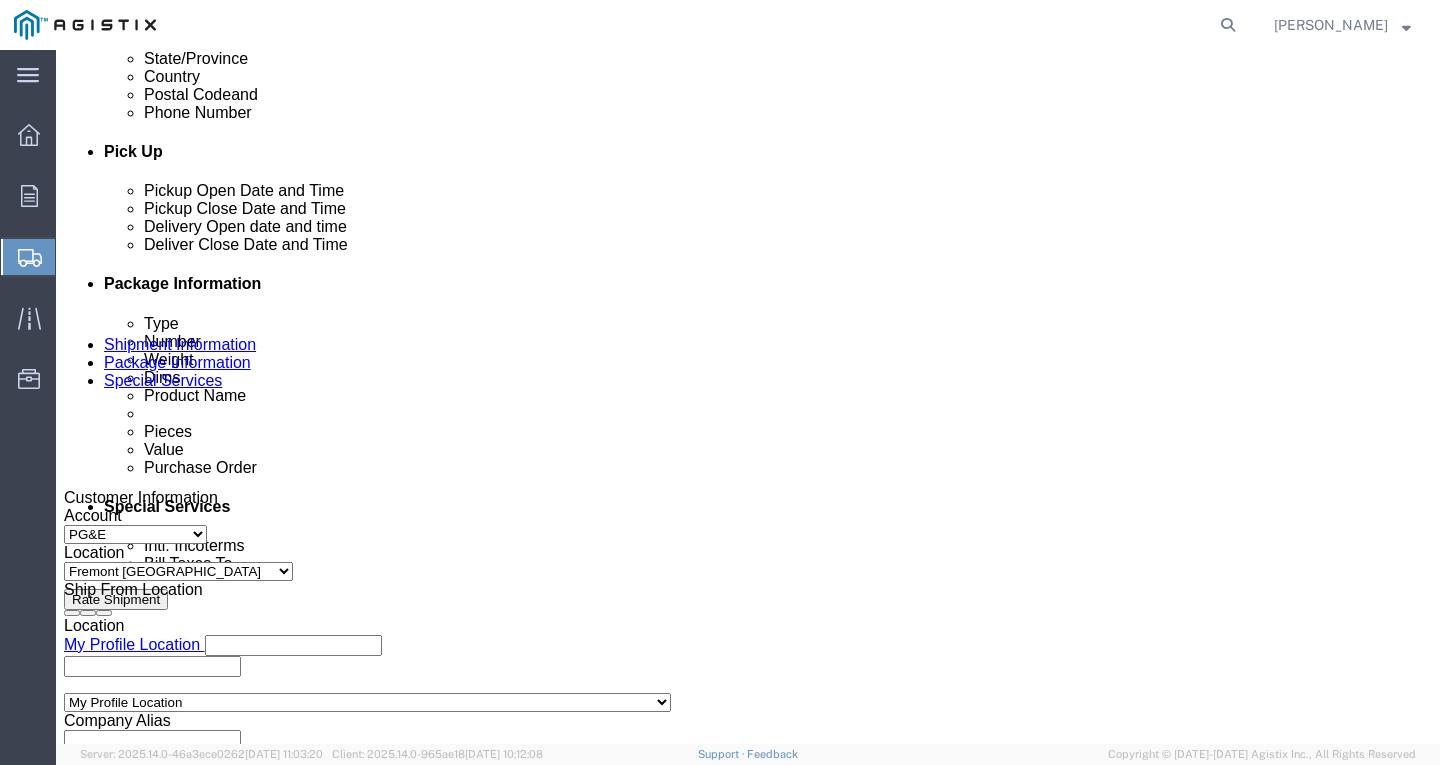 type on "[PHONE_NUMBER]" 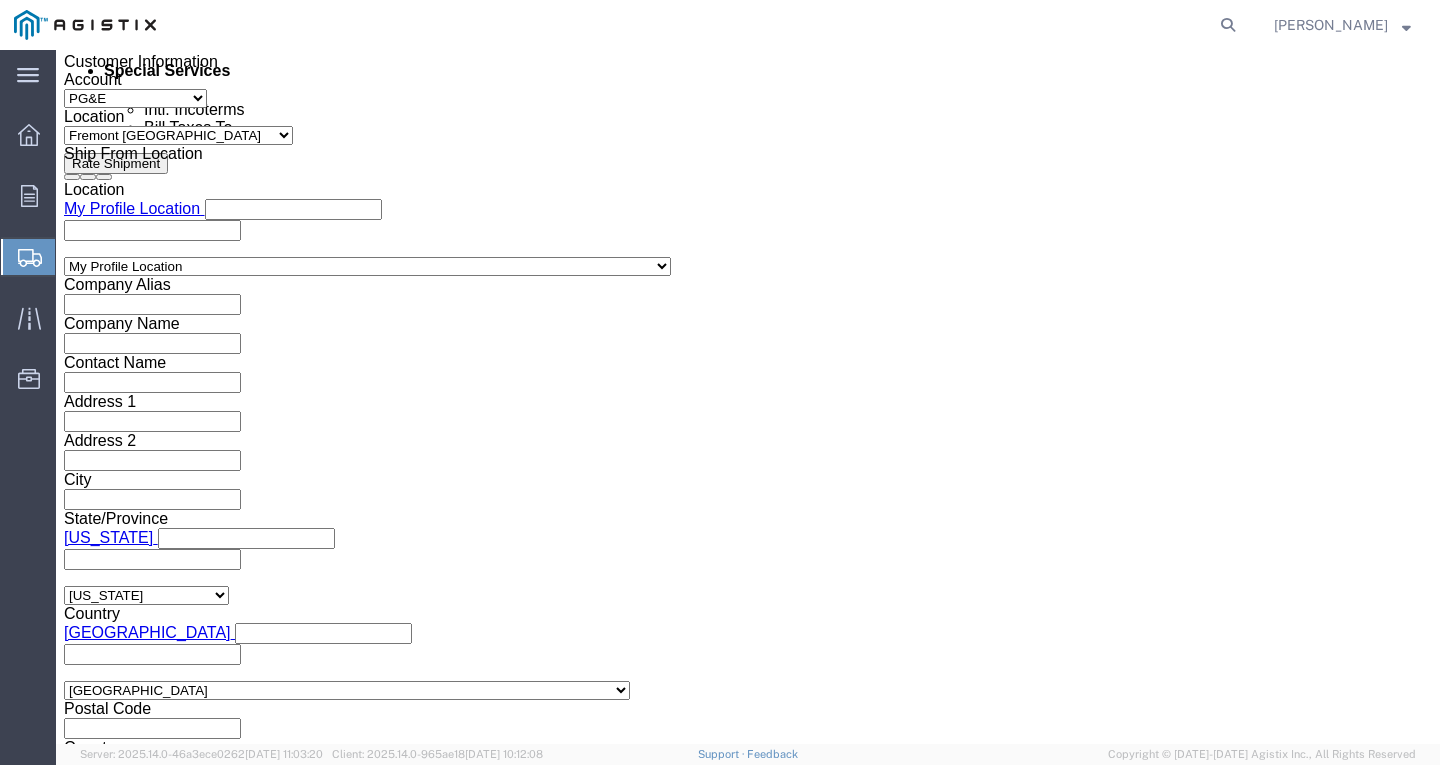 click on "1:00 PM" 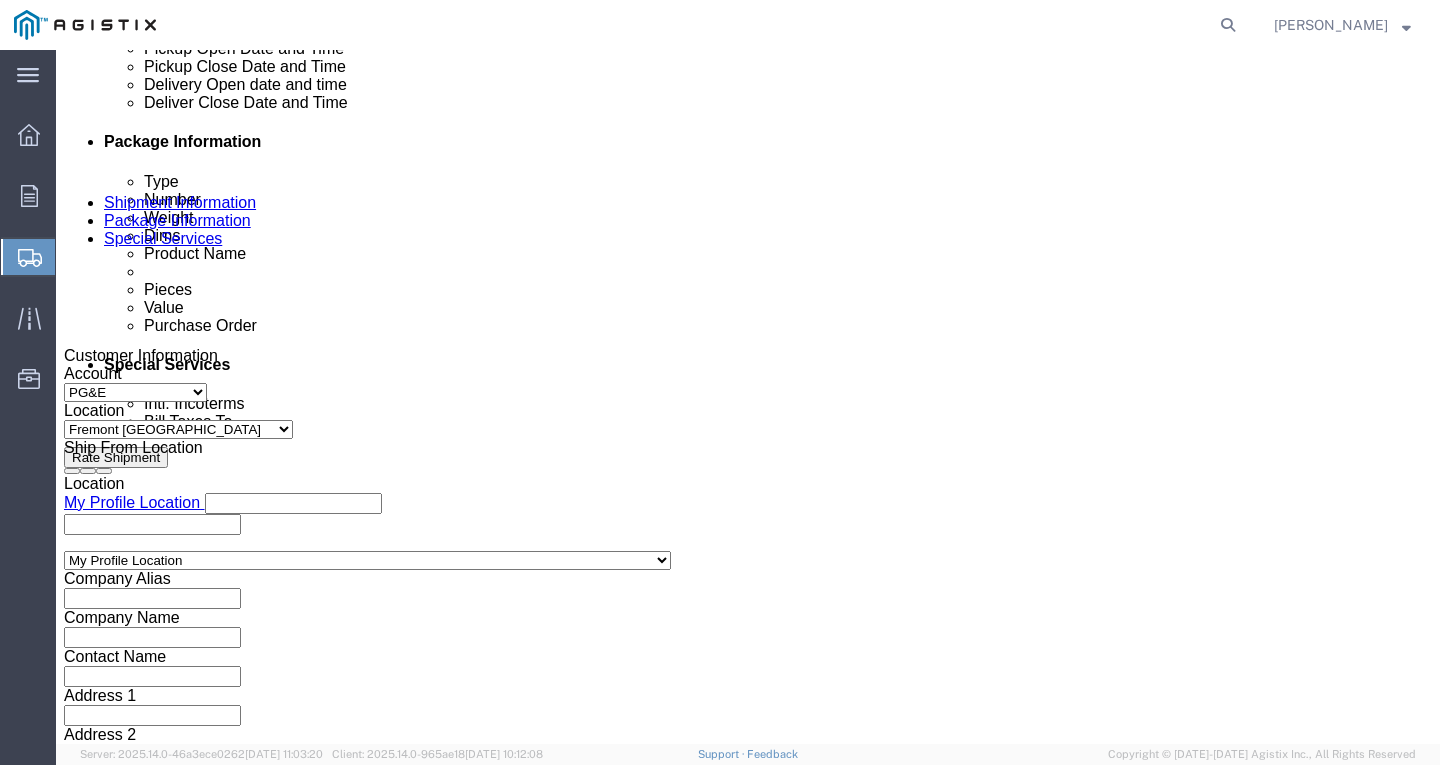 scroll, scrollTop: 936, scrollLeft: 0, axis: vertical 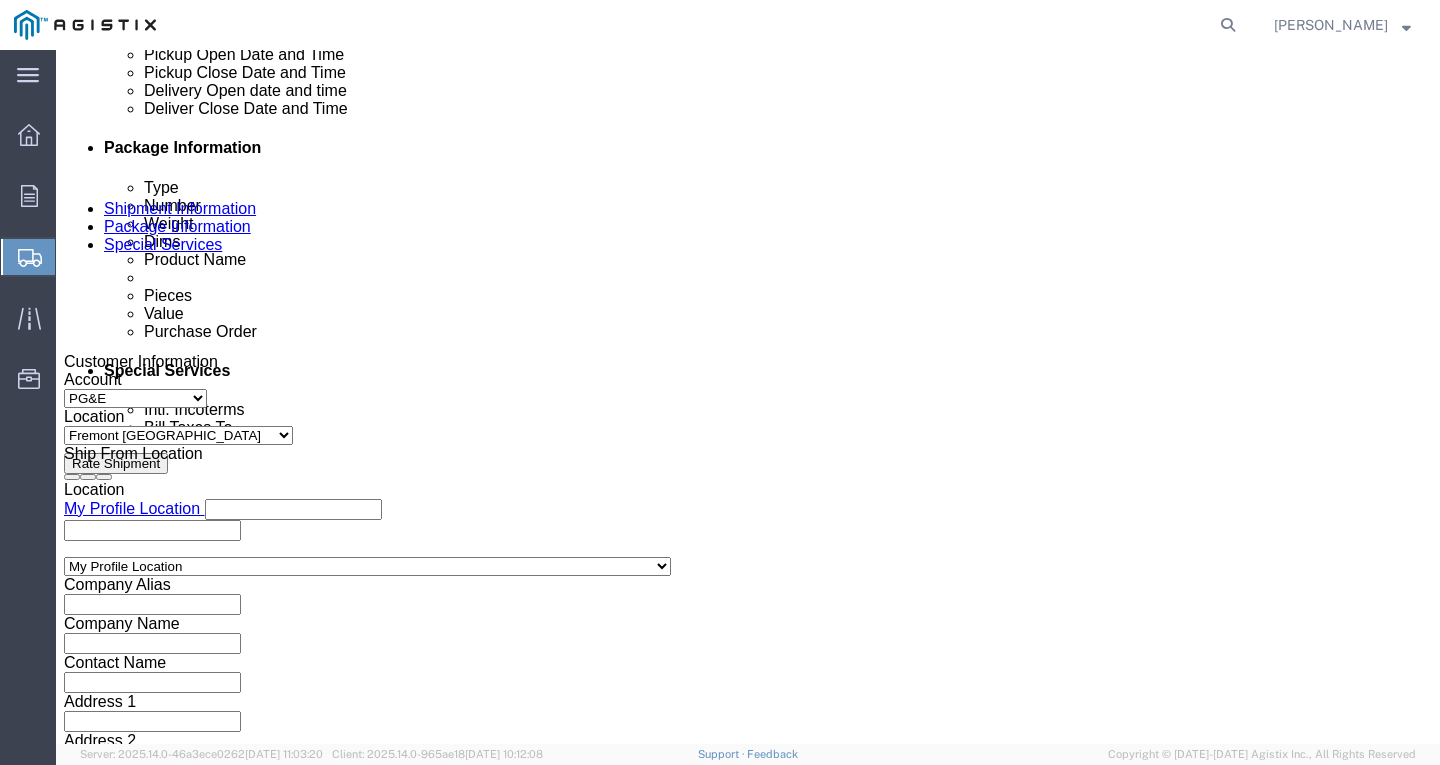 click 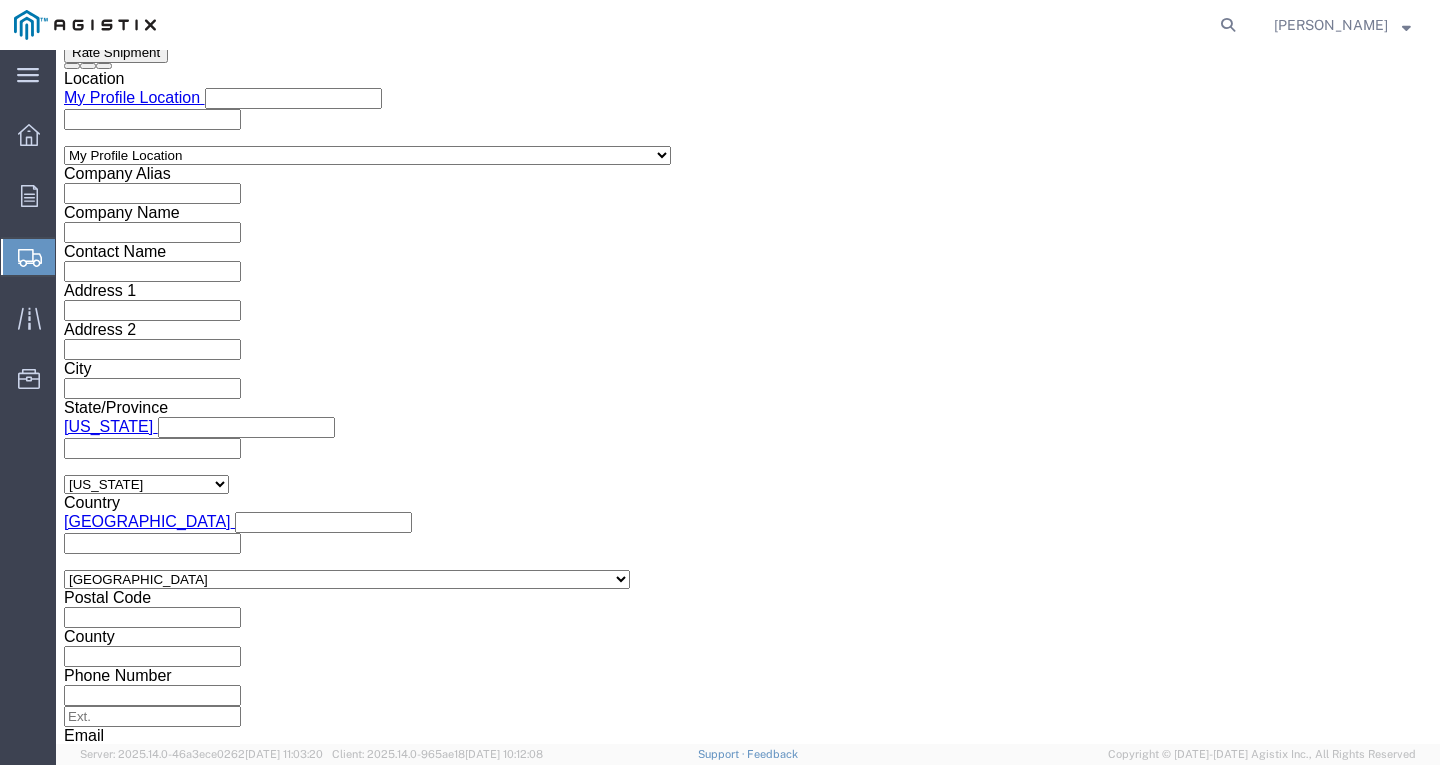click on "Apply" 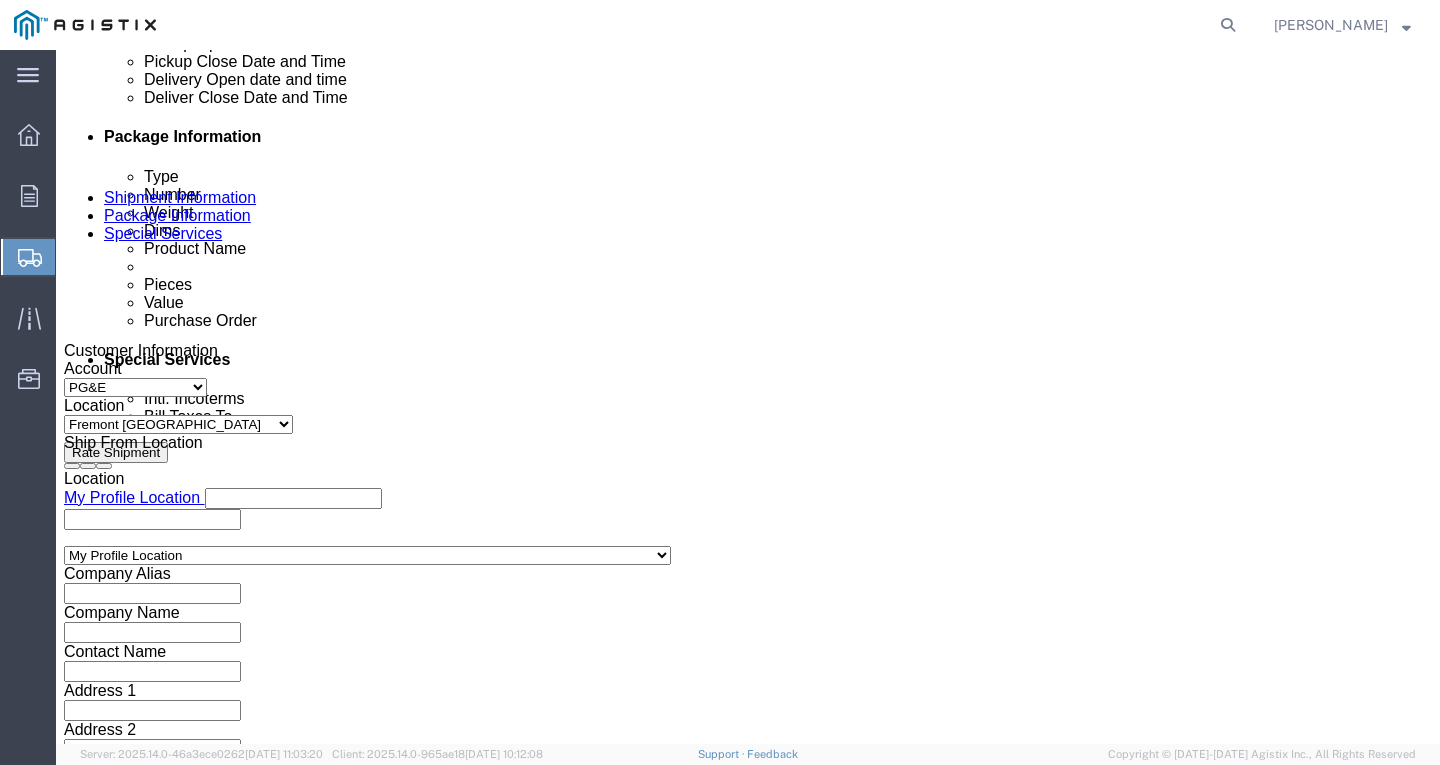 click 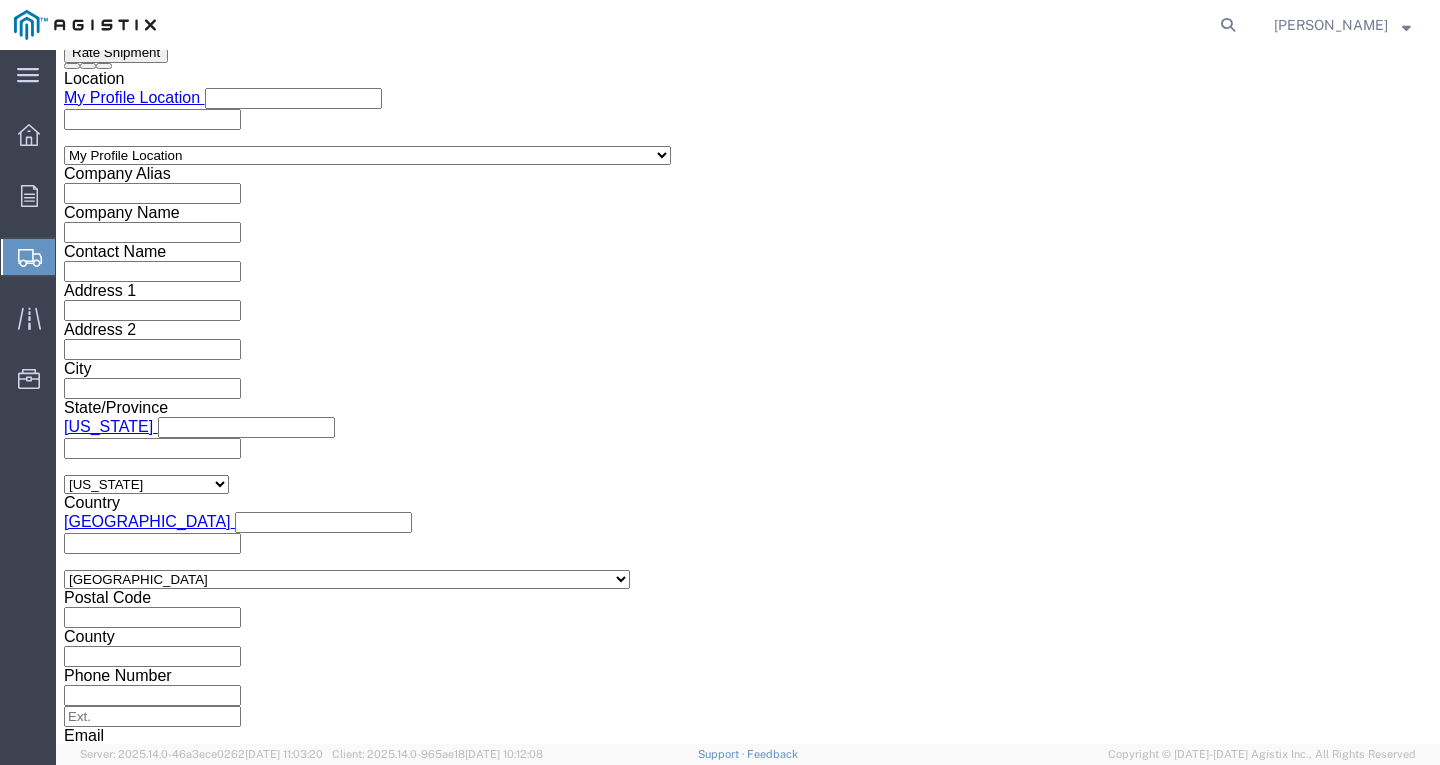 click on "Apply" 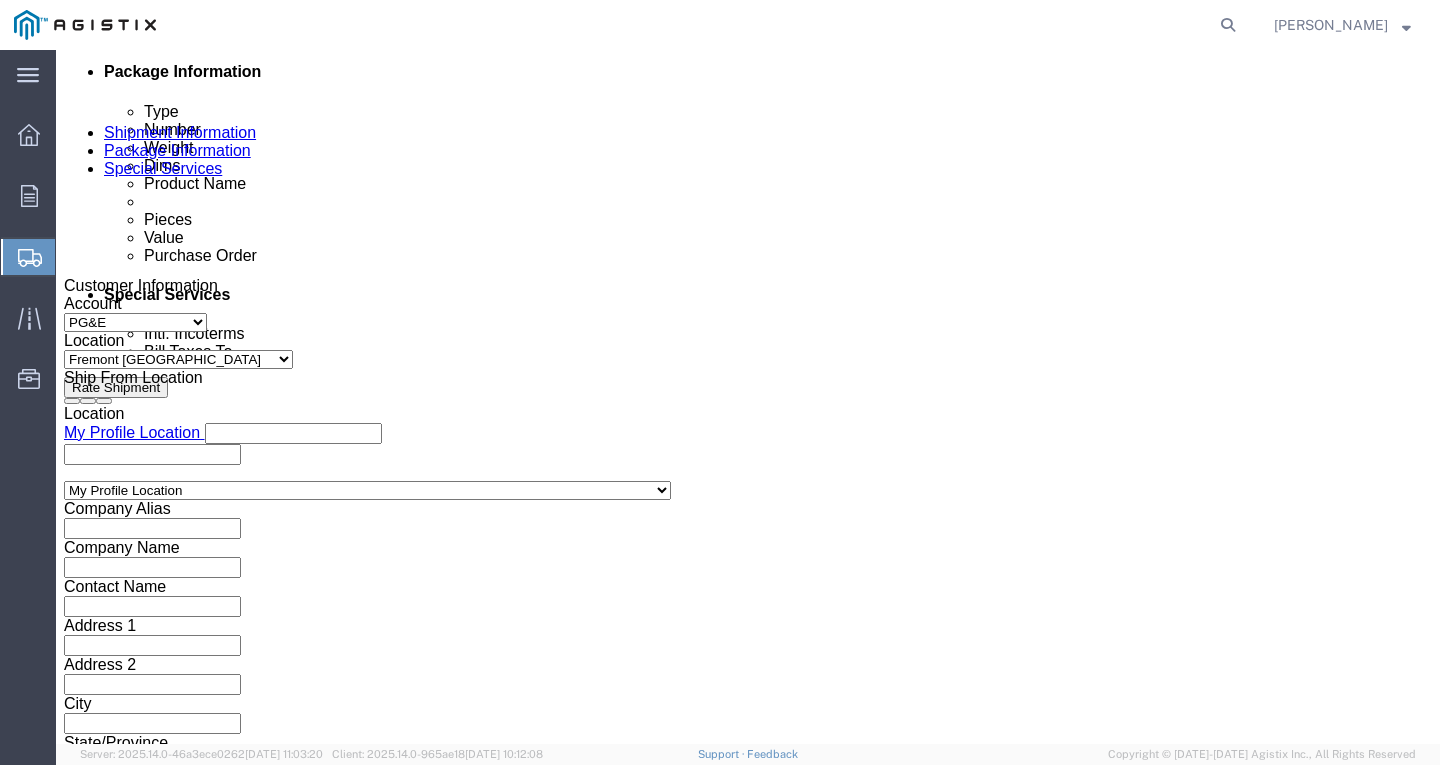 scroll, scrollTop: 1047, scrollLeft: 0, axis: vertical 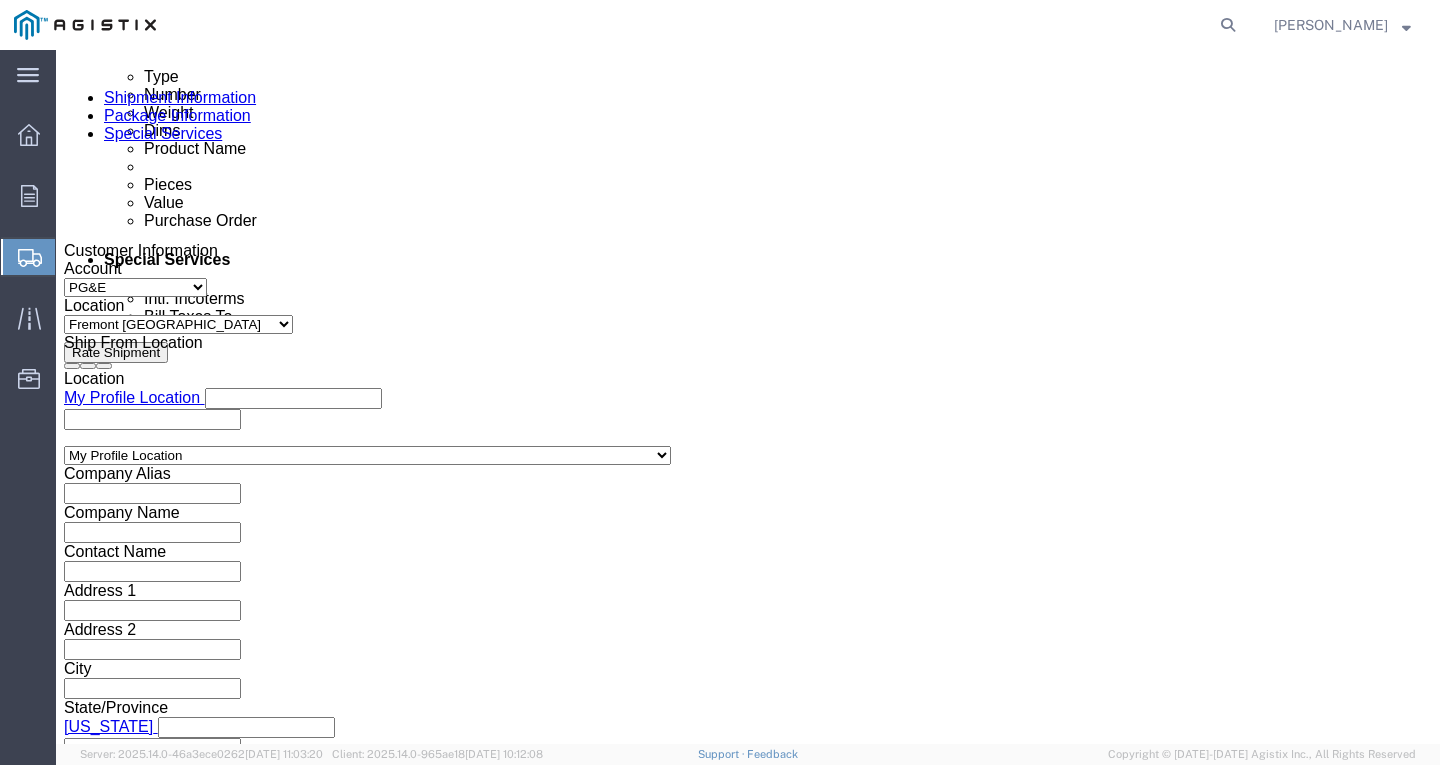 click 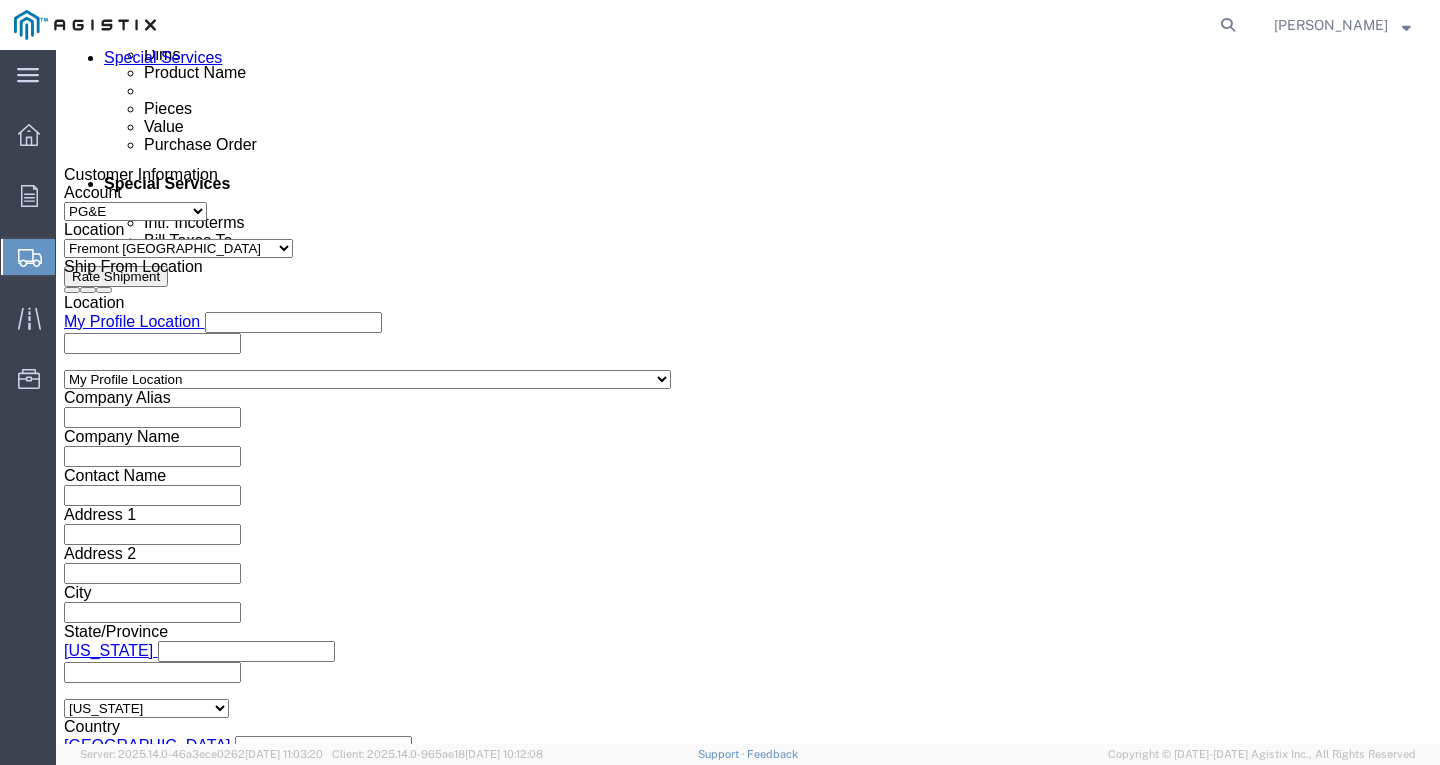 scroll, scrollTop: 1347, scrollLeft: 0, axis: vertical 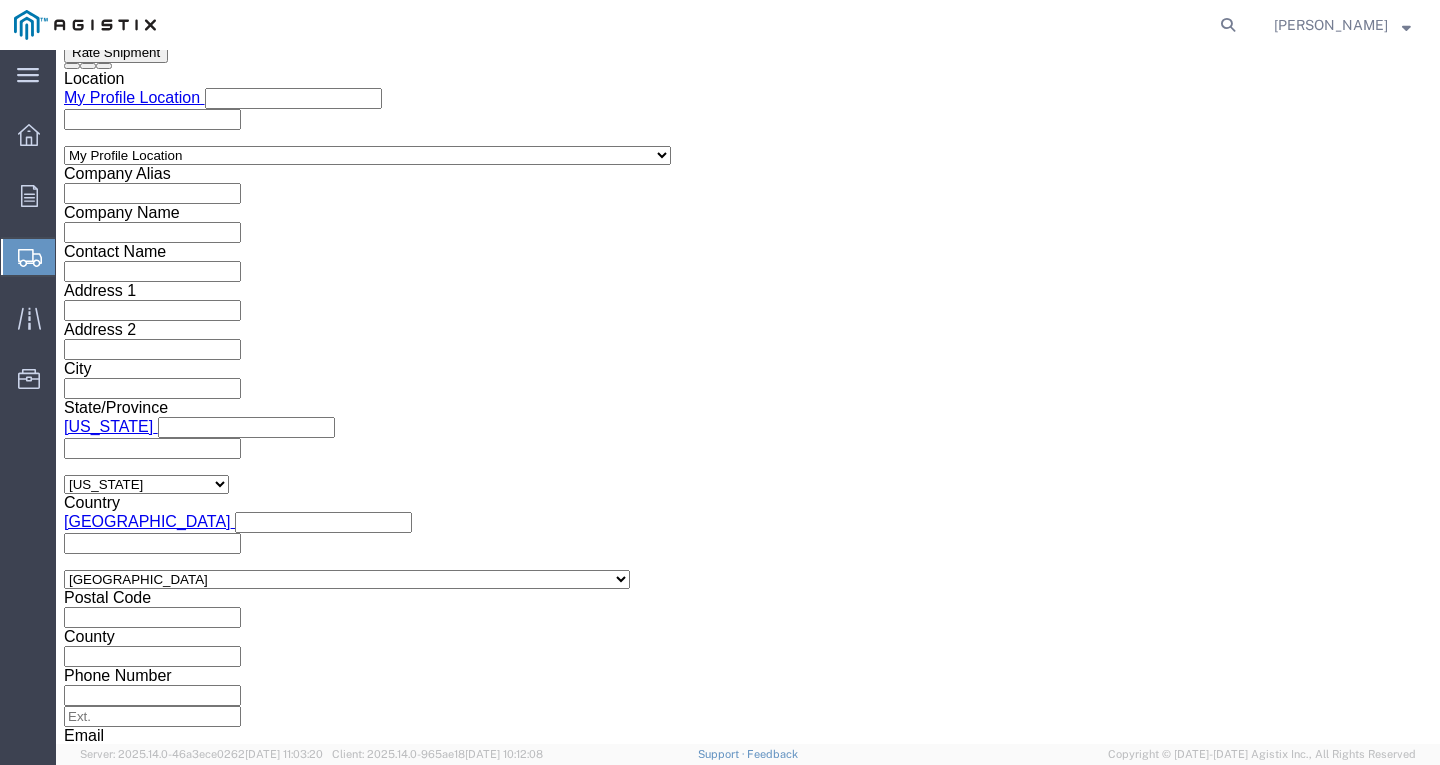 type on "7347874" 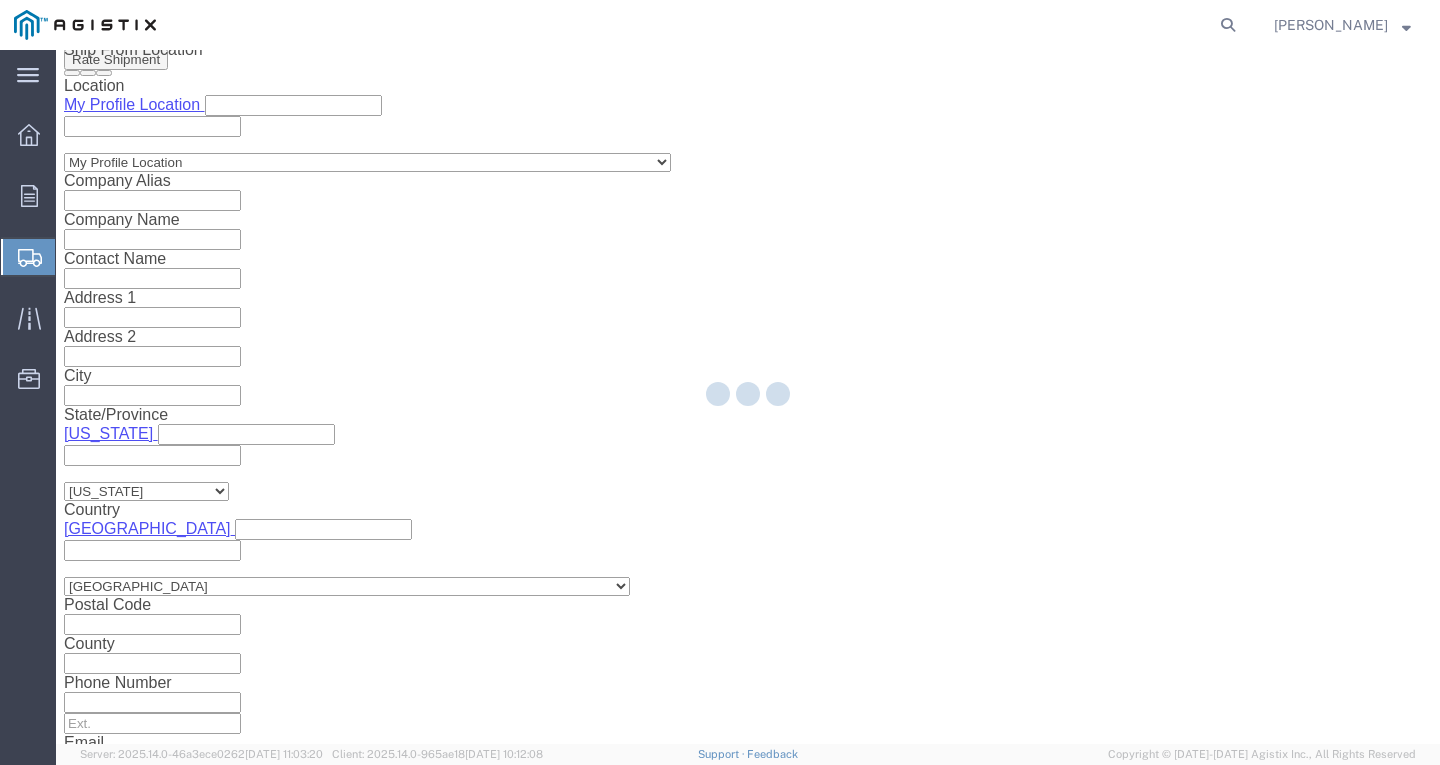 scroll, scrollTop: 0, scrollLeft: 0, axis: both 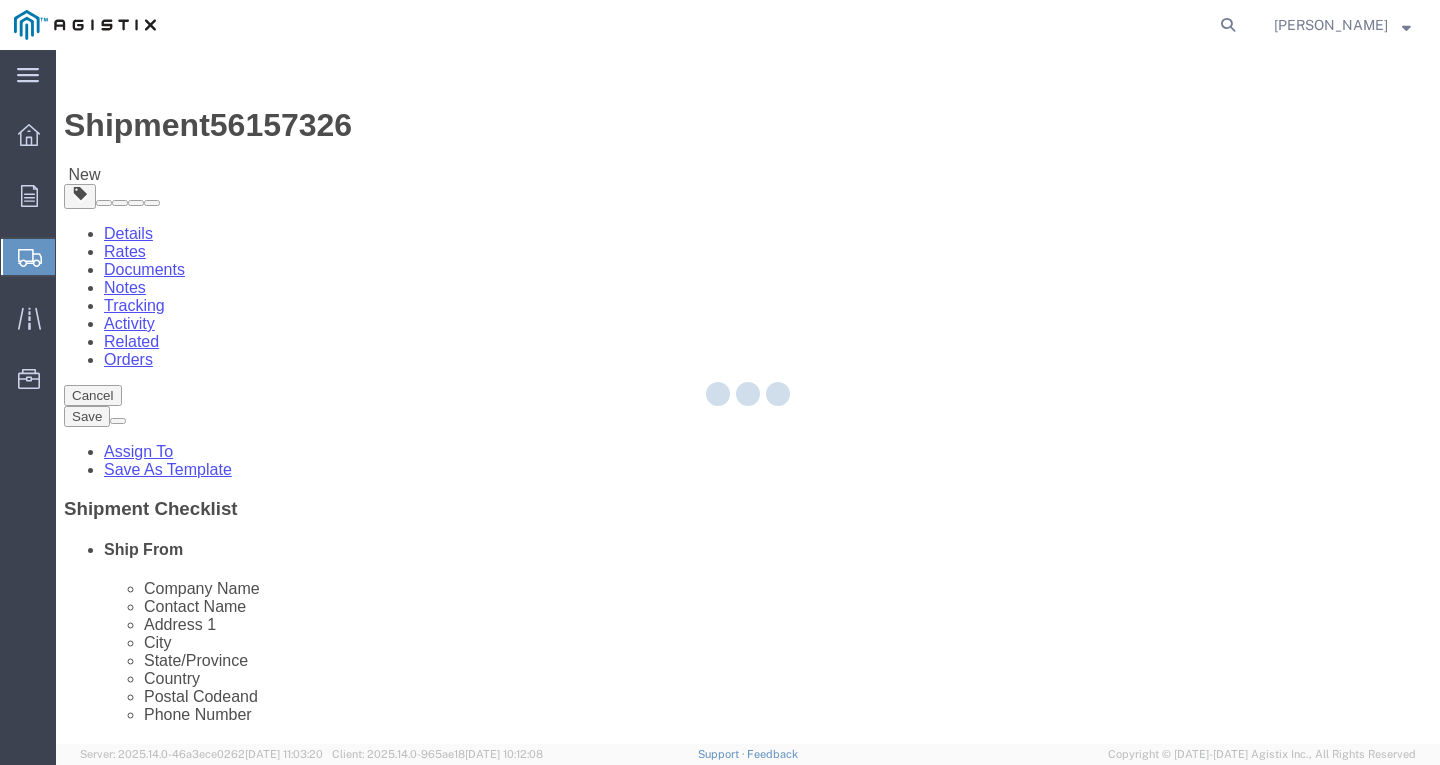 select on "CBOX" 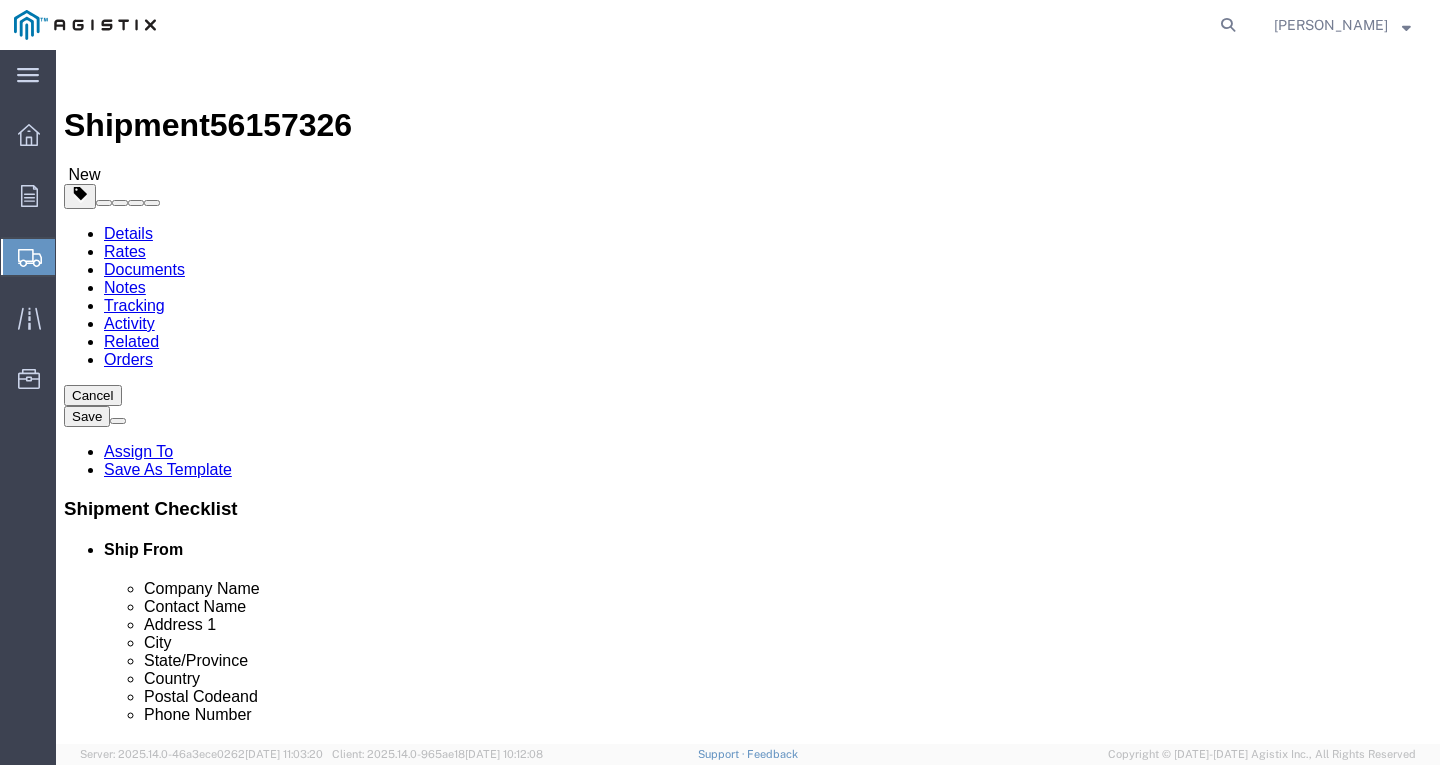 click on "Add Content" 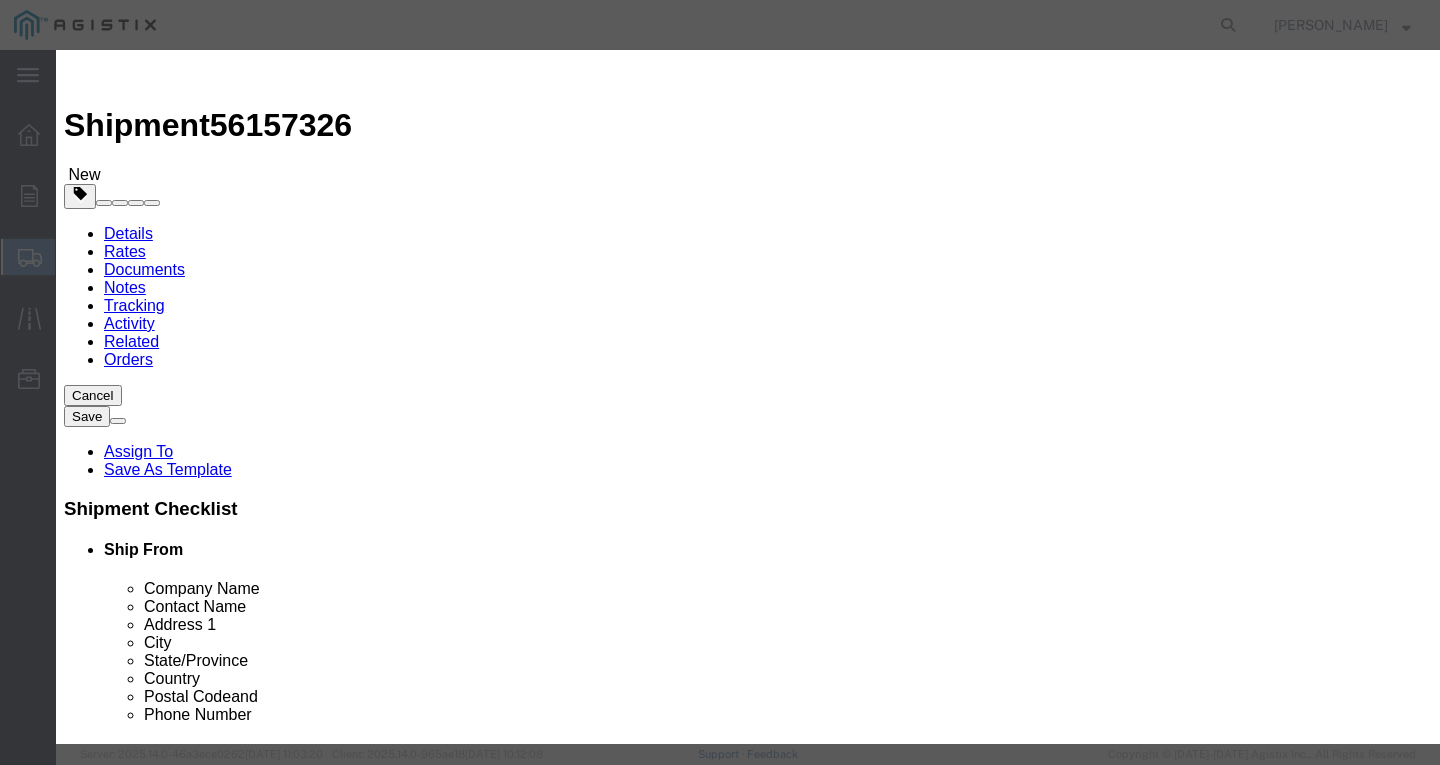 click 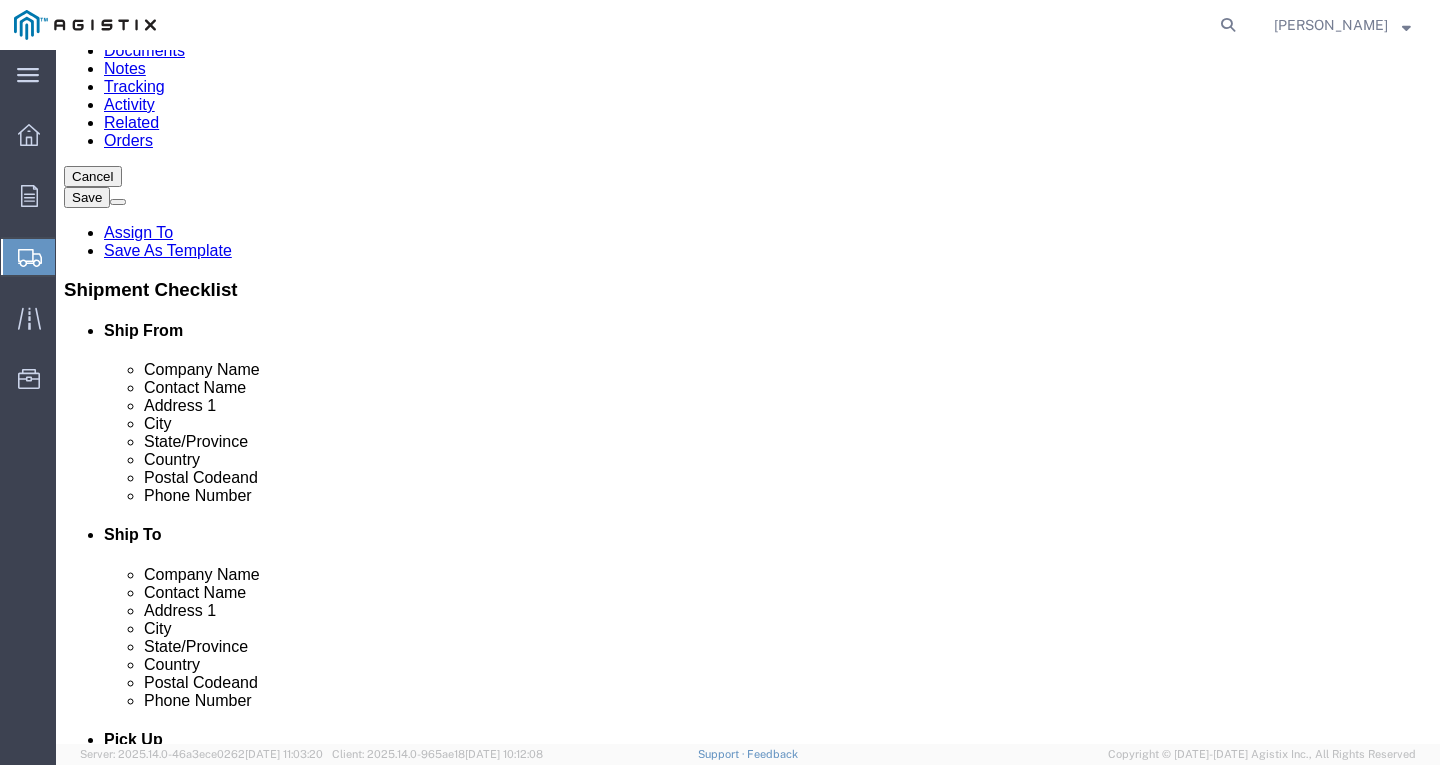 scroll, scrollTop: 221, scrollLeft: 0, axis: vertical 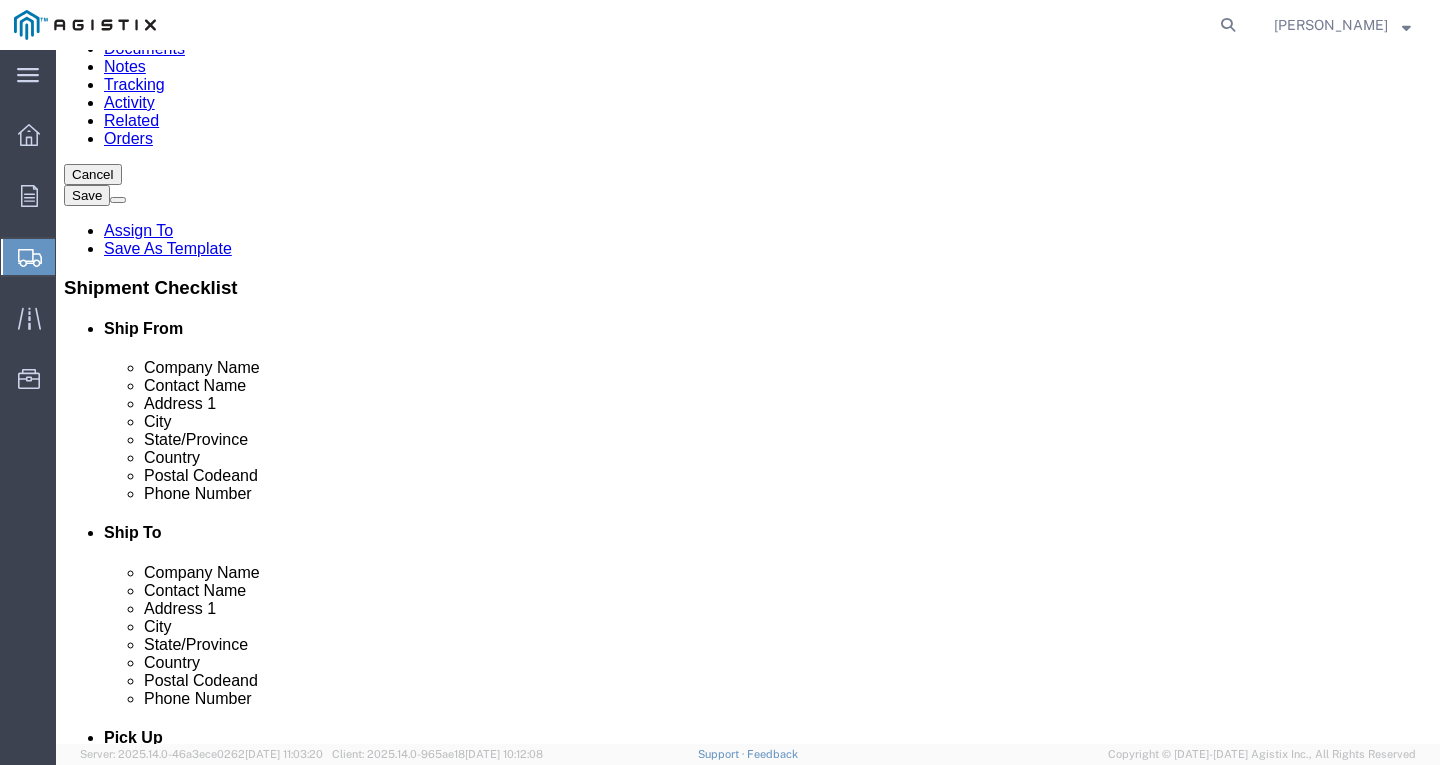 click on "Add Content" 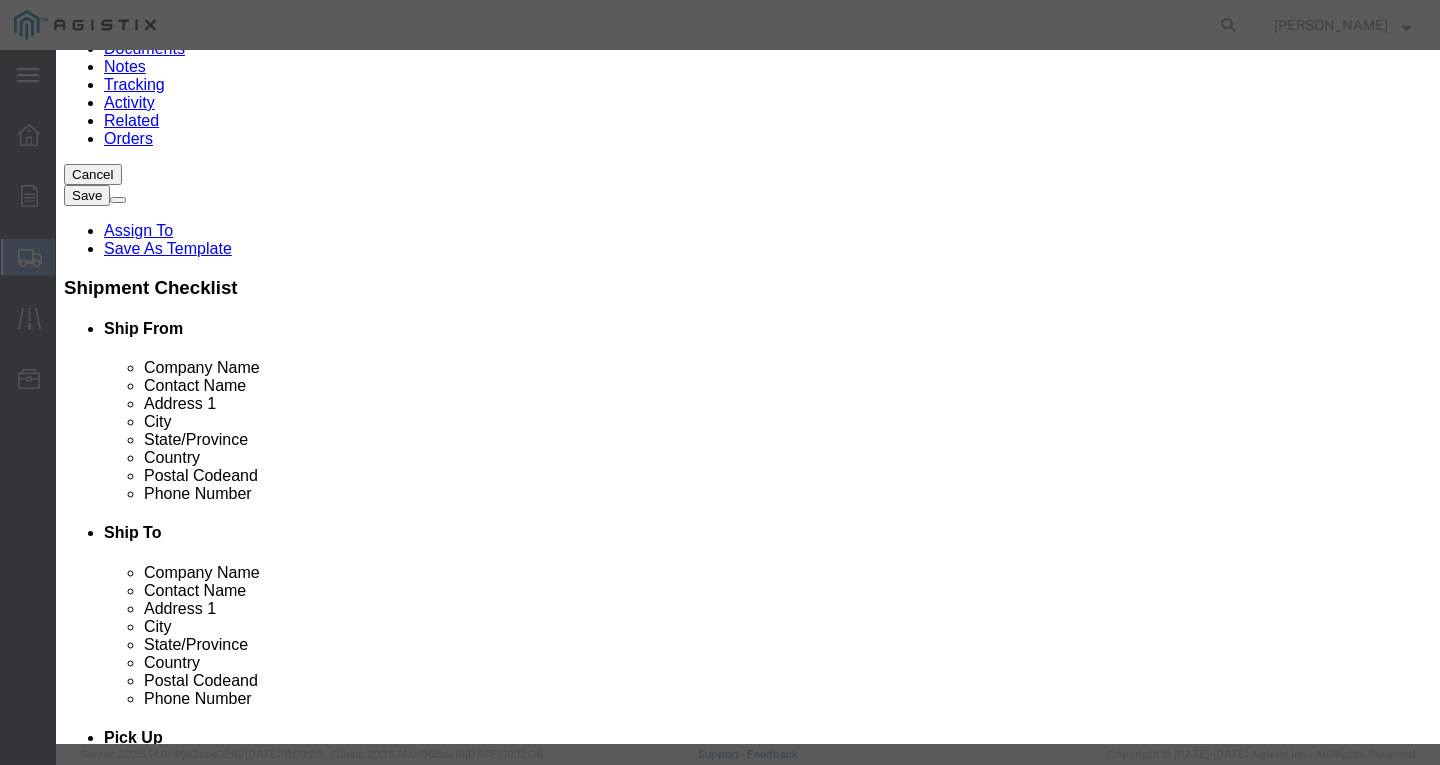 click 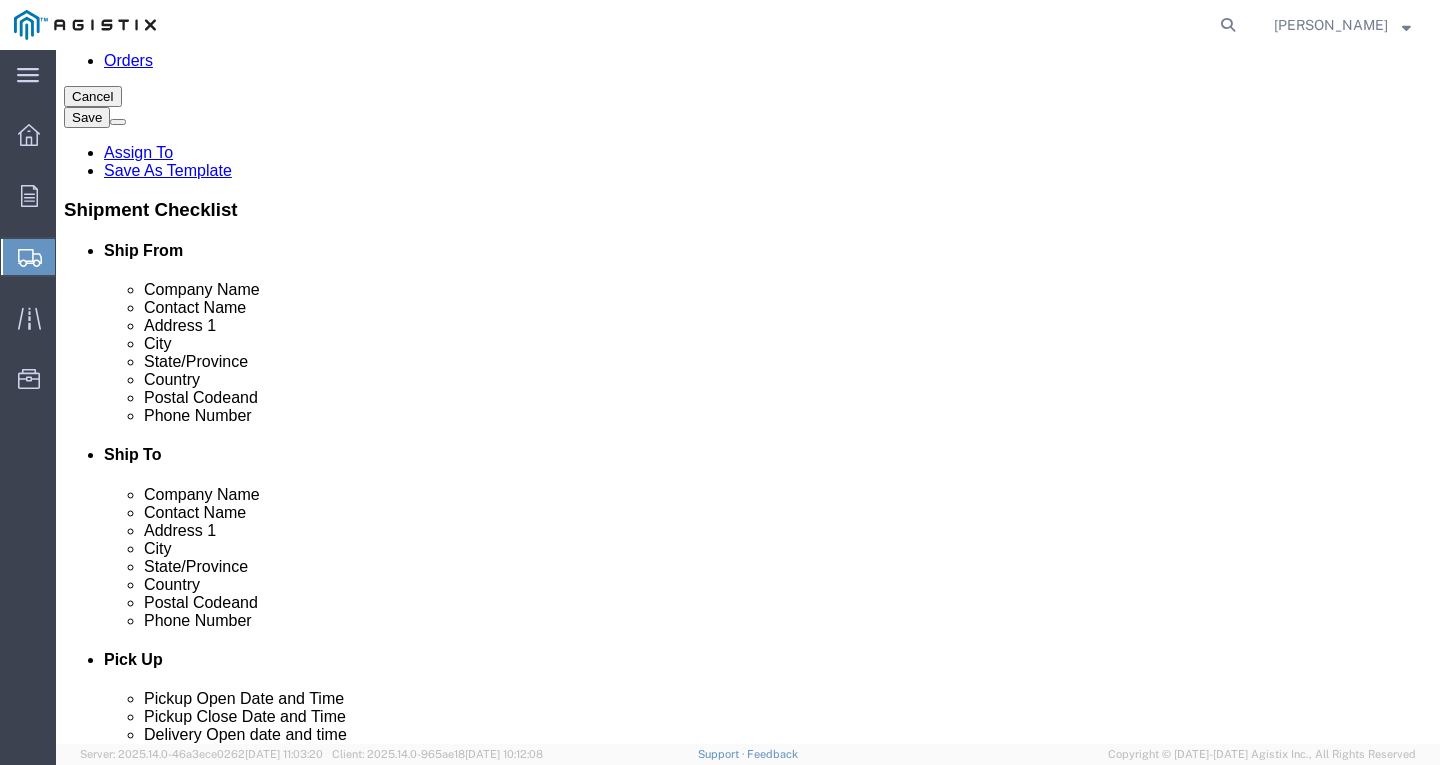 scroll, scrollTop: 321, scrollLeft: 0, axis: vertical 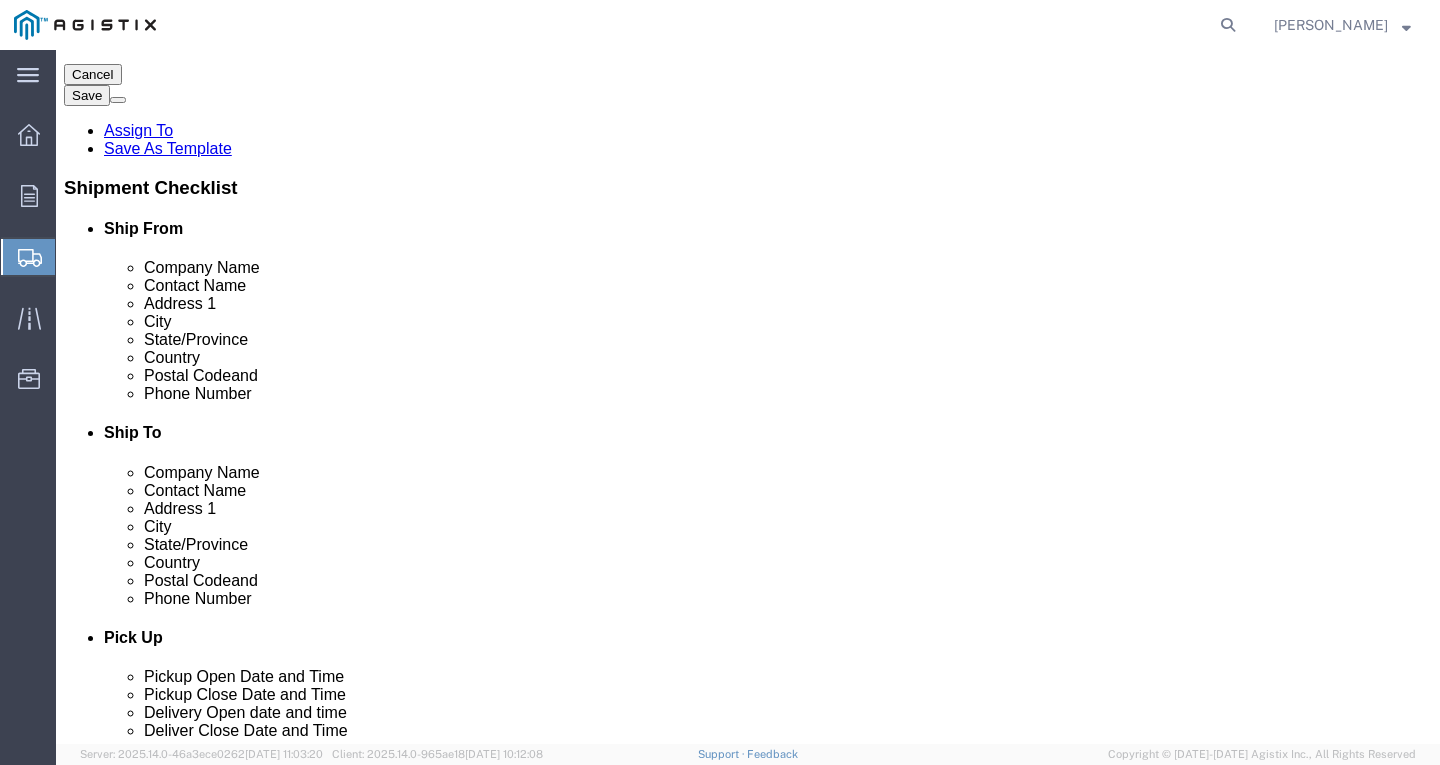 click on "Add Content" 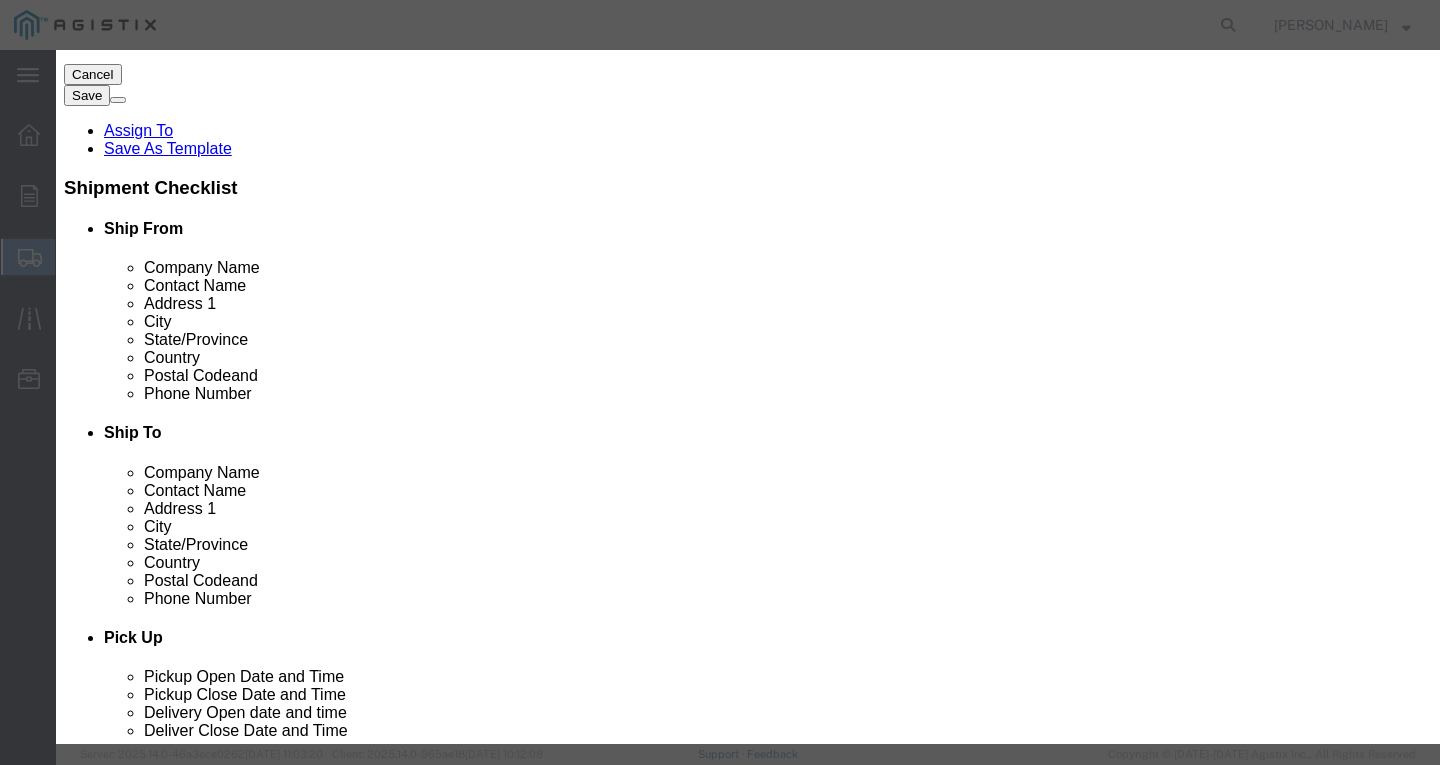click 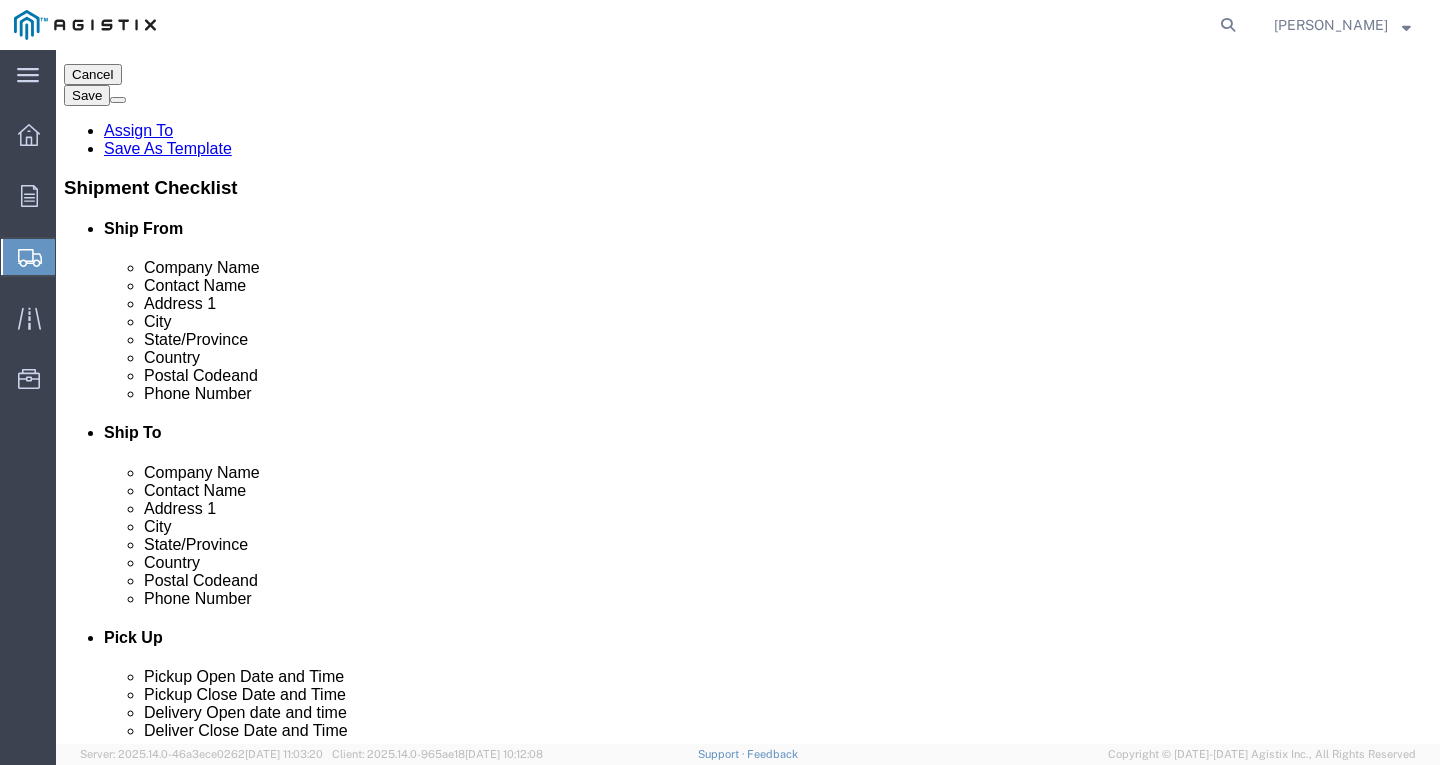 click on "Add Content" 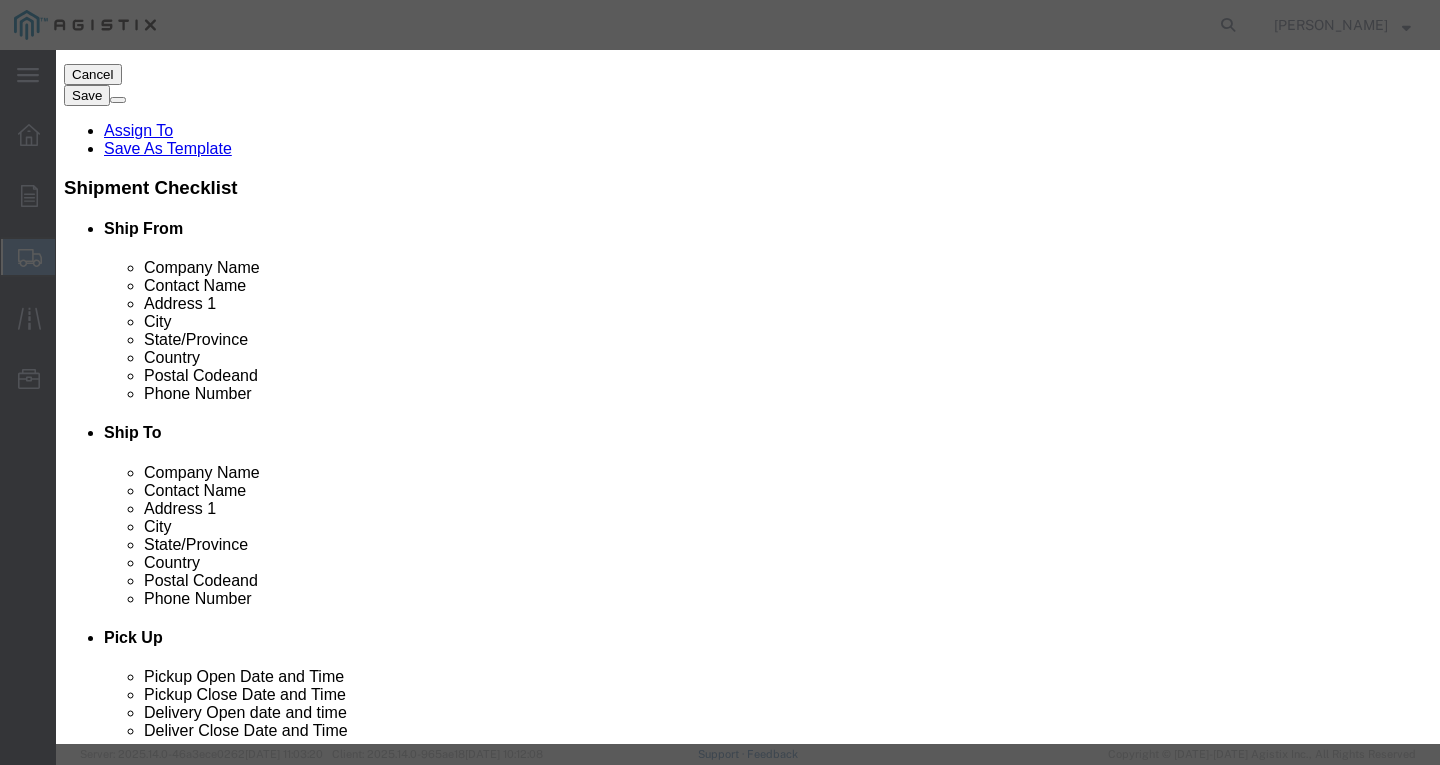 click 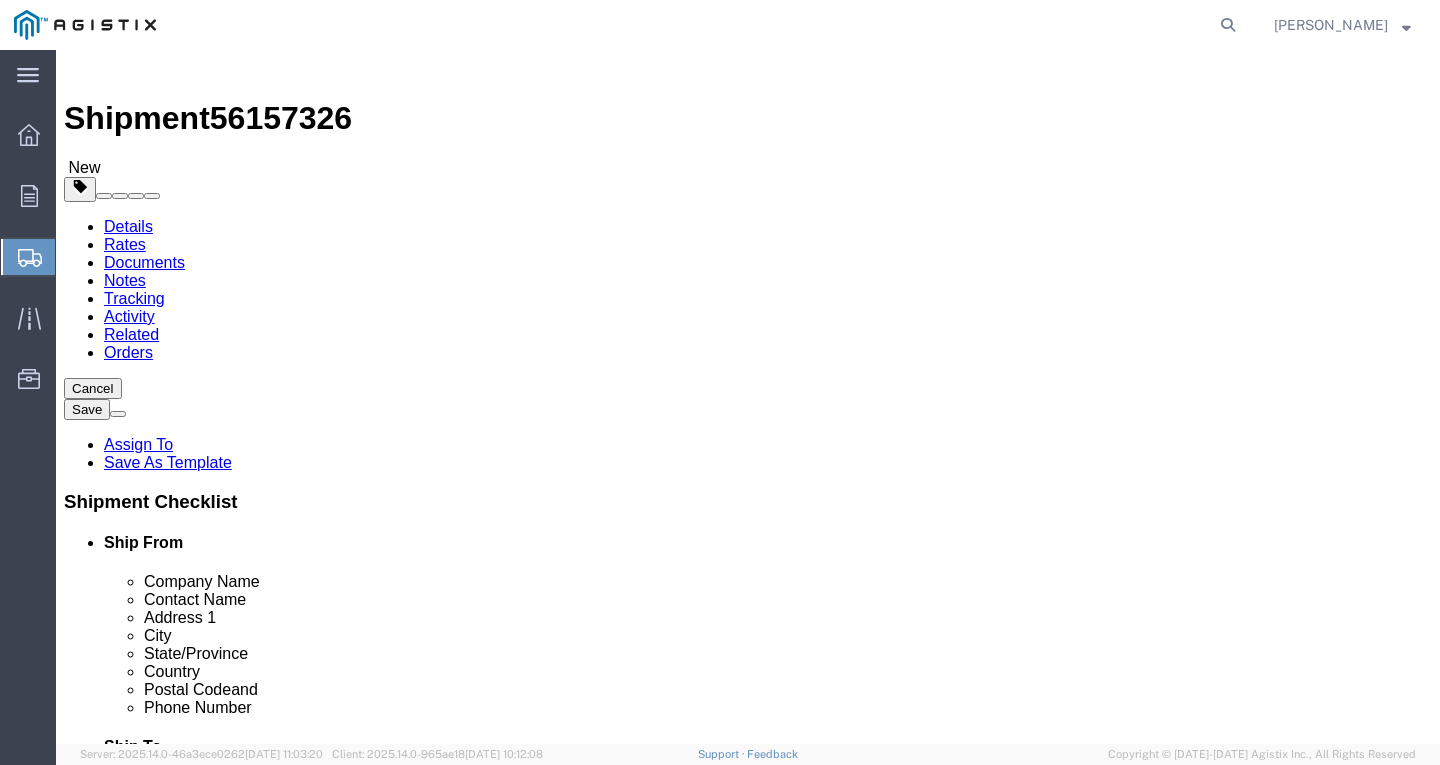 scroll, scrollTop: 0, scrollLeft: 0, axis: both 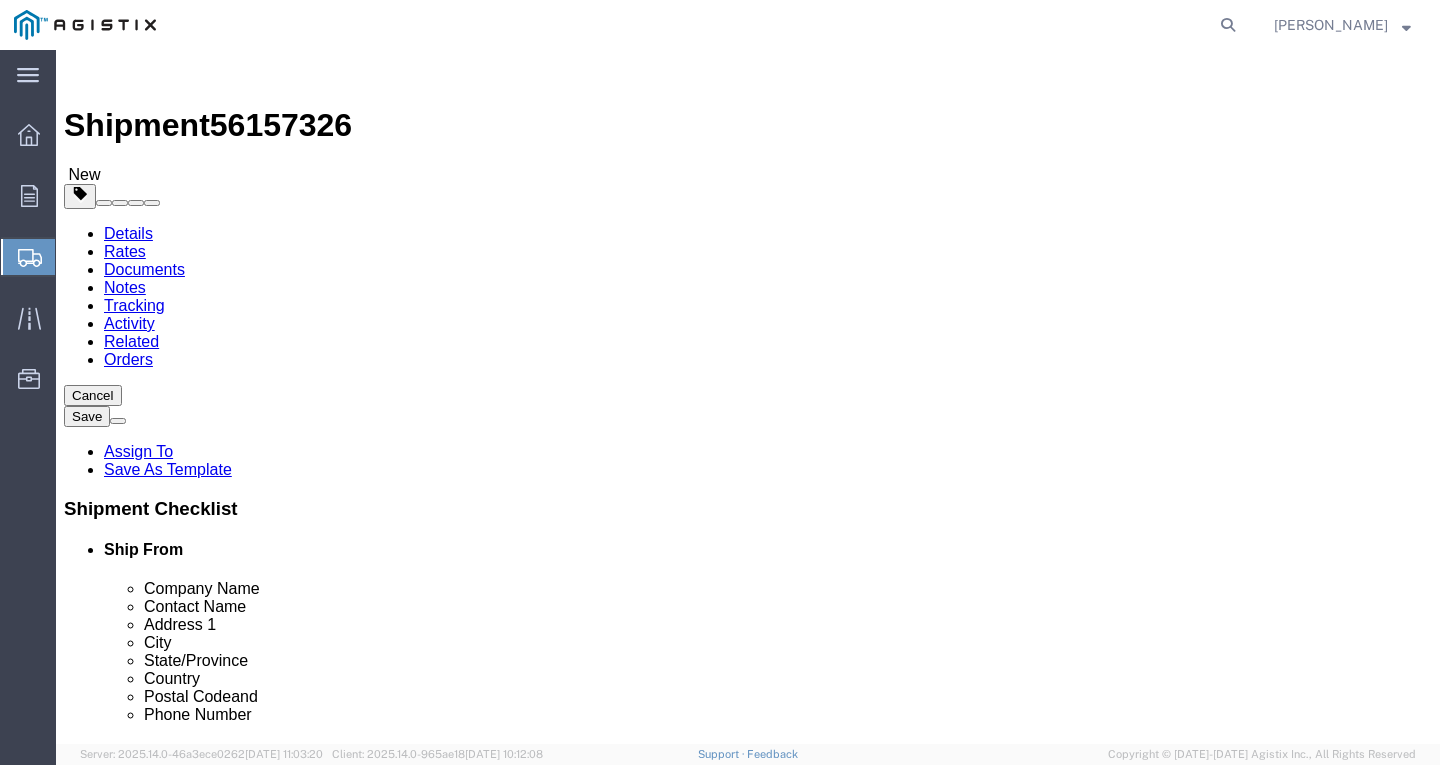 drag, startPoint x: 366, startPoint y: 382, endPoint x: 346, endPoint y: 372, distance: 22.36068 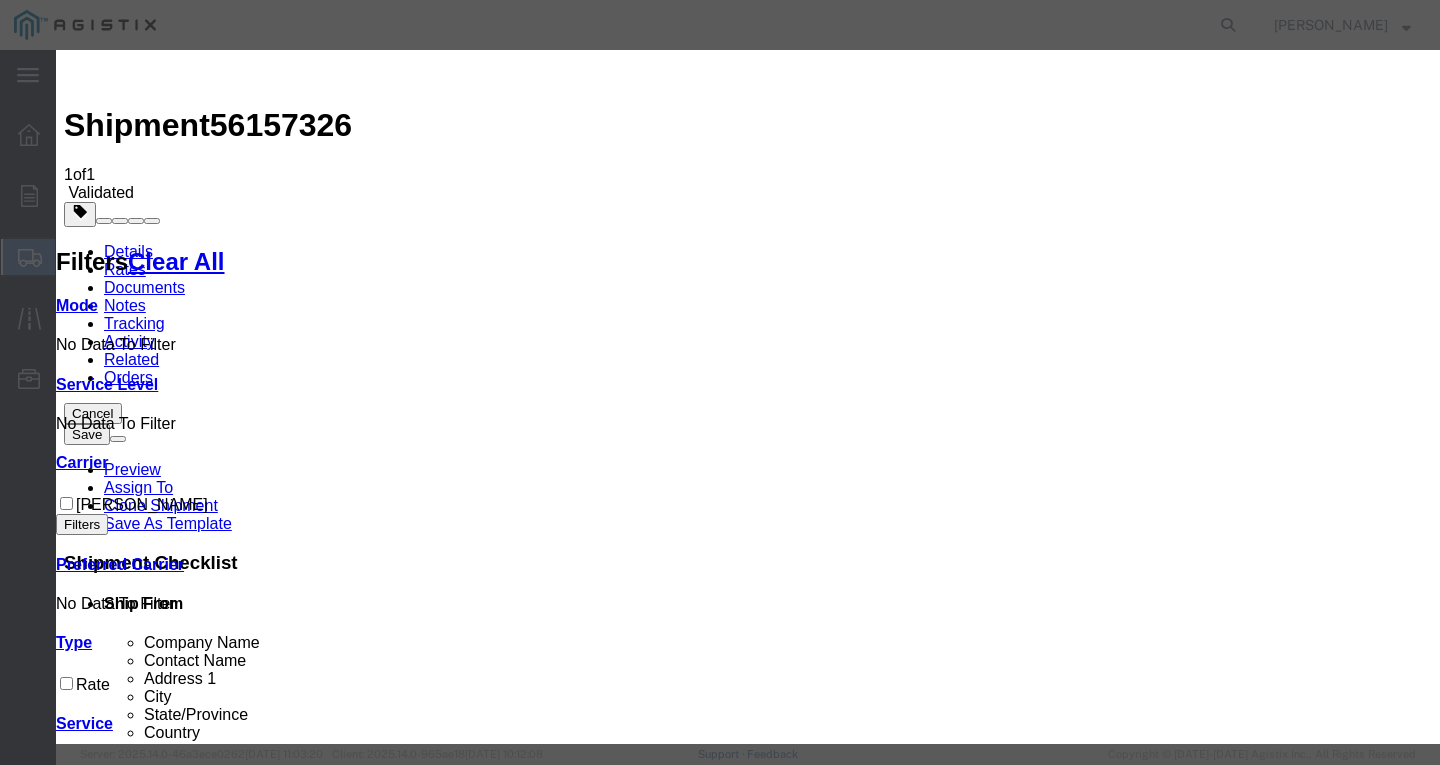 click on "Continue" at bounding box center [98, 3715] 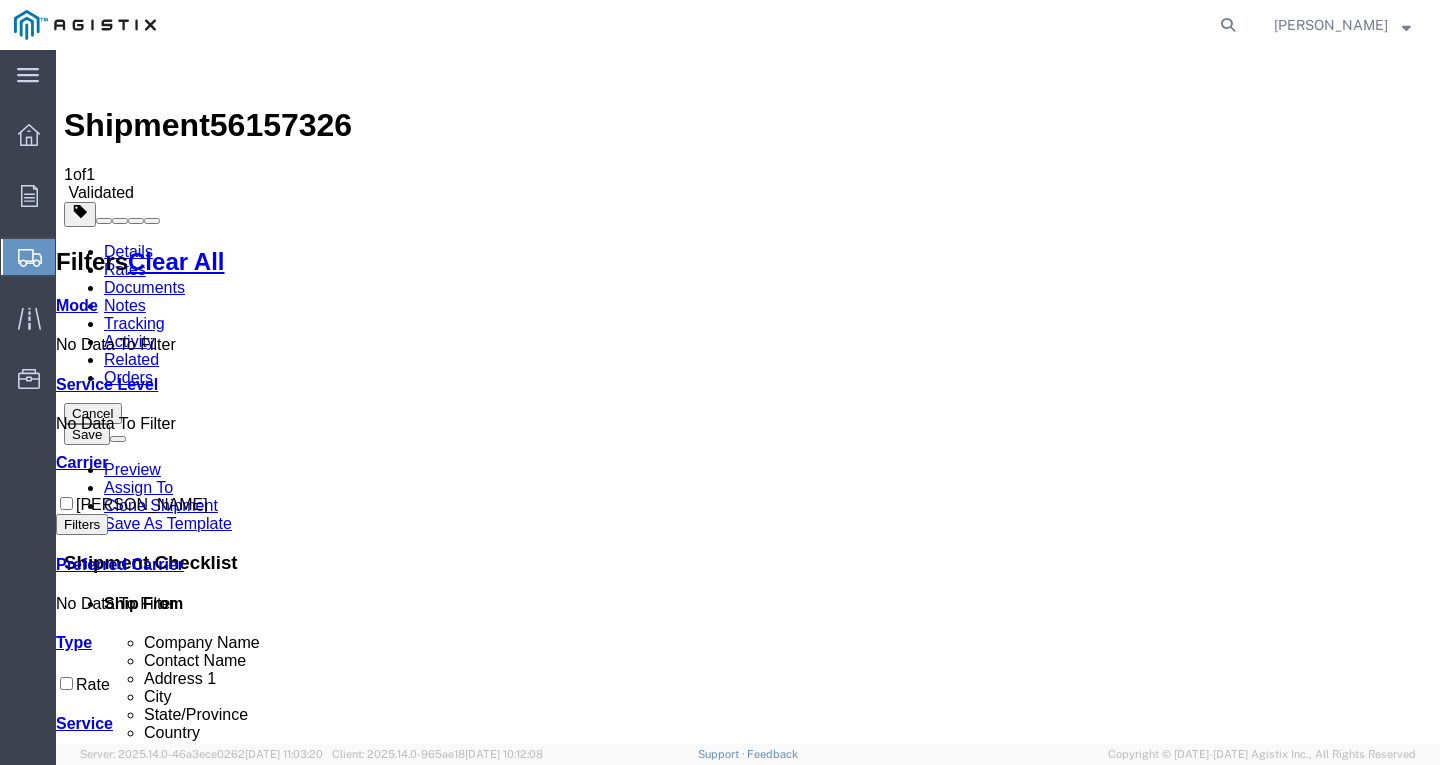 click on "Book" at bounding box center [1110, 1717] 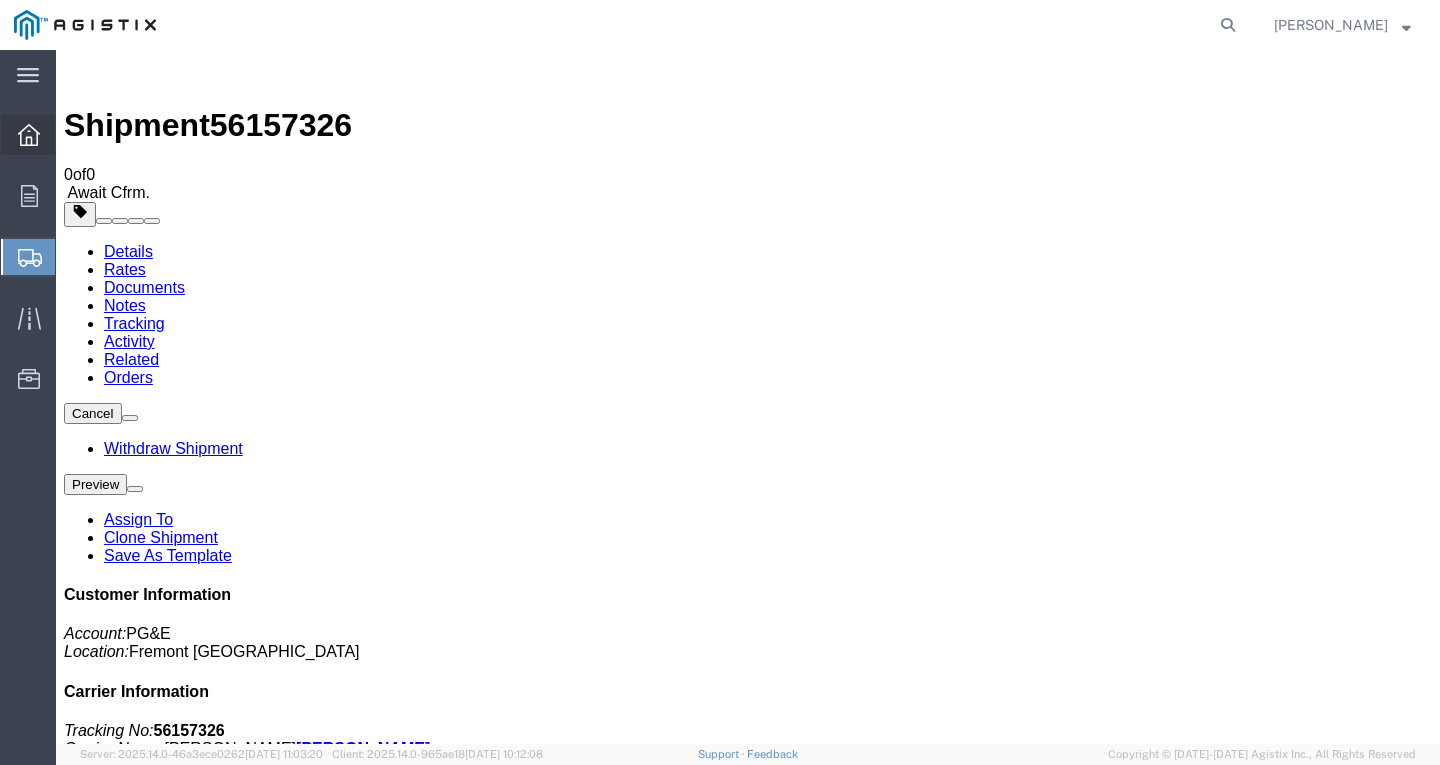 click 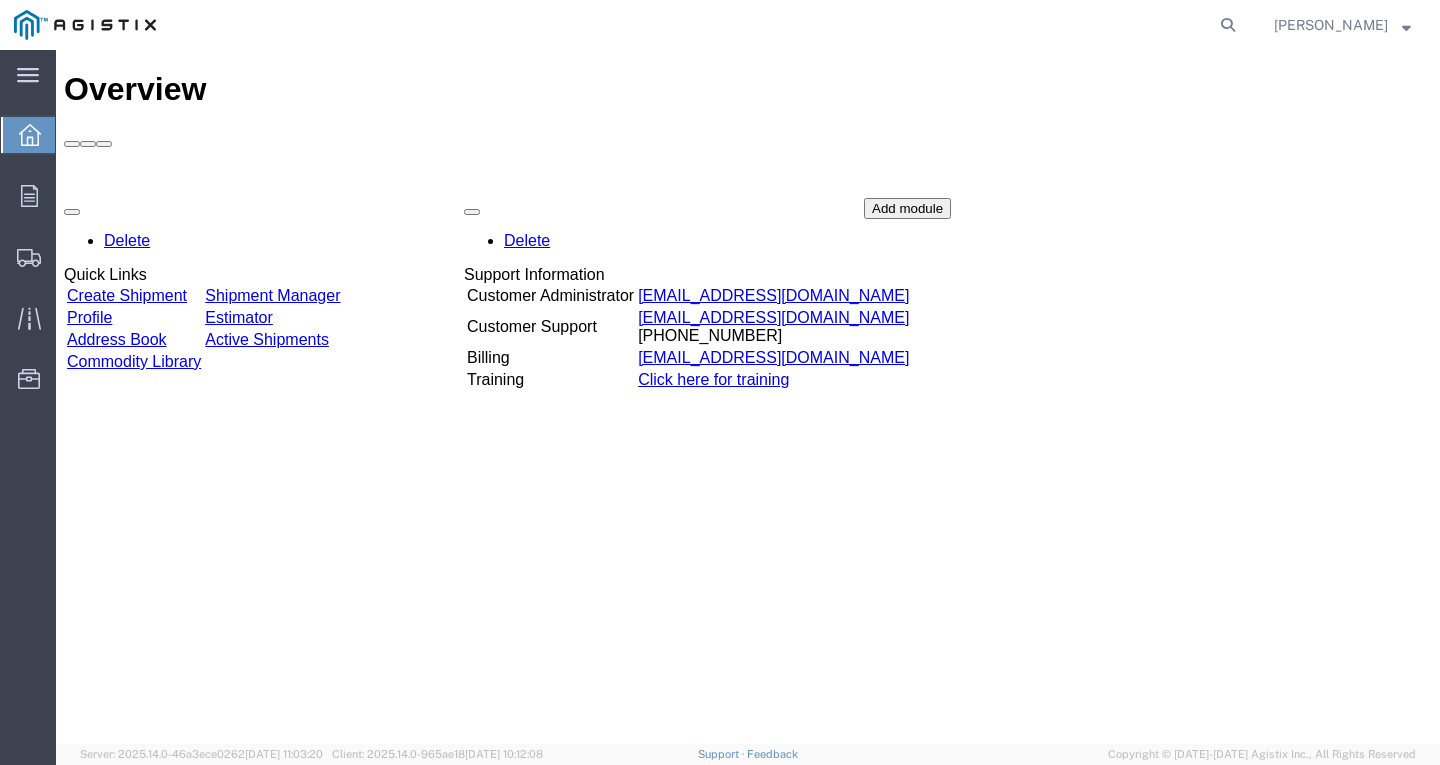 click on "Delete
Quick Links
Create Shipment
Shipment Manager
Profile
Estimator
Address Book
Active Shipments
Commodity Library
Delete
Support Information Customer Administrator [EMAIL_ADDRESS][DOMAIN_NAME] Customer Support [EMAIL_ADDRESS][DOMAIN_NAME]
[PHONE_NUMBER]
Billing Training" at bounding box center [748, 348] 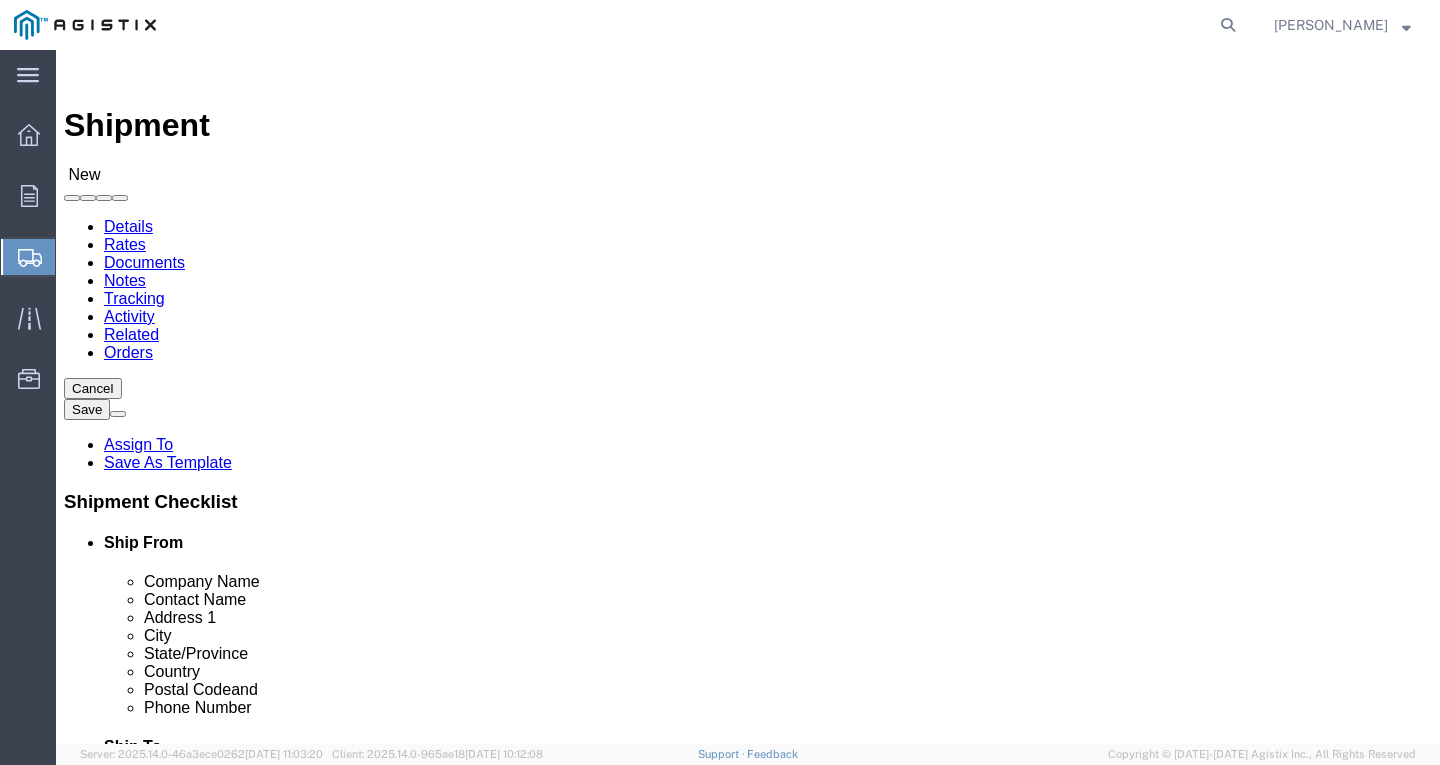 click on "Select PG&E Southwire Company" 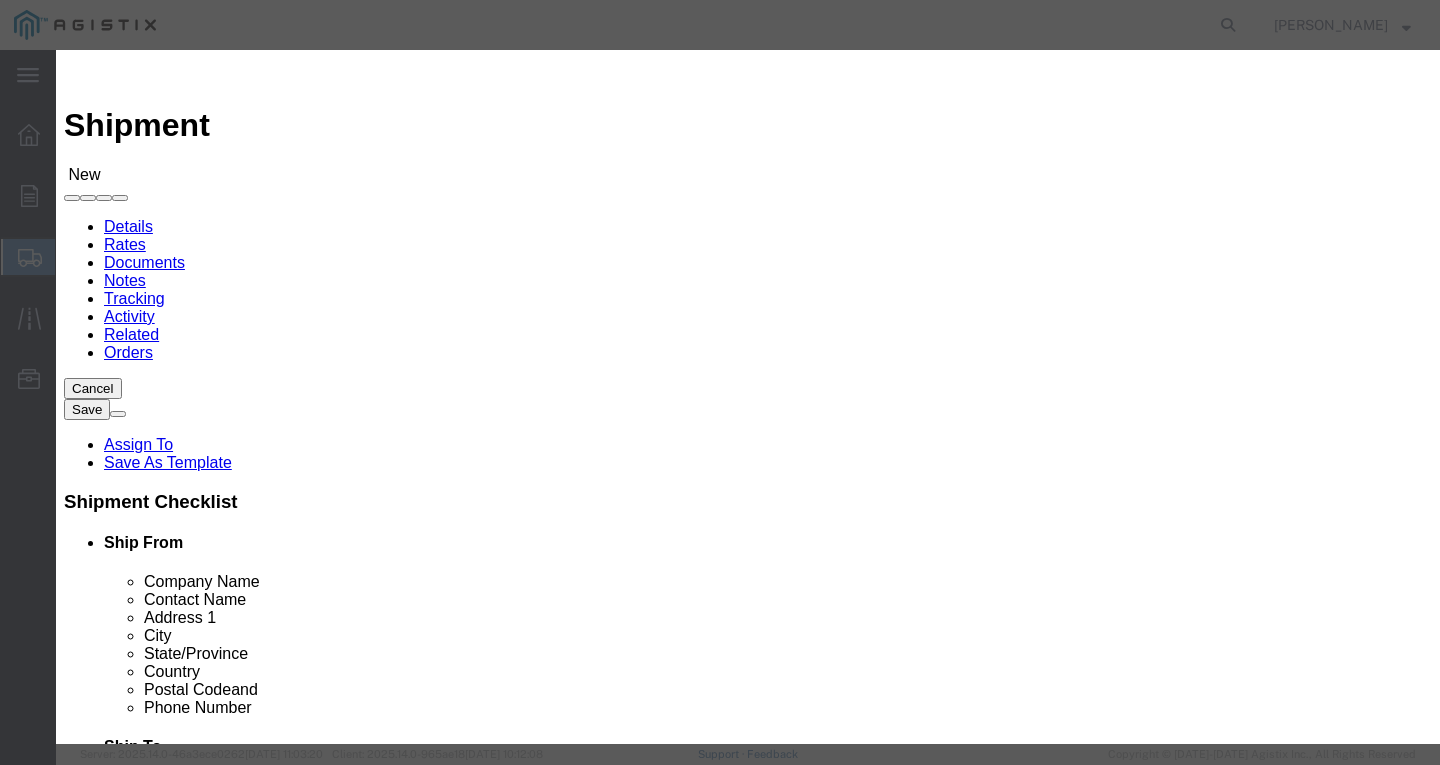 drag, startPoint x: 384, startPoint y: 186, endPoint x: 350, endPoint y: 194, distance: 34.928497 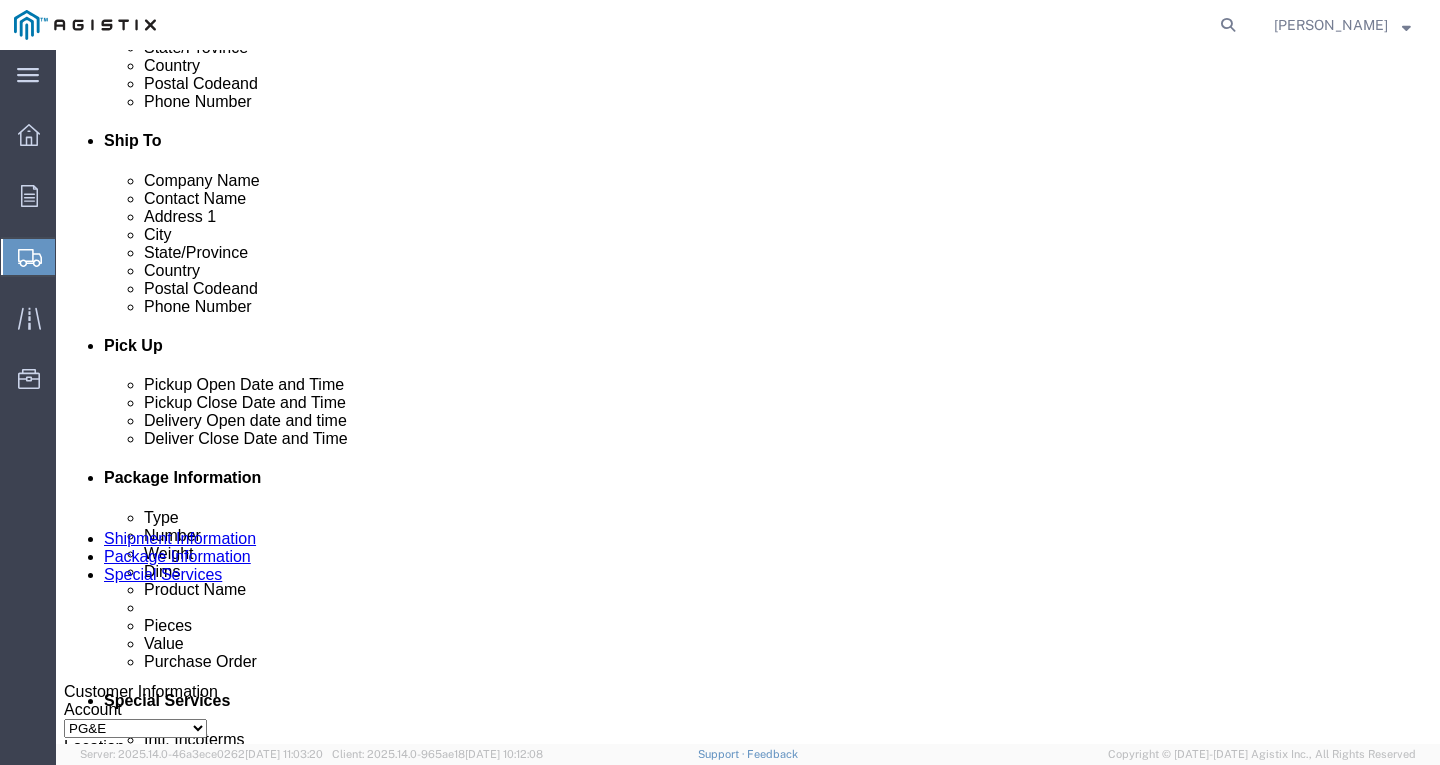 scroll, scrollTop: 700, scrollLeft: 0, axis: vertical 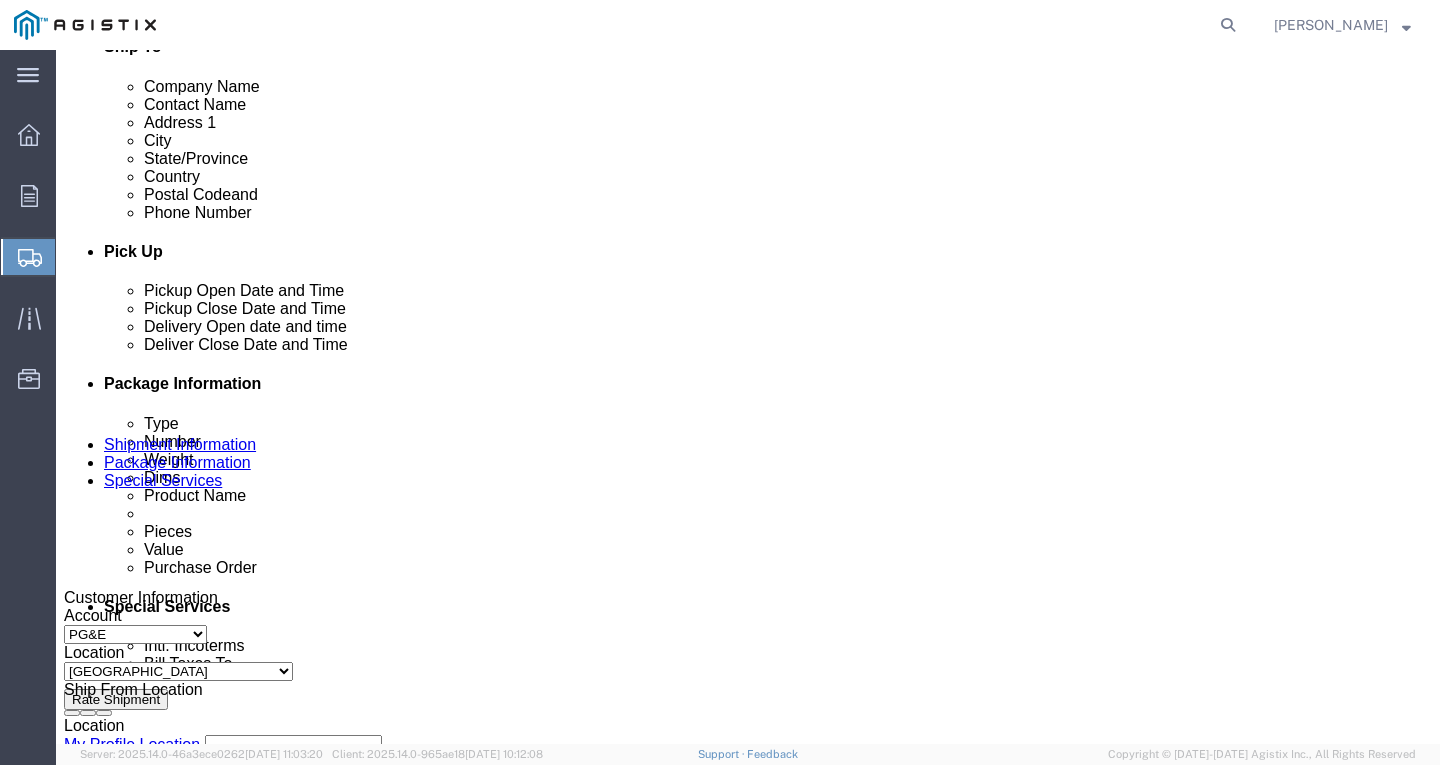 click on "[DATE] 1:00 PM" 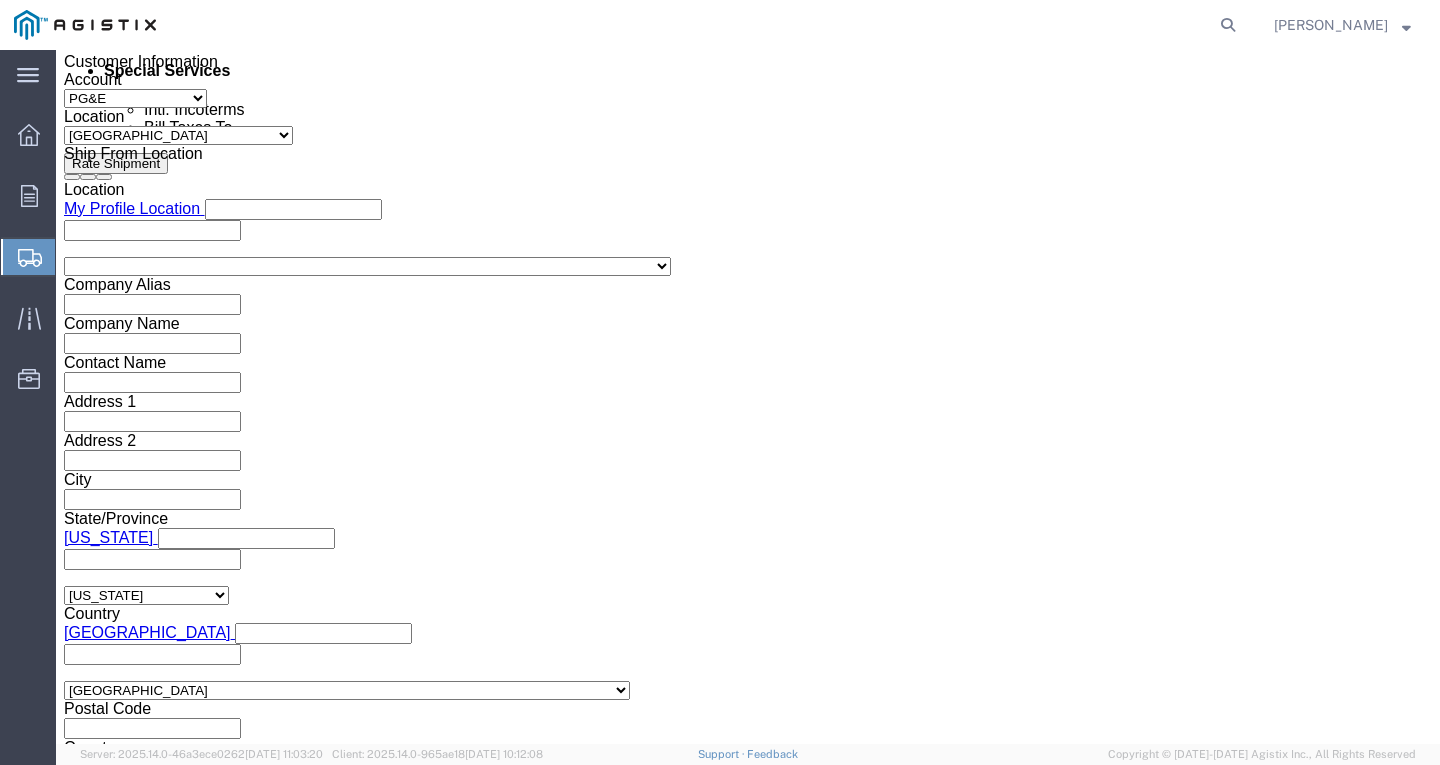 click on "1:00 PM" 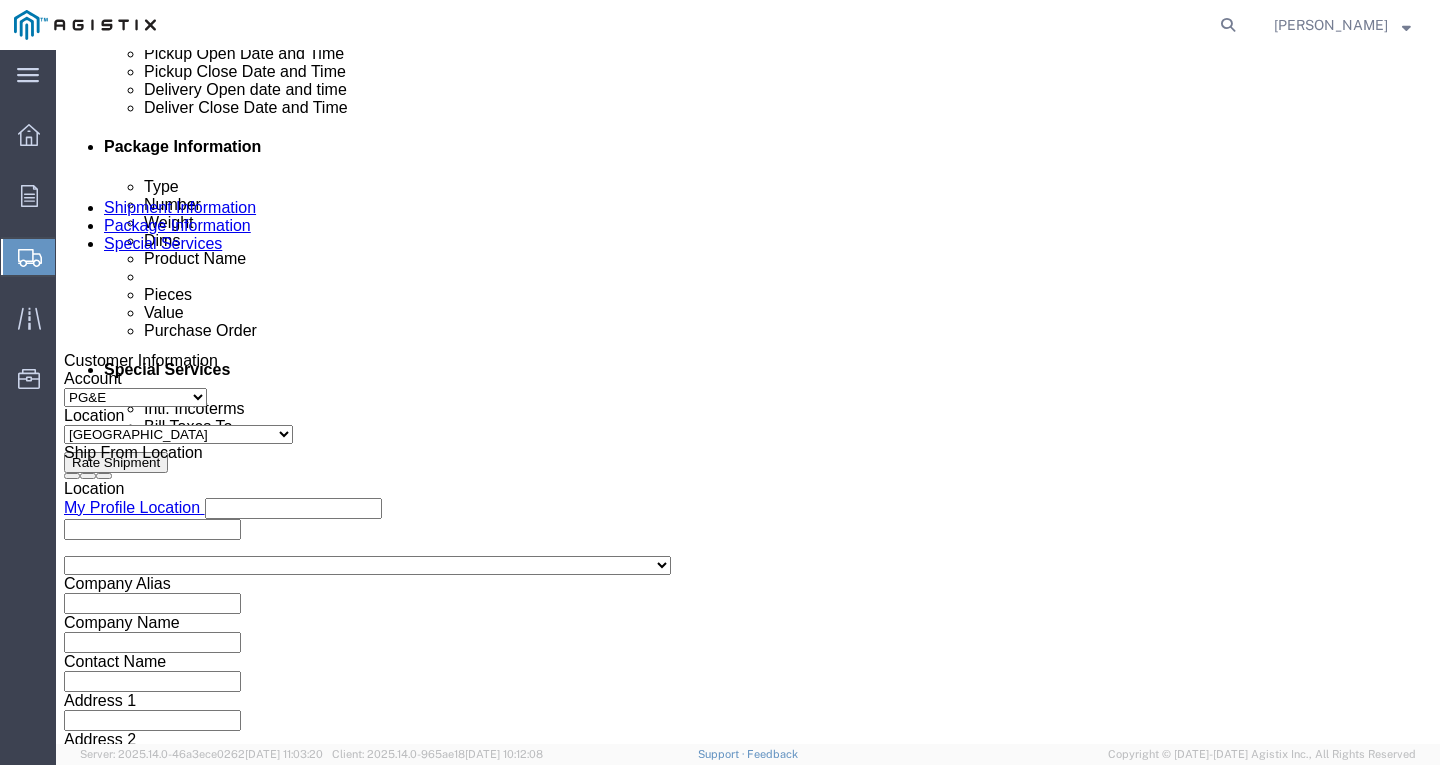 scroll, scrollTop: 936, scrollLeft: 0, axis: vertical 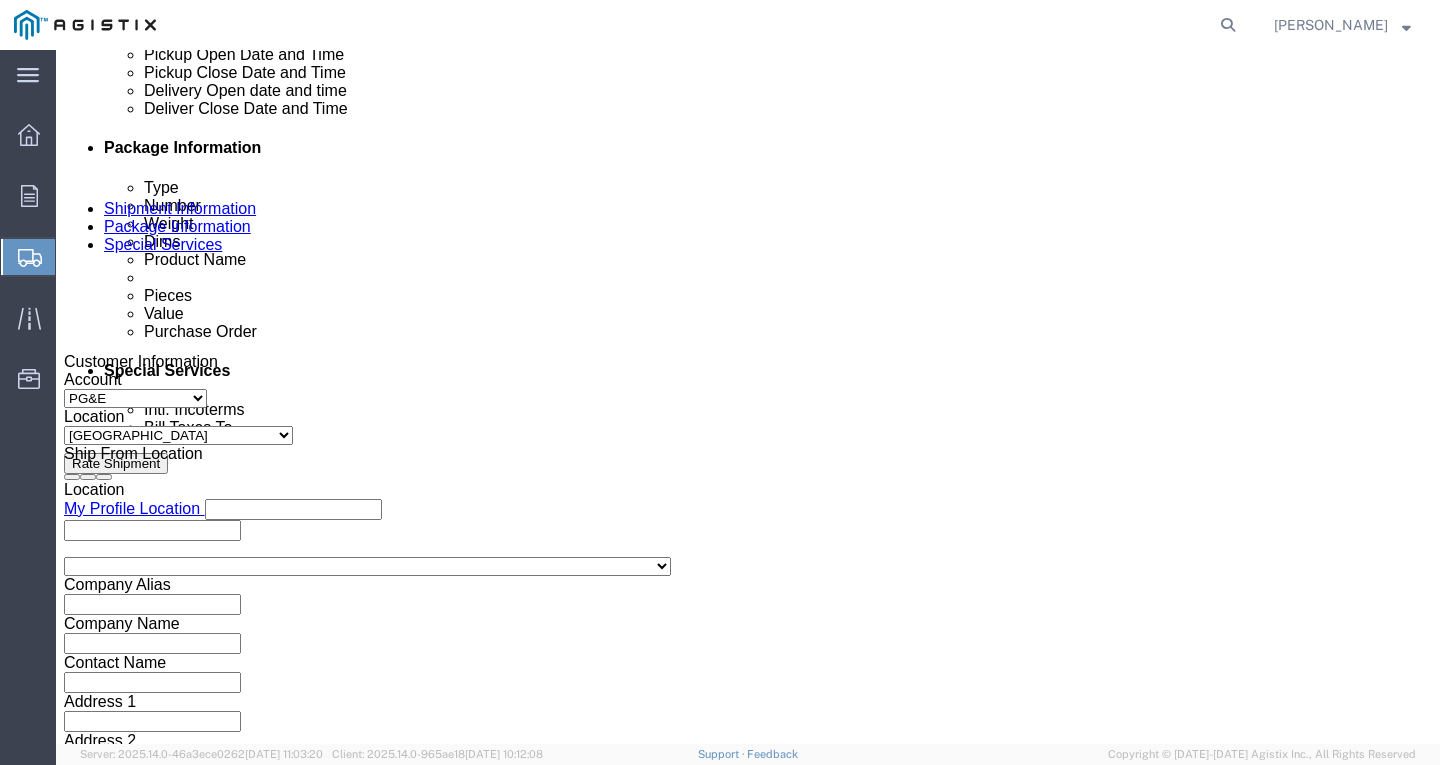 click 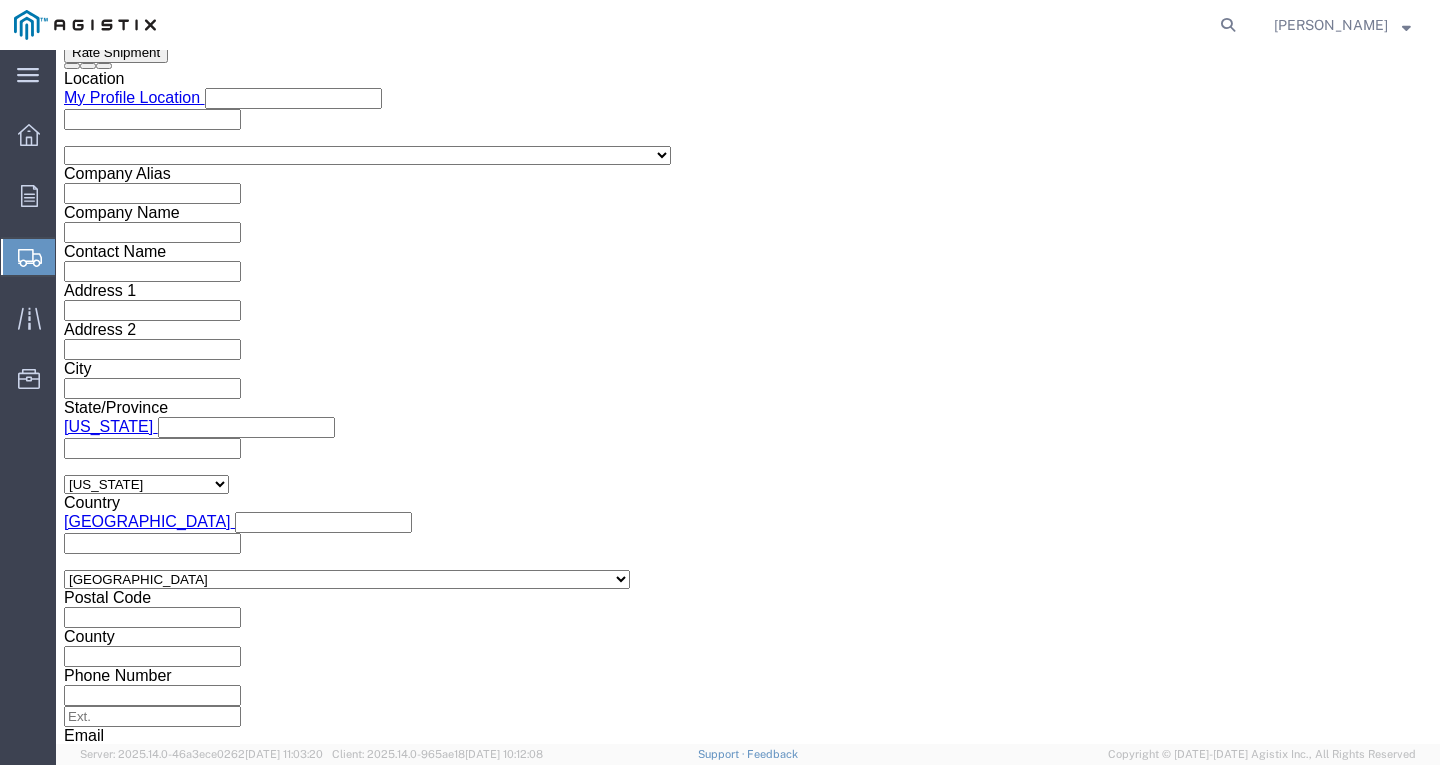 click on "Apply" 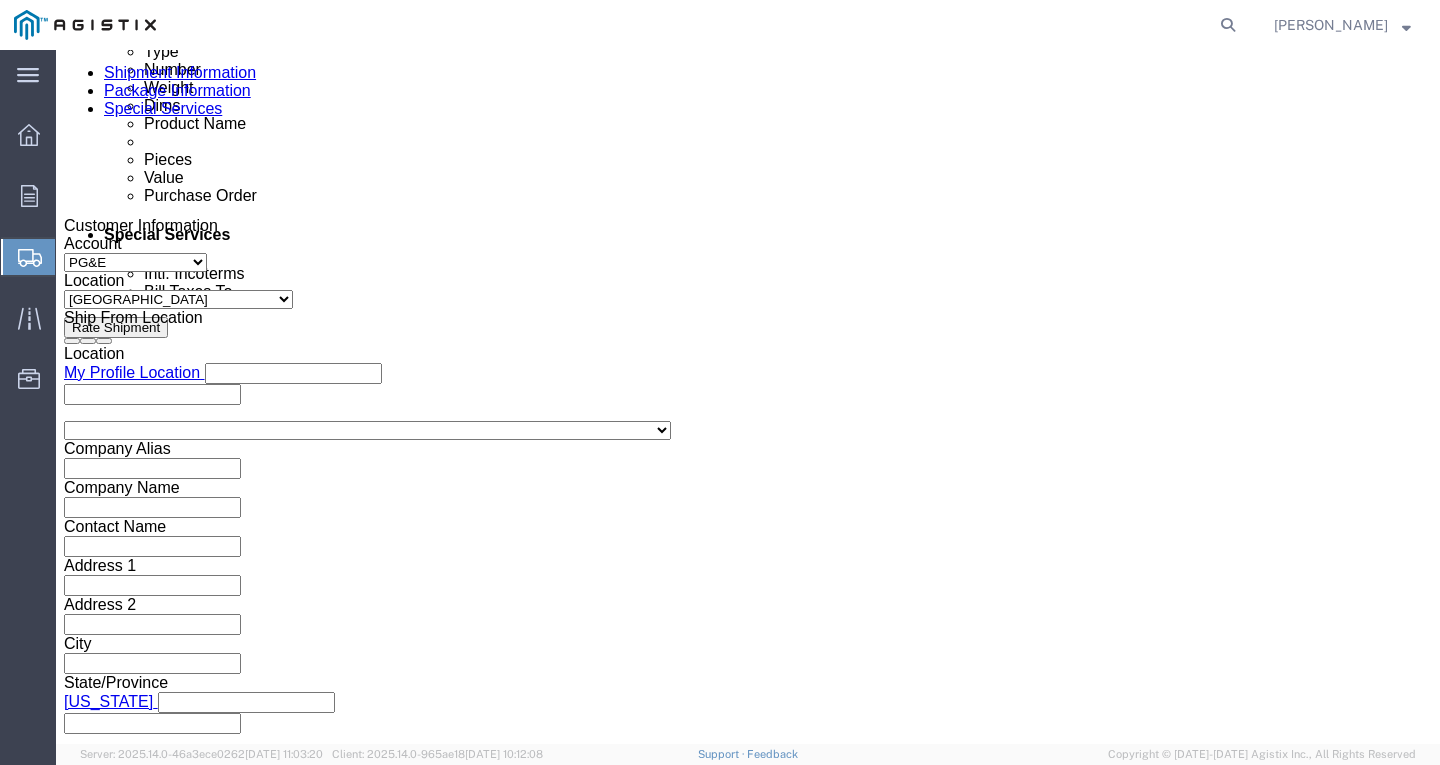scroll, scrollTop: 1047, scrollLeft: 0, axis: vertical 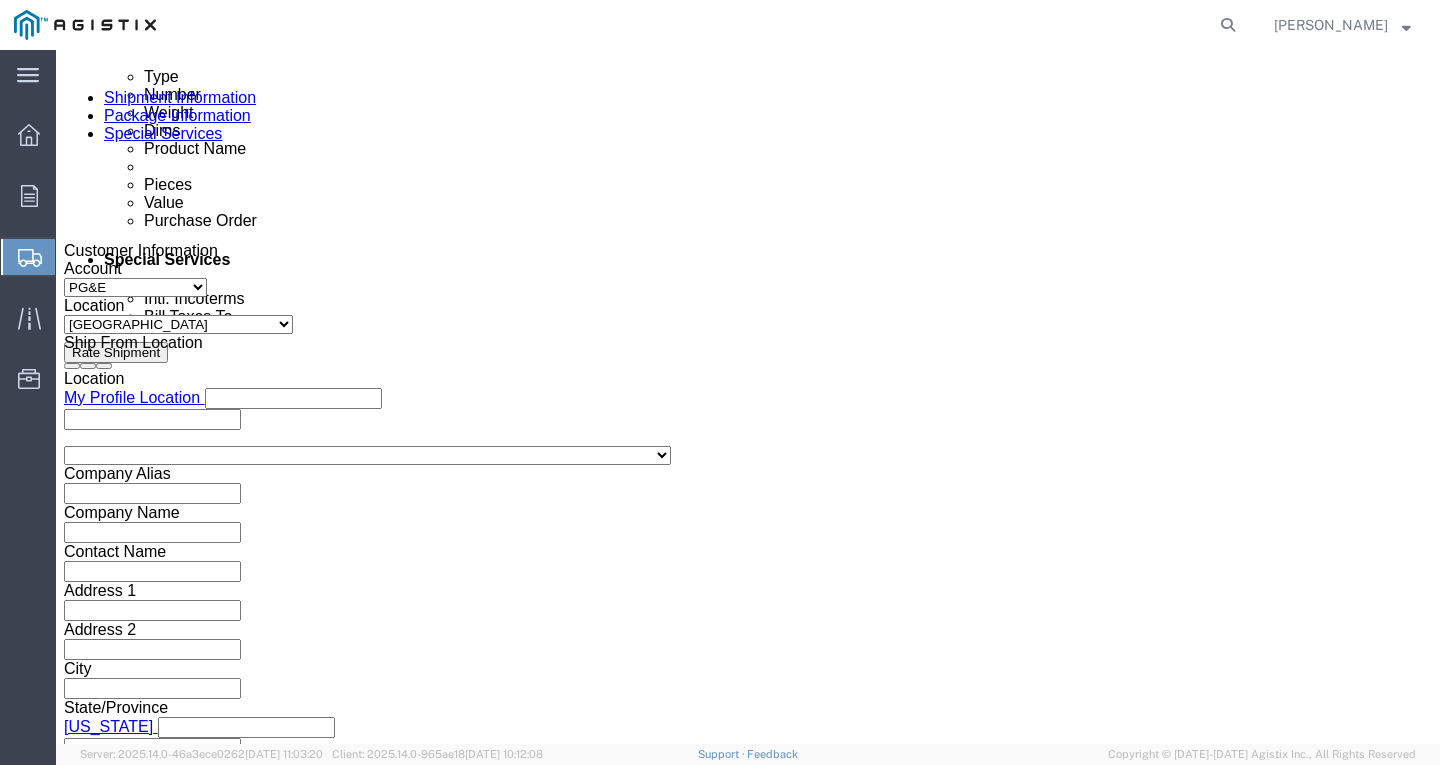 click 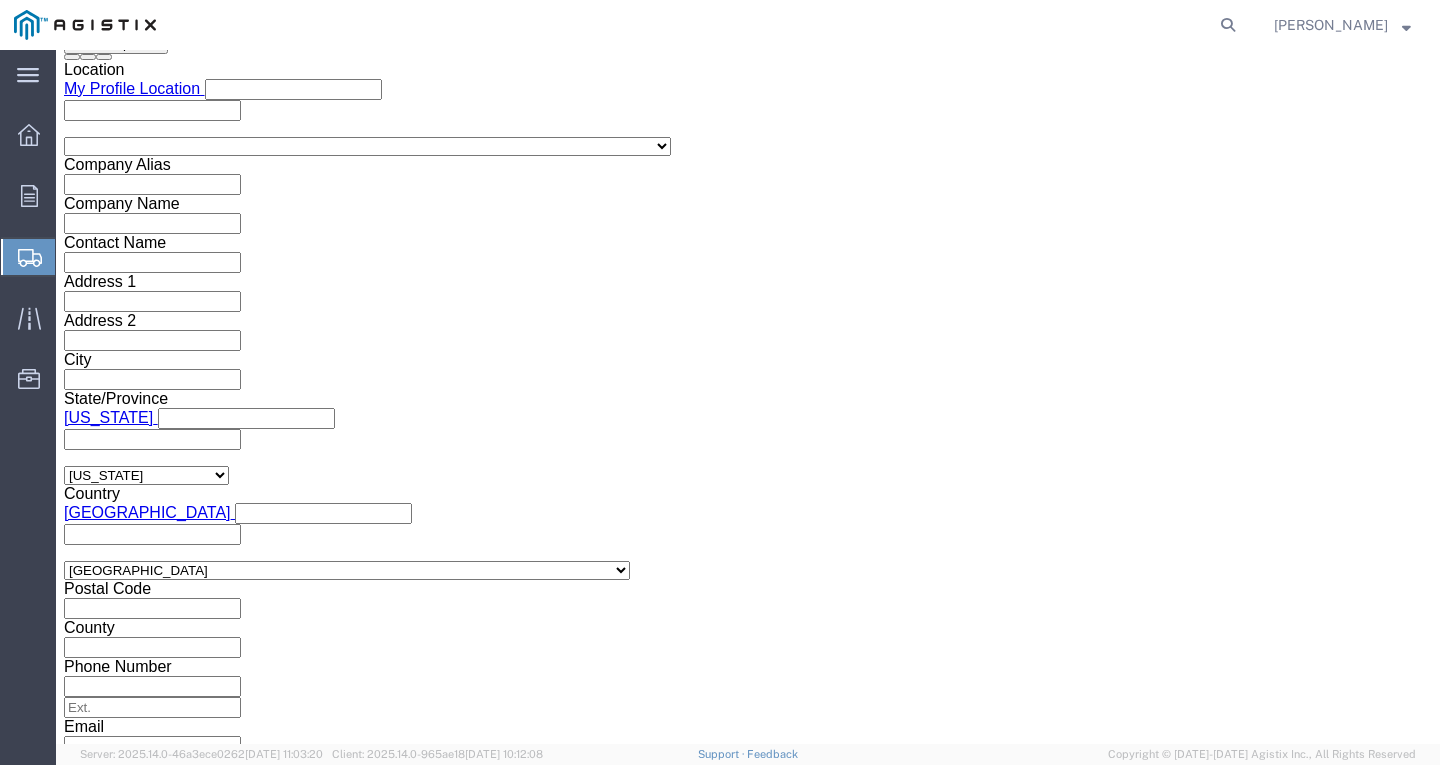 scroll, scrollTop: 1385, scrollLeft: 0, axis: vertical 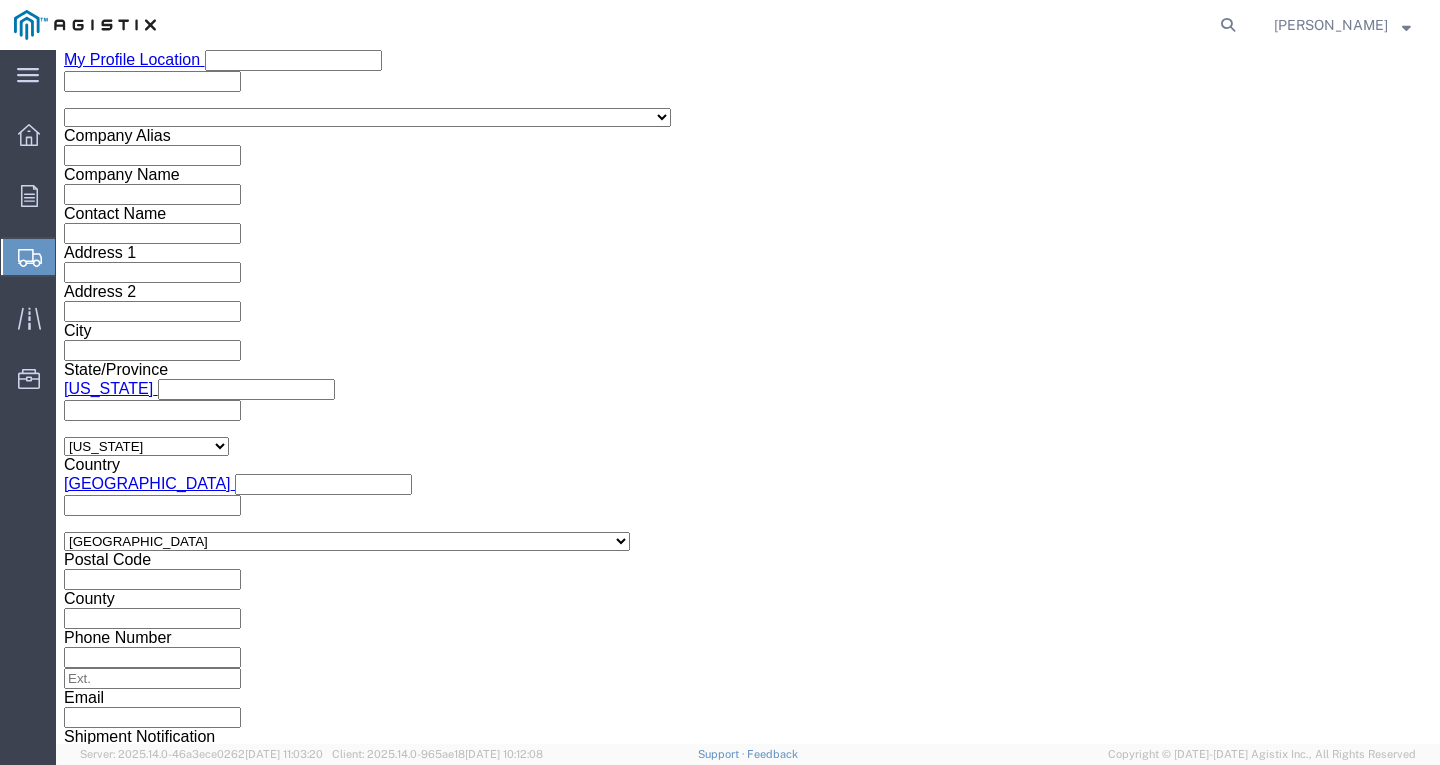 click on "Select Air Less than Truckload Multi-Leg Ocean Freight Rail Small Parcel Truckload" 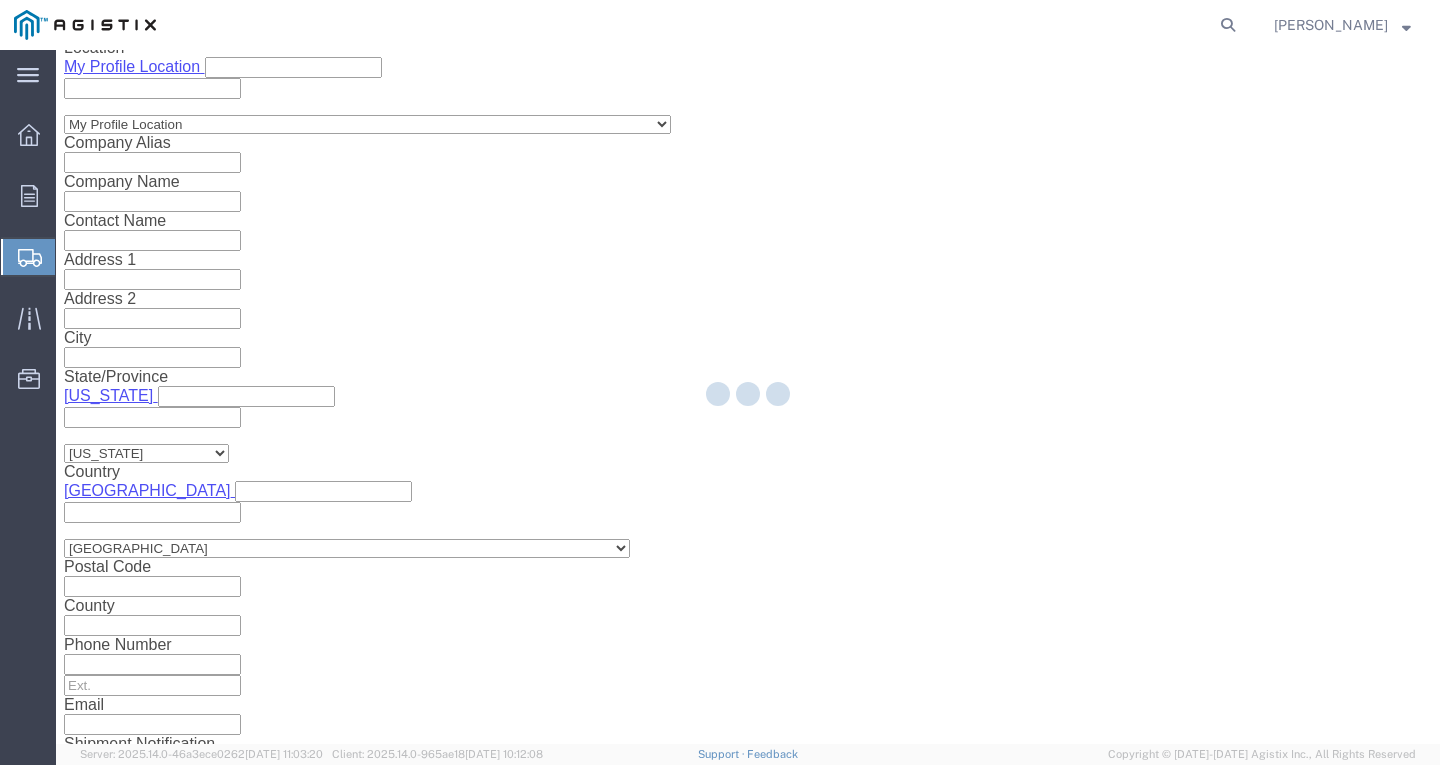scroll, scrollTop: 0, scrollLeft: 0, axis: both 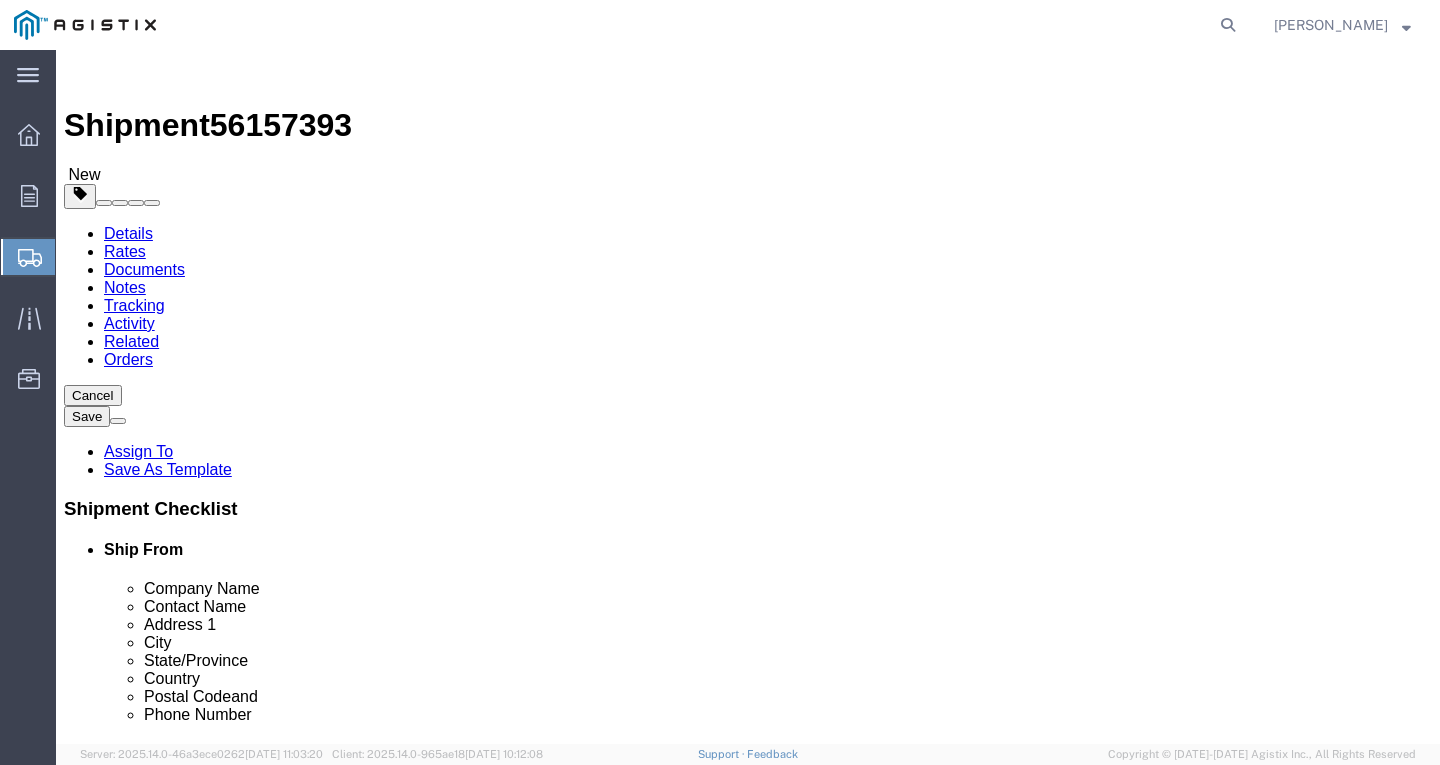 click on "Add Content" 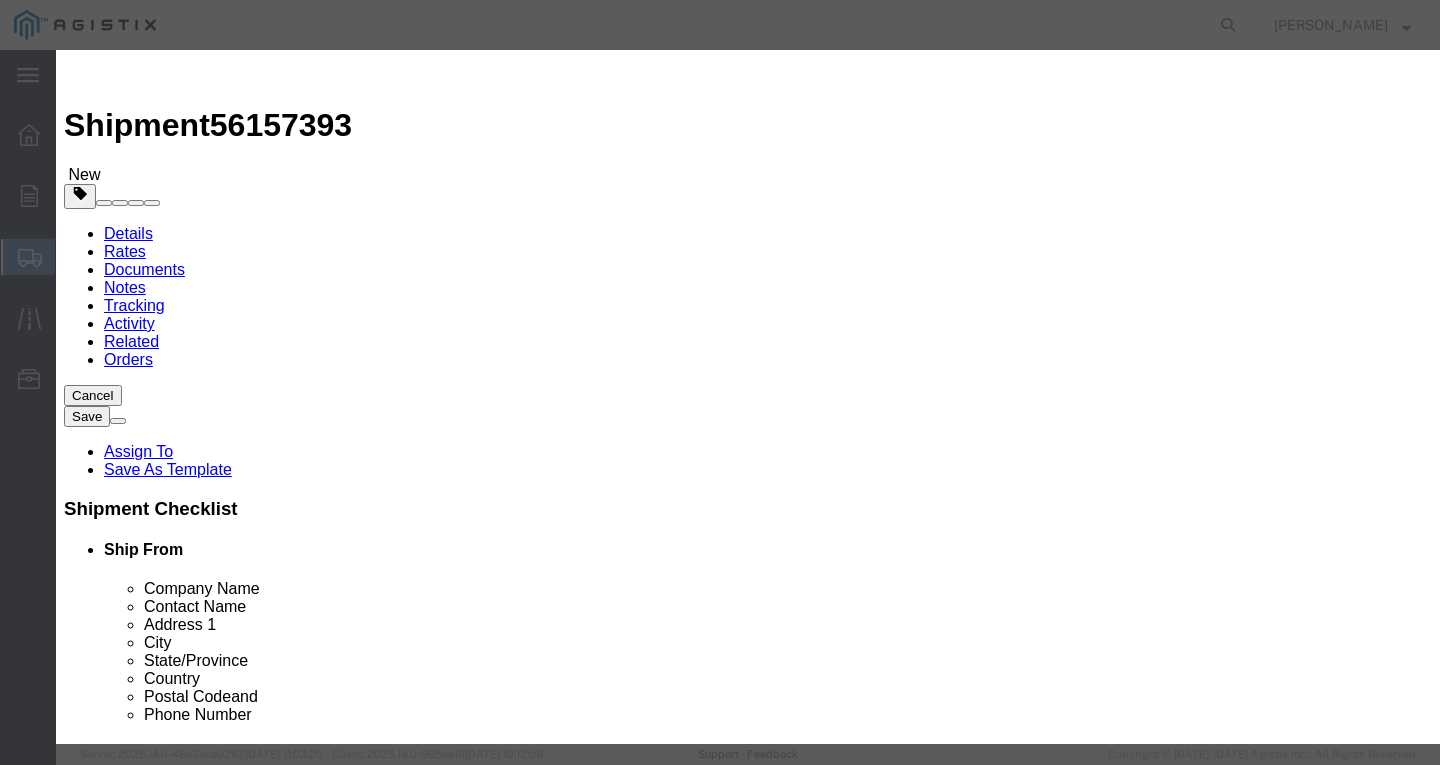 click 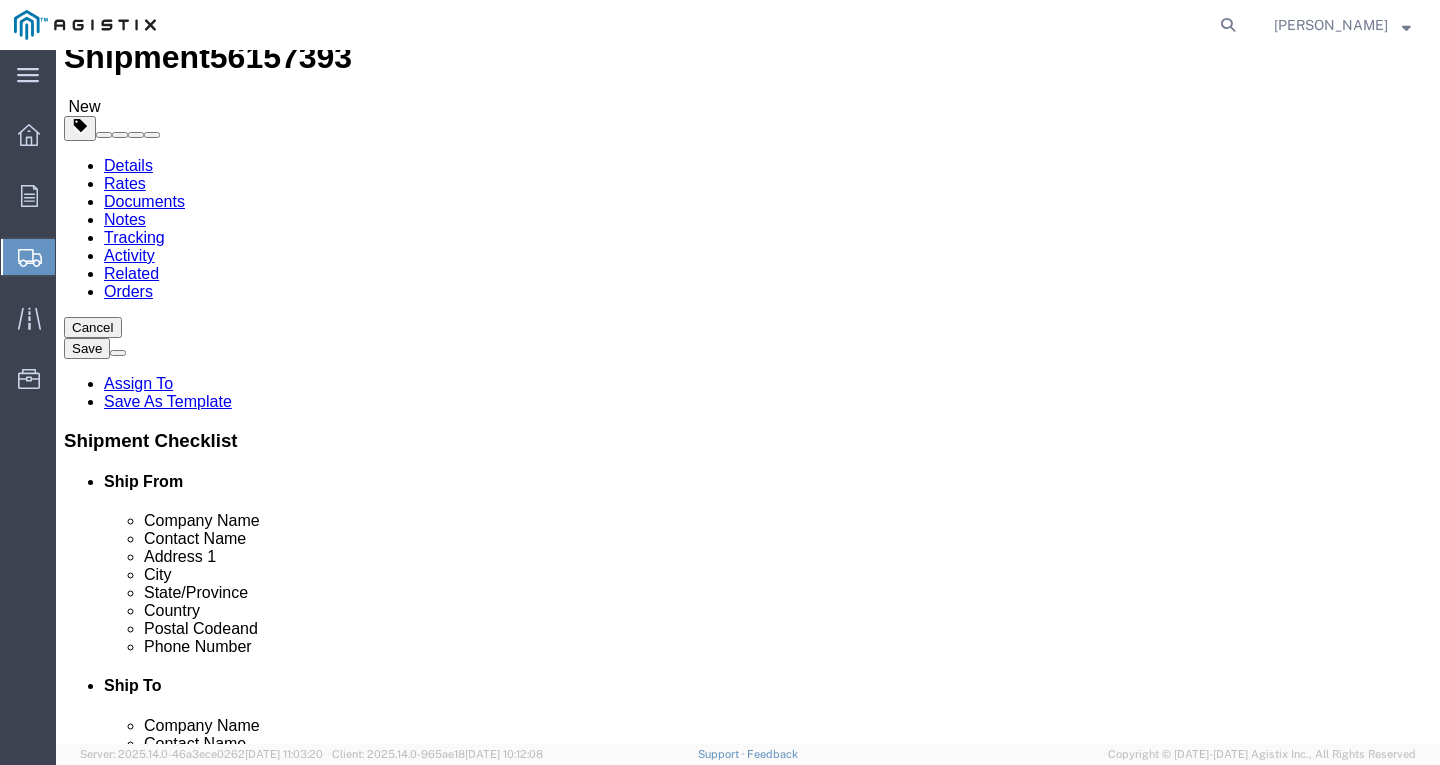 scroll, scrollTop: 100, scrollLeft: 0, axis: vertical 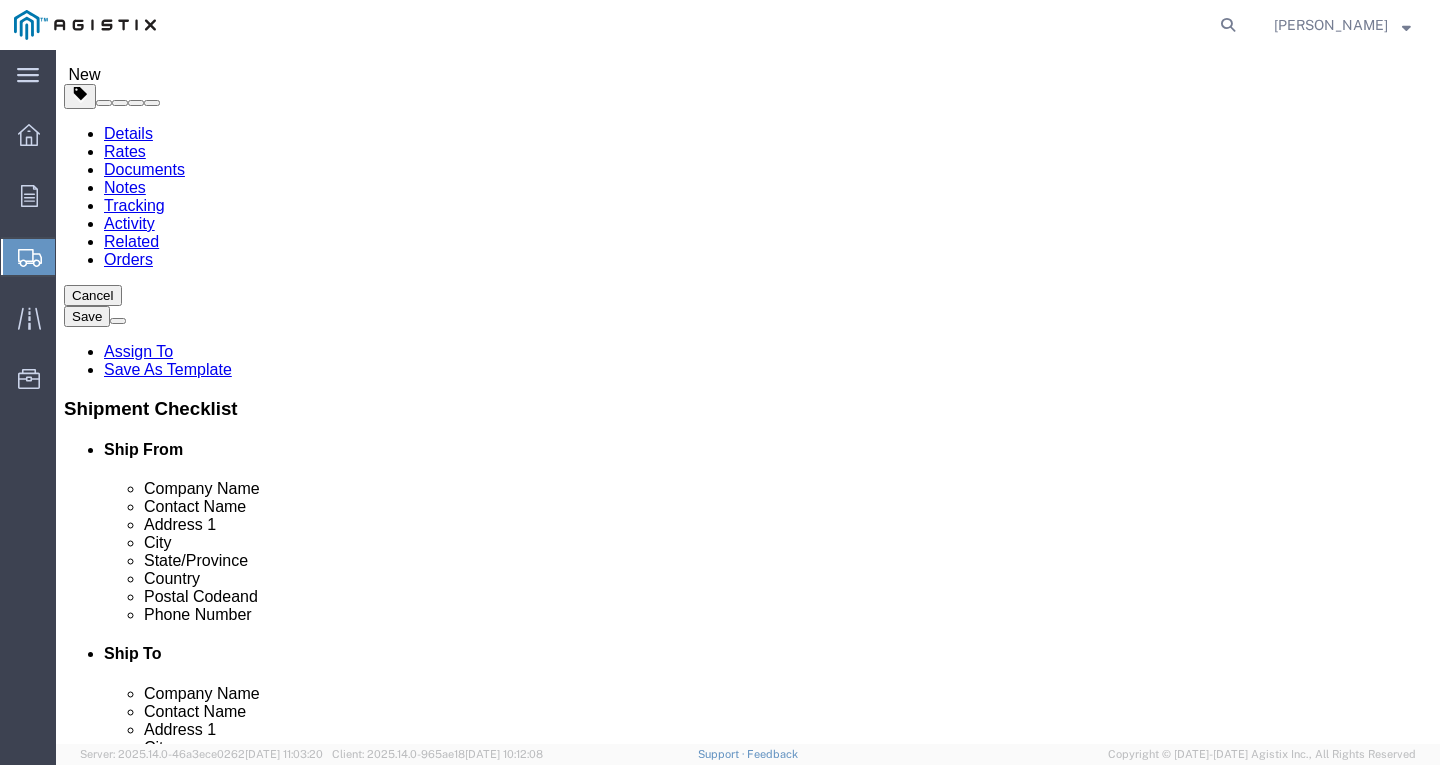 click on "Add Content" 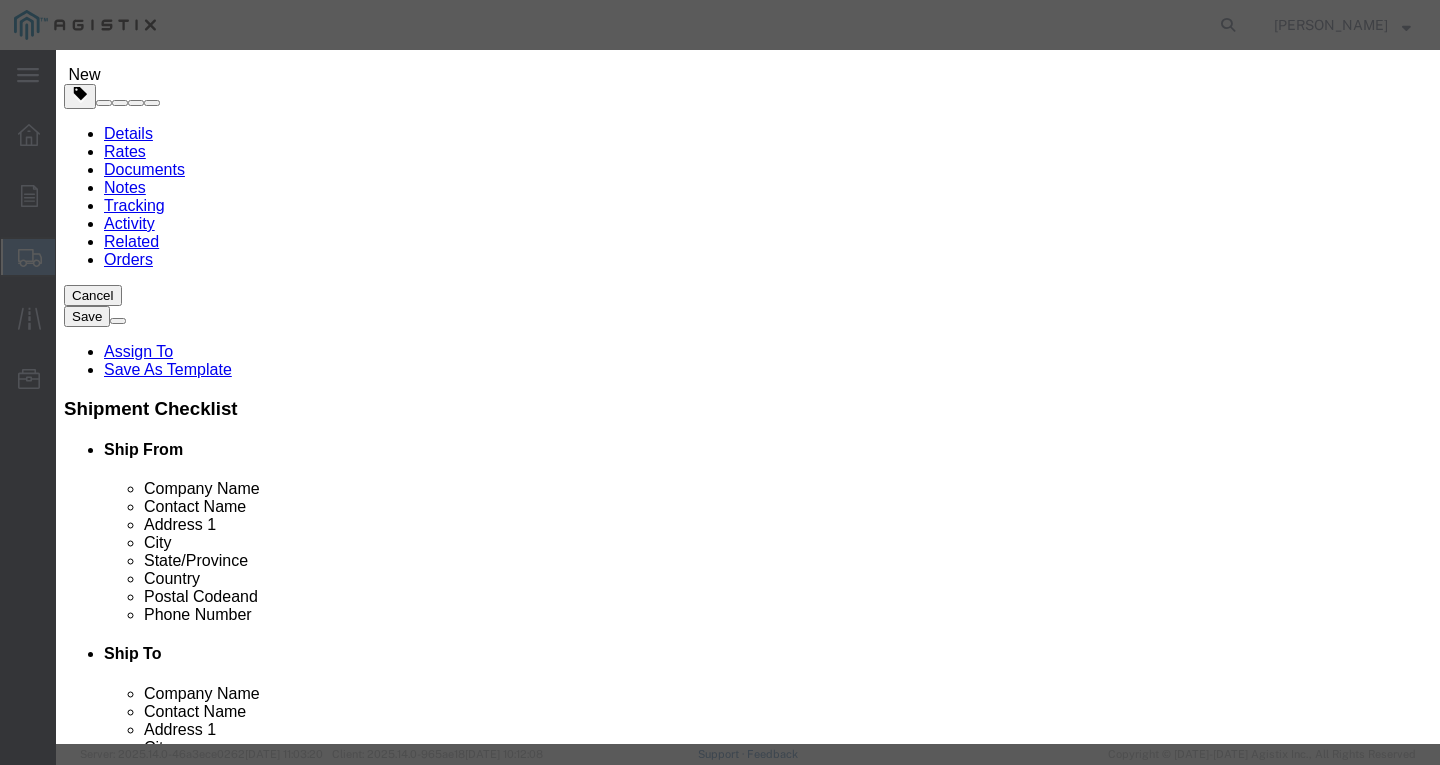 drag, startPoint x: 427, startPoint y: 157, endPoint x: 525, endPoint y: 157, distance: 98 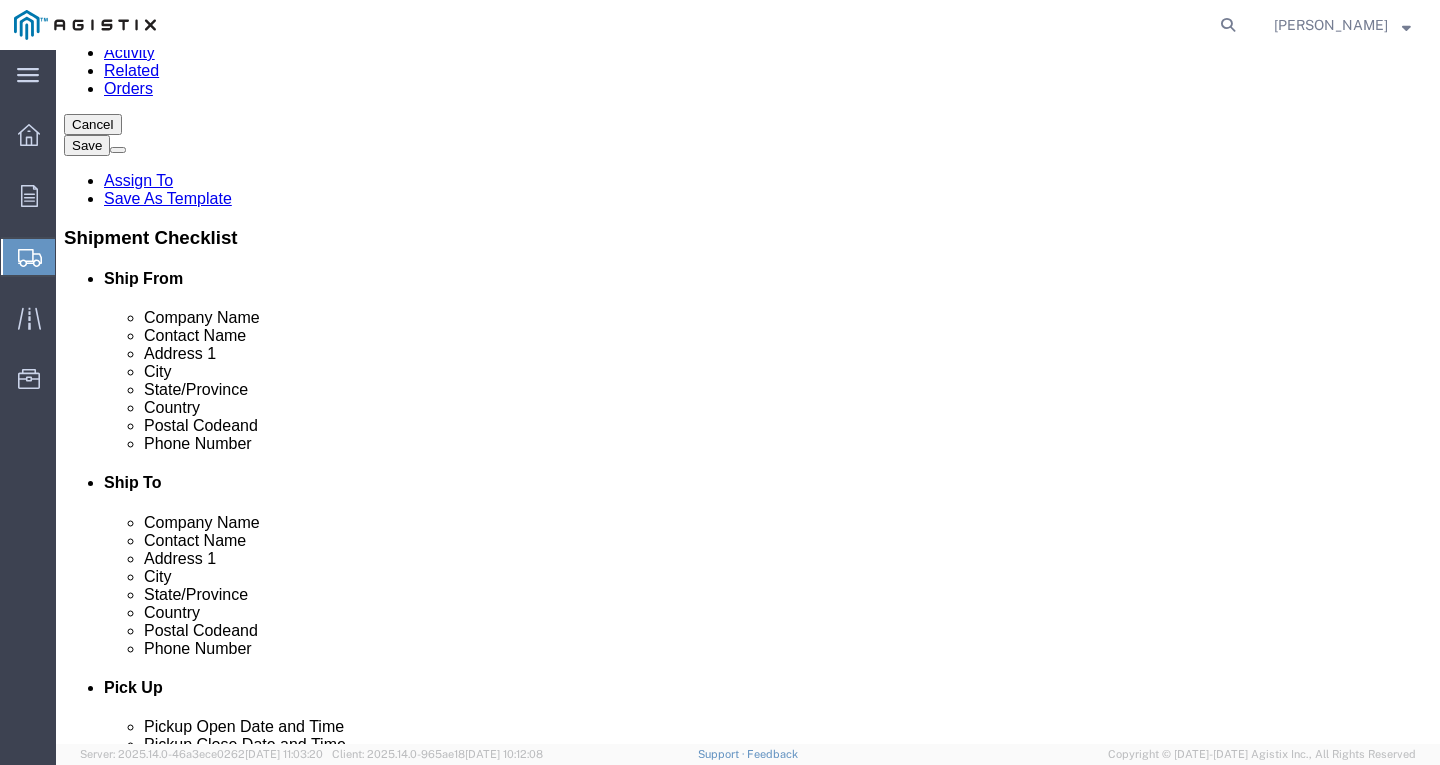 scroll, scrollTop: 289, scrollLeft: 0, axis: vertical 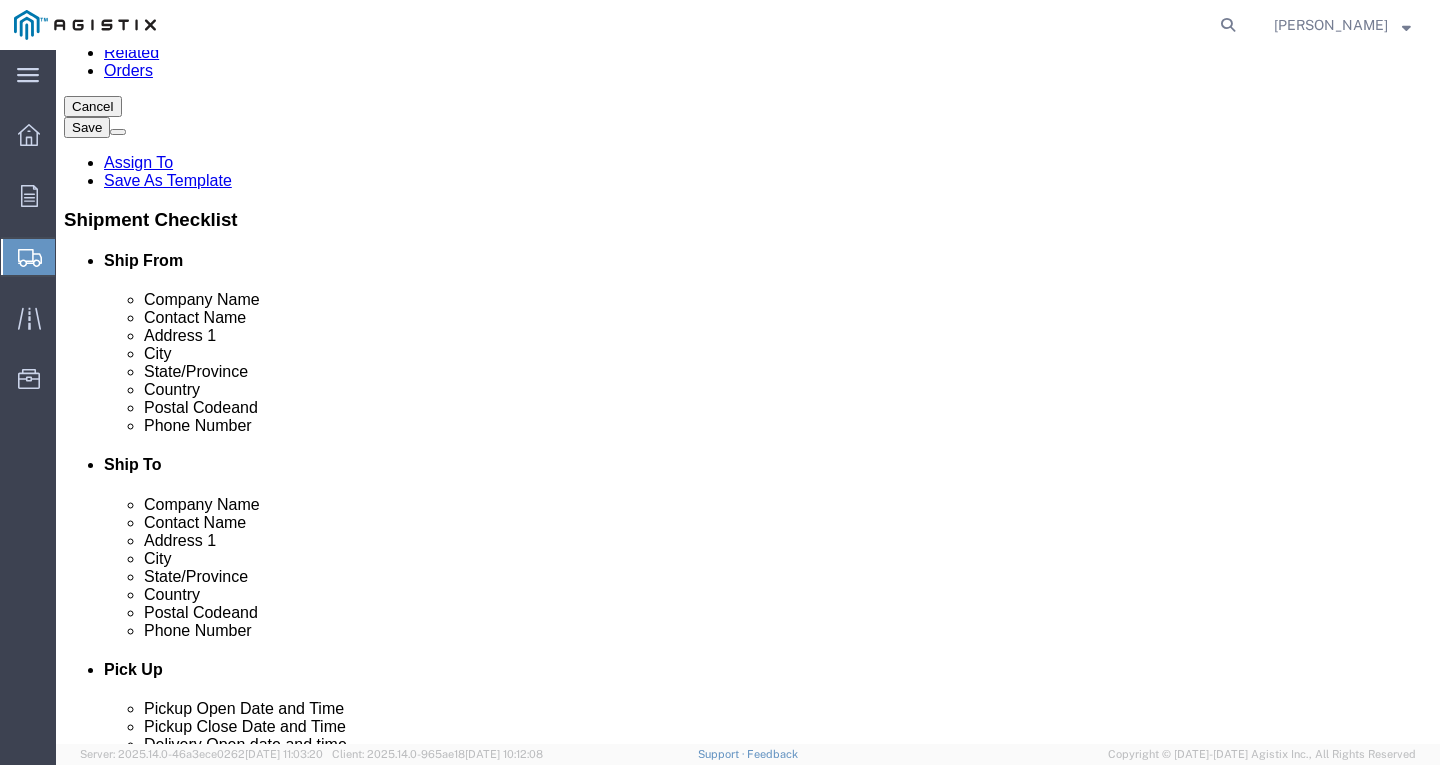 click on "Add Content" 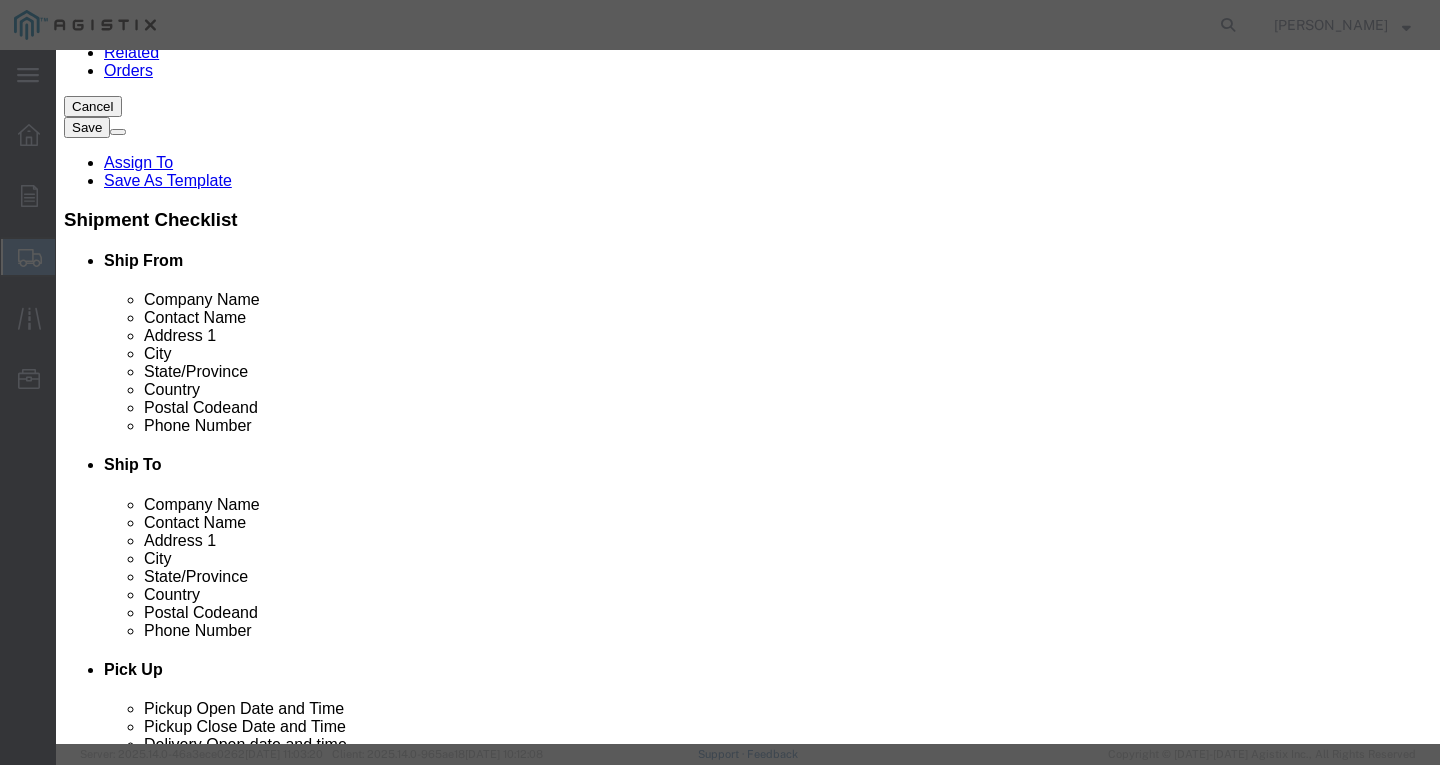 click 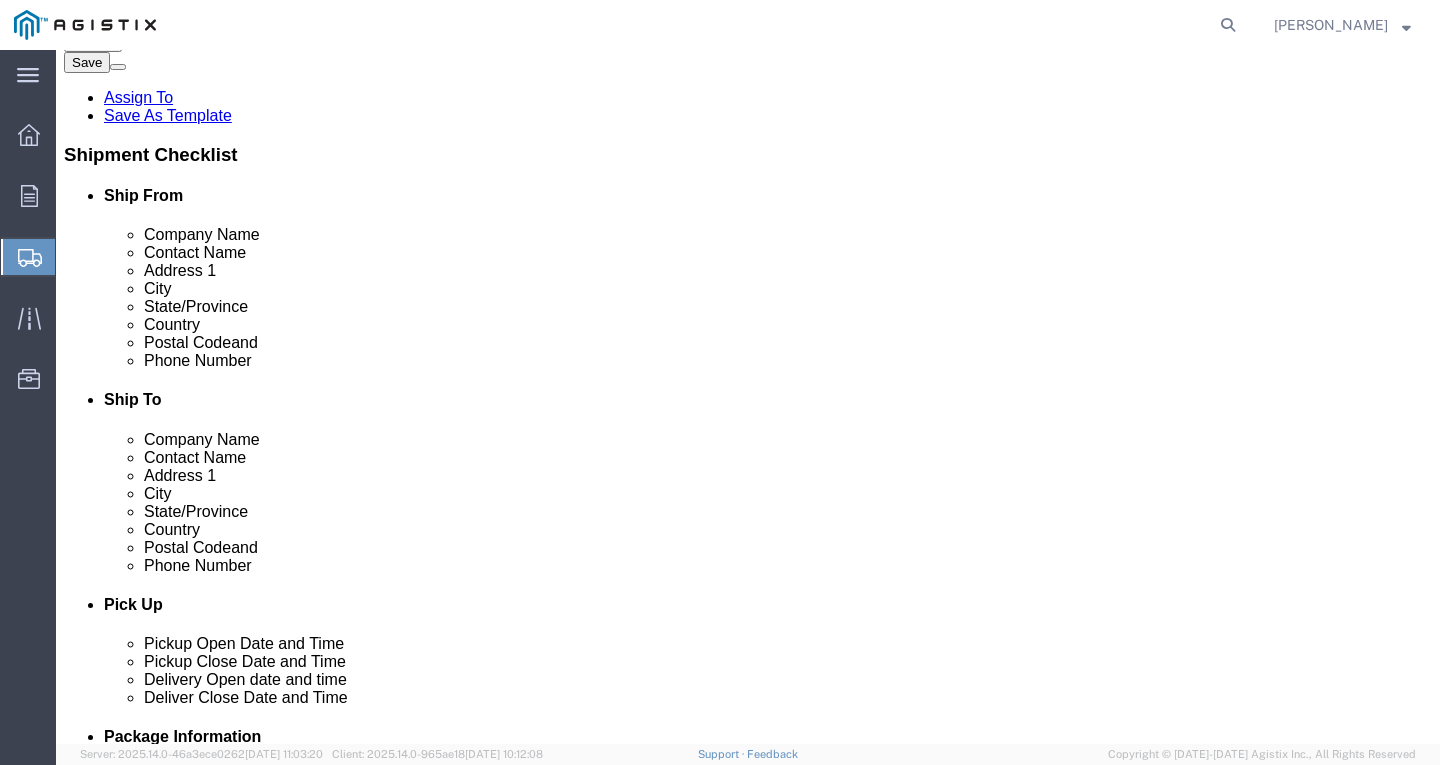 scroll, scrollTop: 455, scrollLeft: 0, axis: vertical 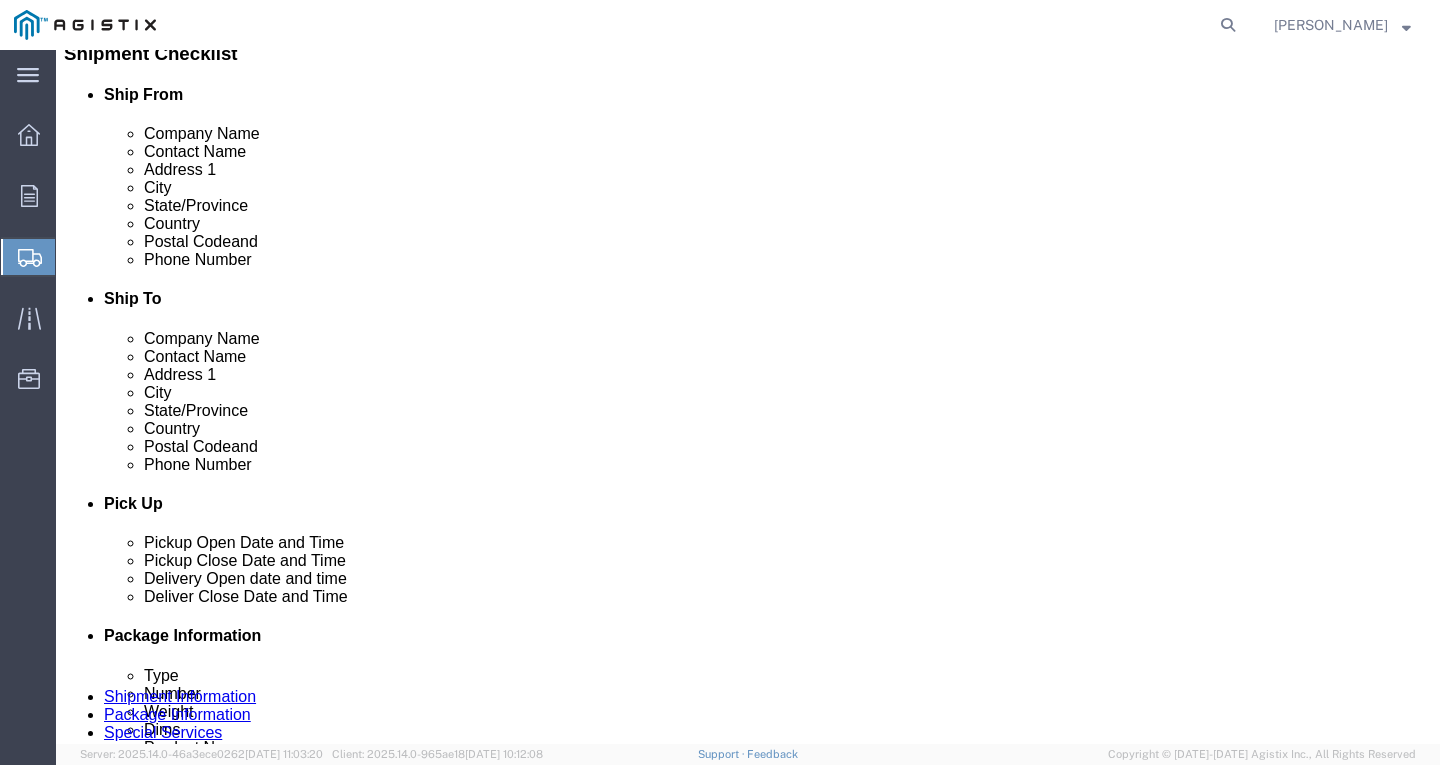 click on "Add Content" 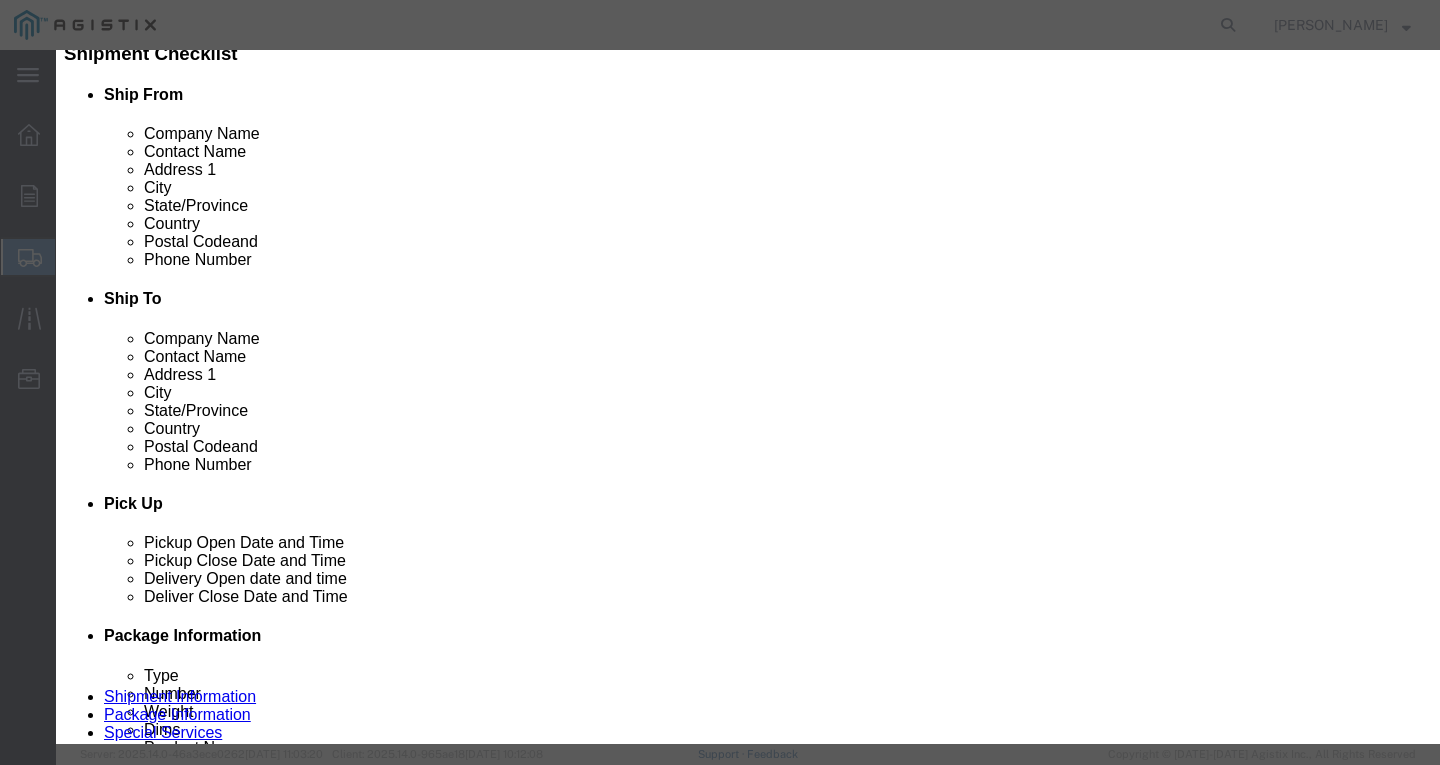 click 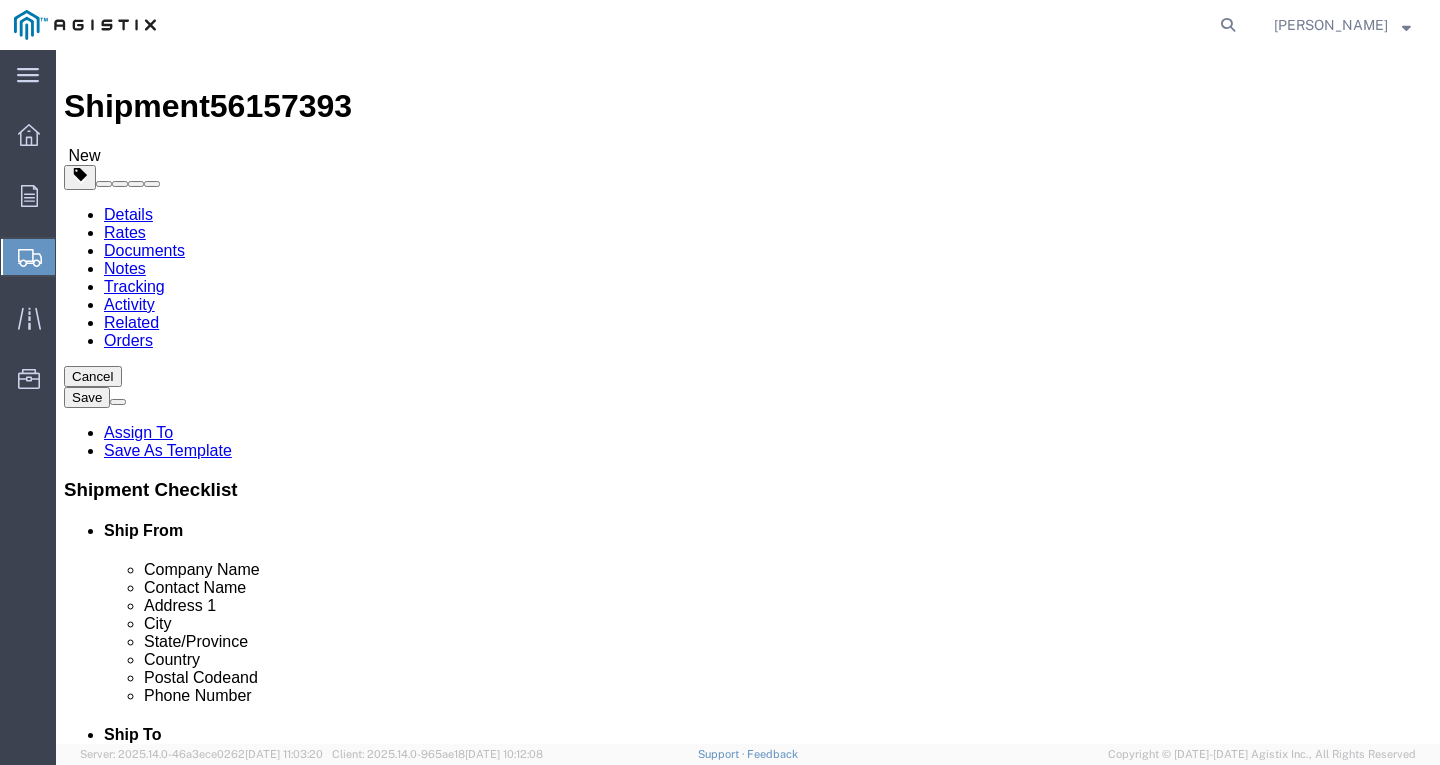 scroll, scrollTop: 0, scrollLeft: 0, axis: both 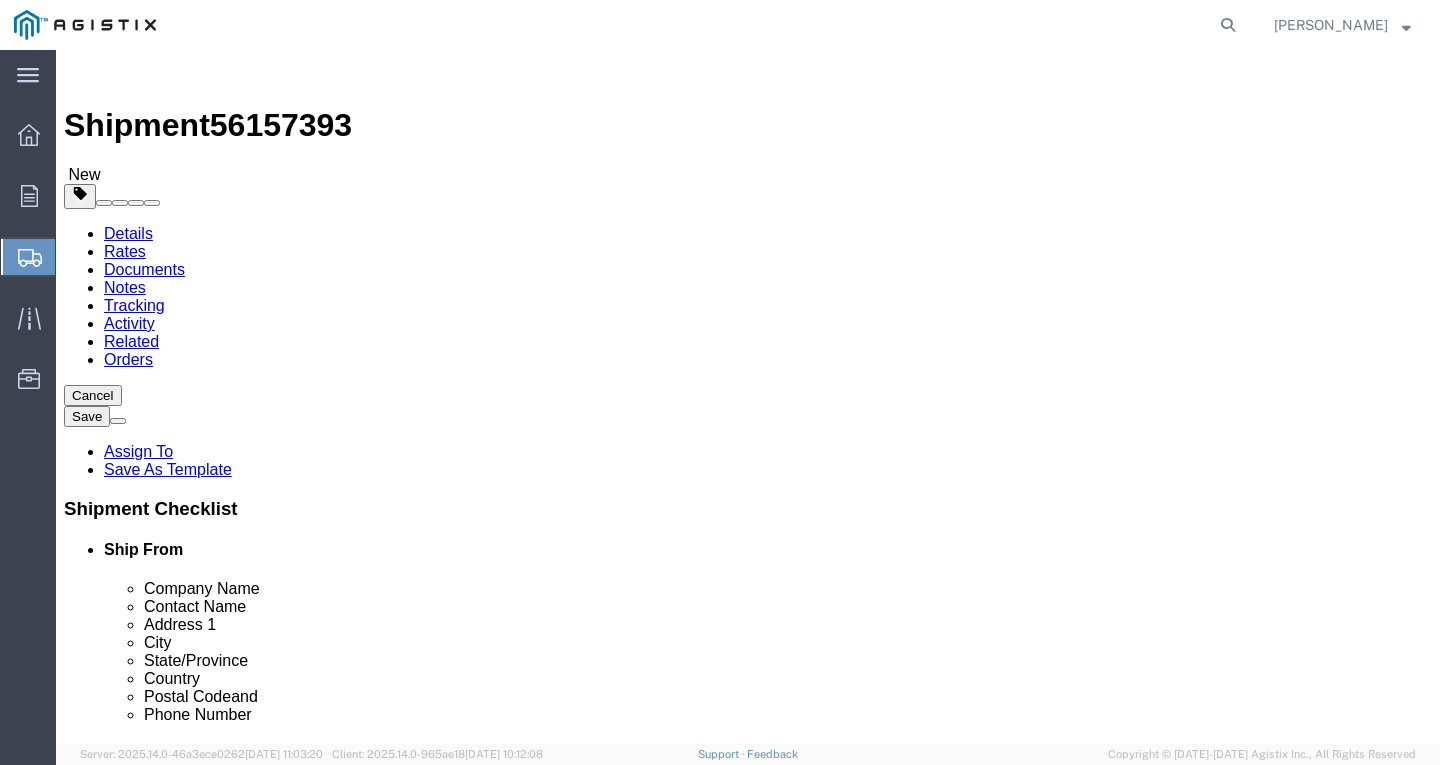 drag, startPoint x: 372, startPoint y: 380, endPoint x: 324, endPoint y: 385, distance: 48.259712 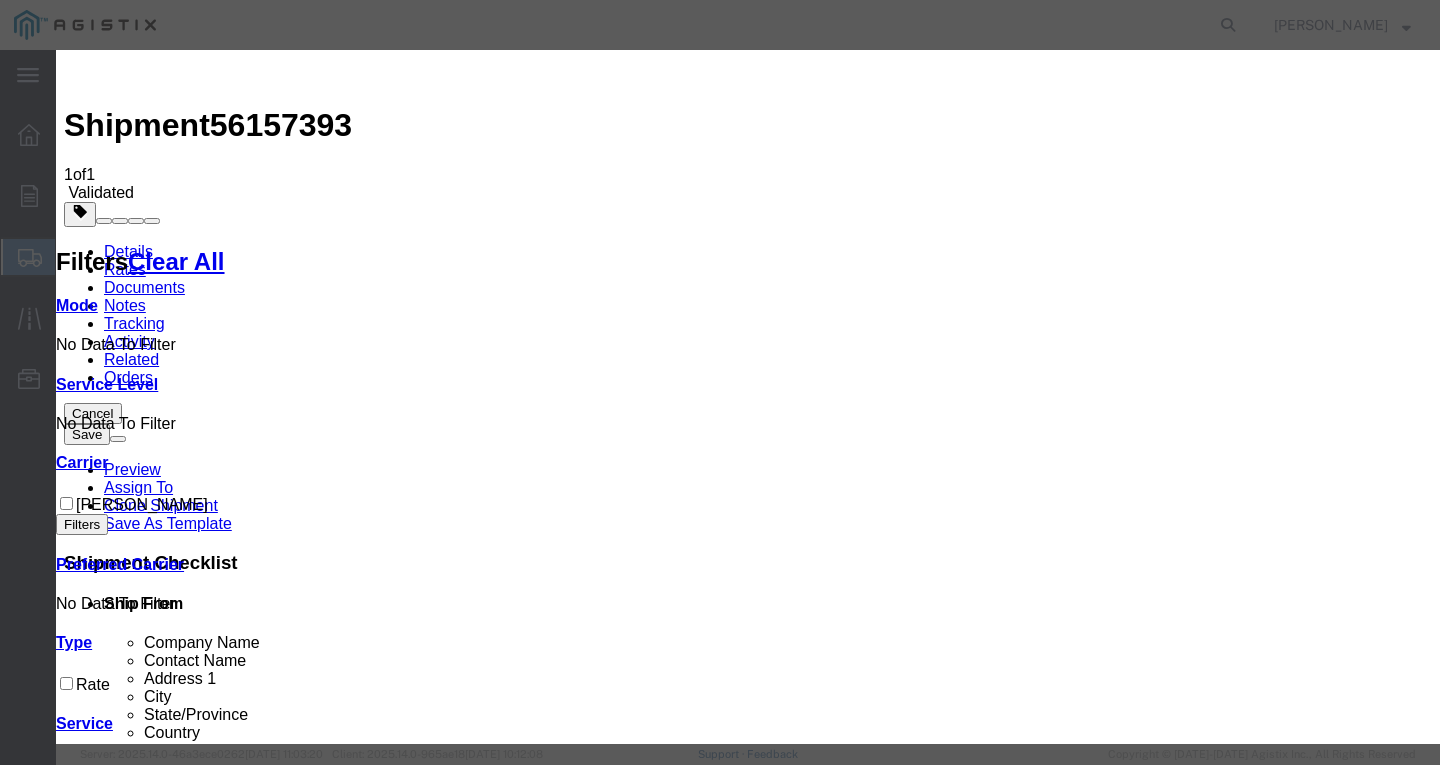 click on "Continue" at bounding box center (98, 3775) 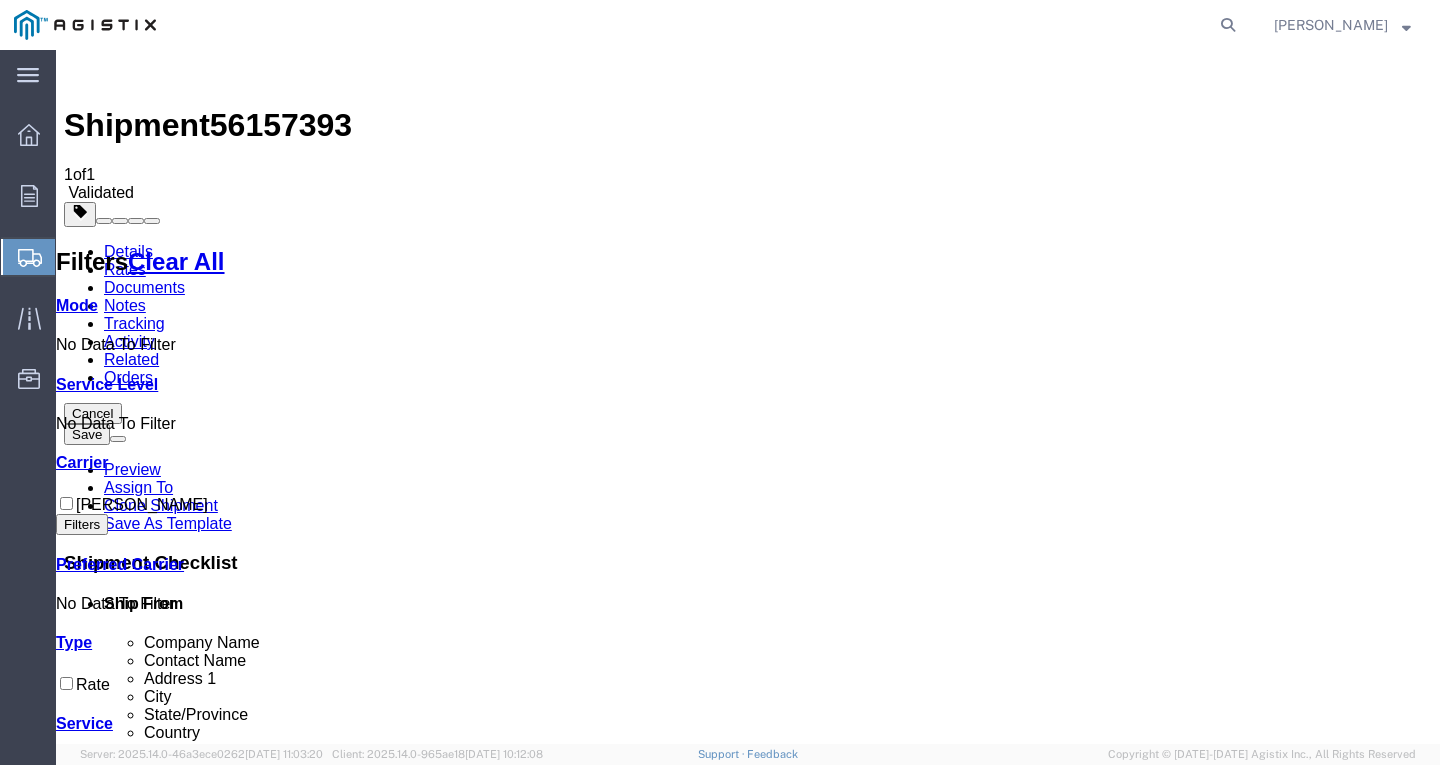 click on "Book" at bounding box center [1110, 1717] 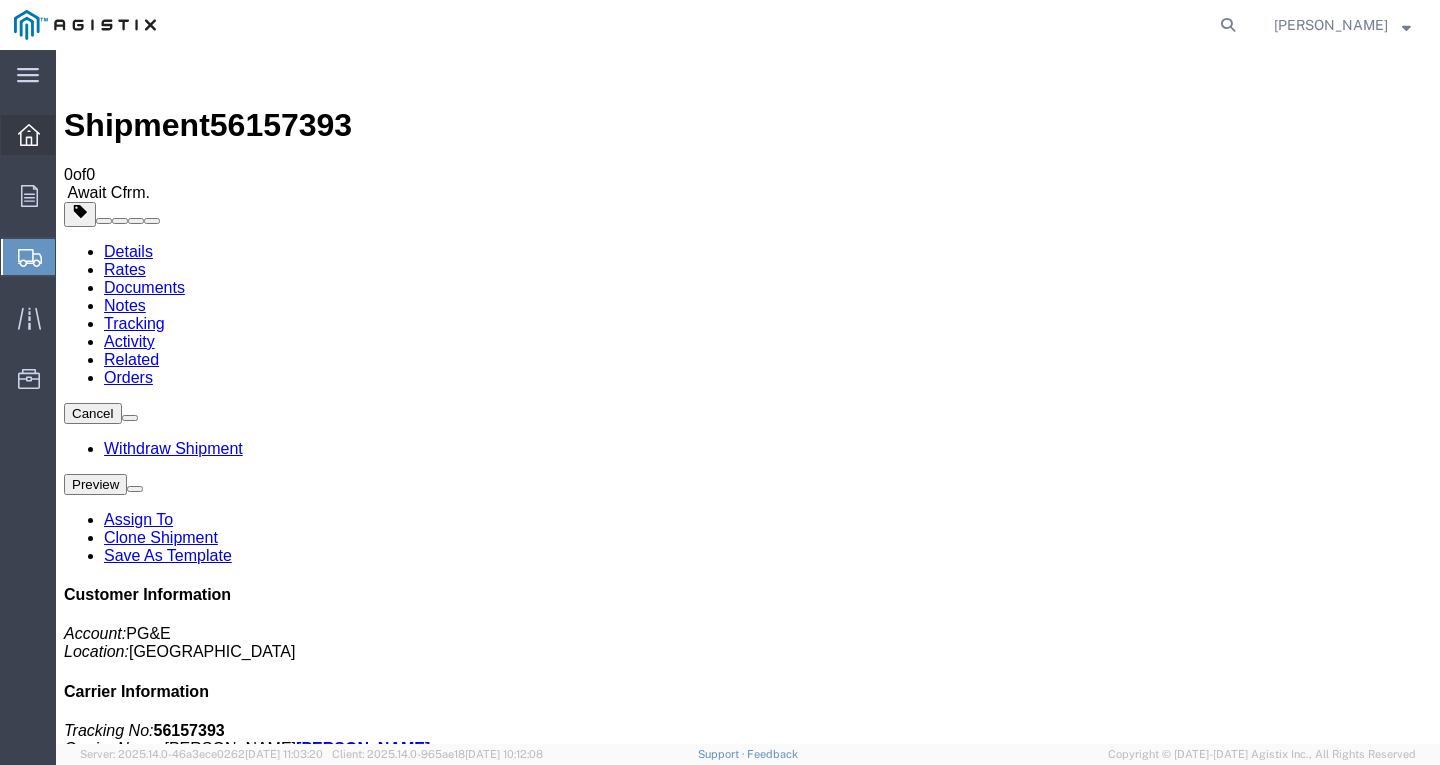 click 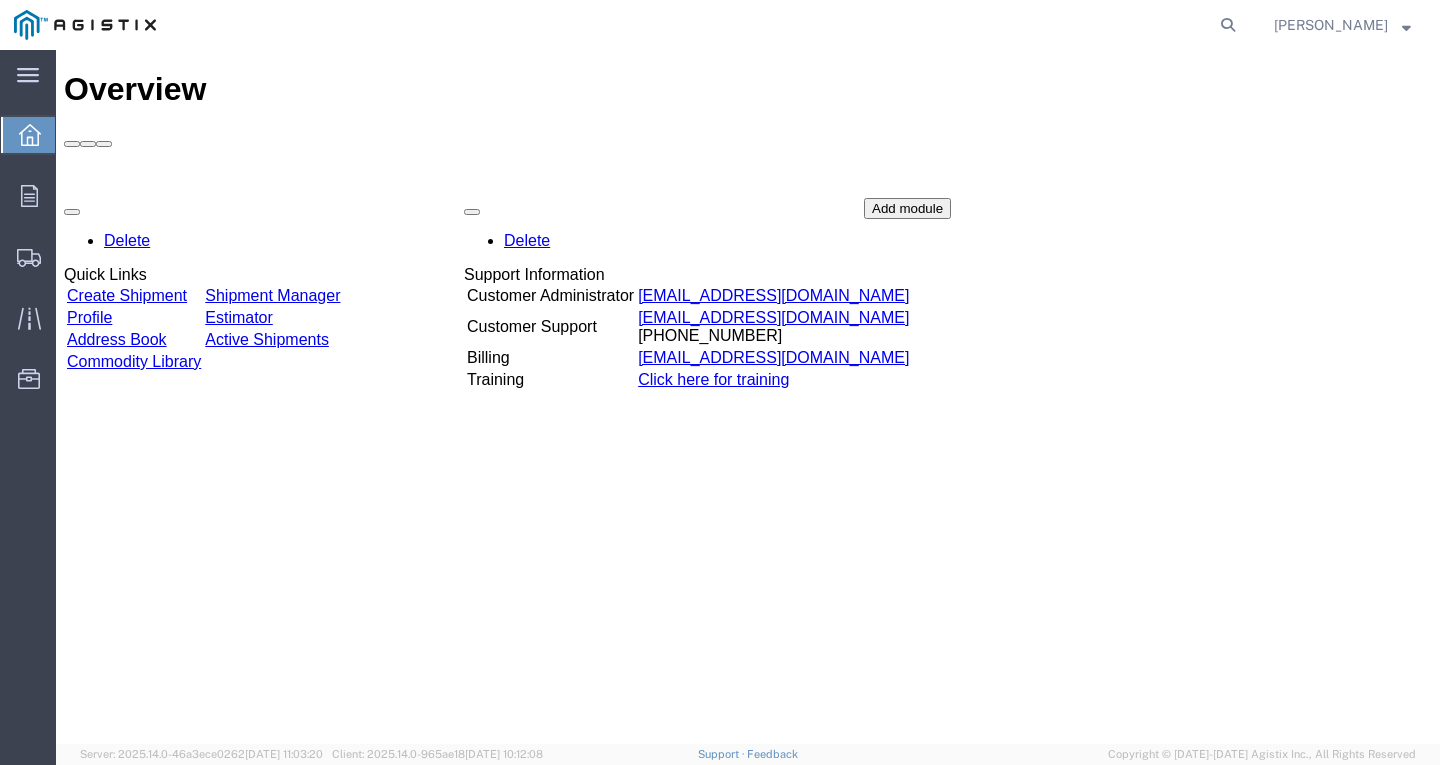 click on "Create Shipment" at bounding box center [127, 295] 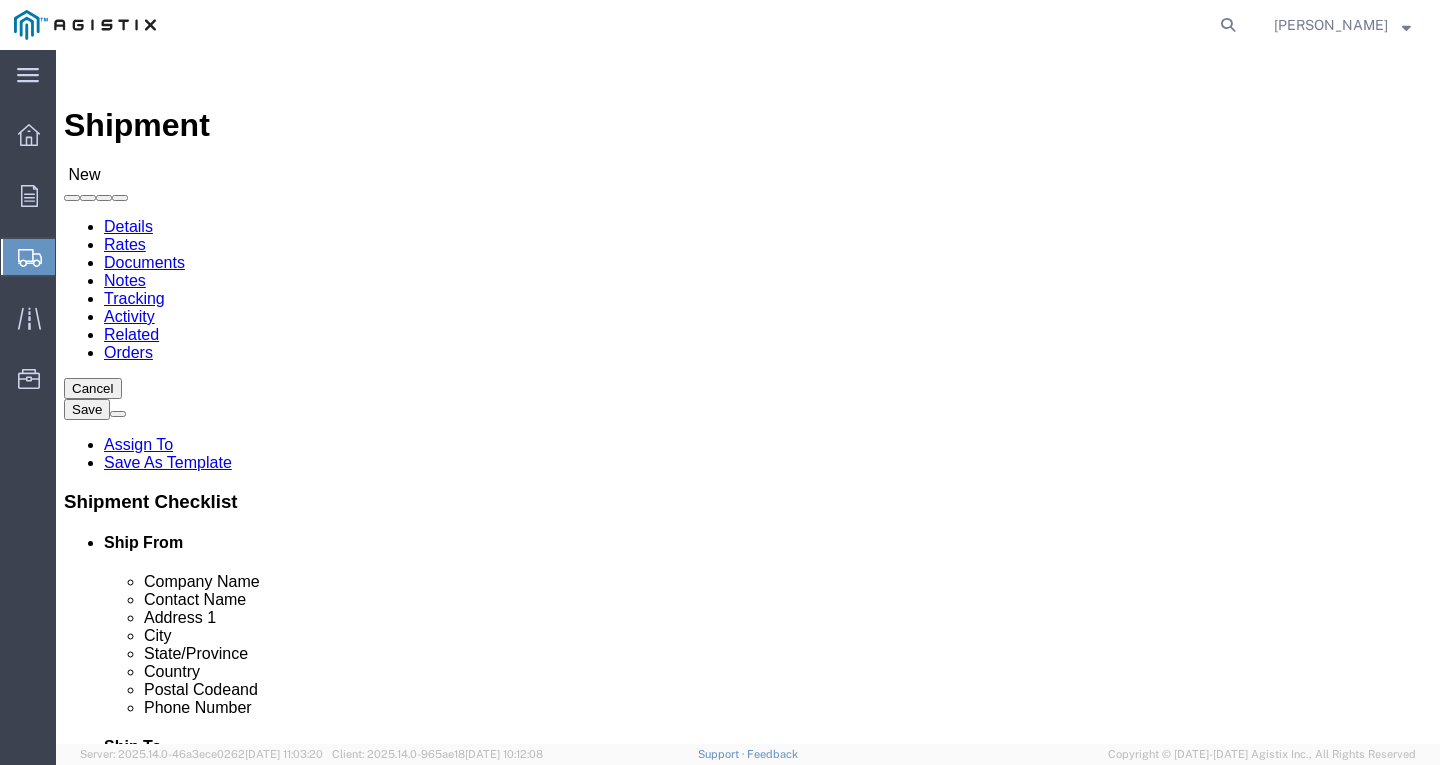 click on "Select PG&E Southwire Company" 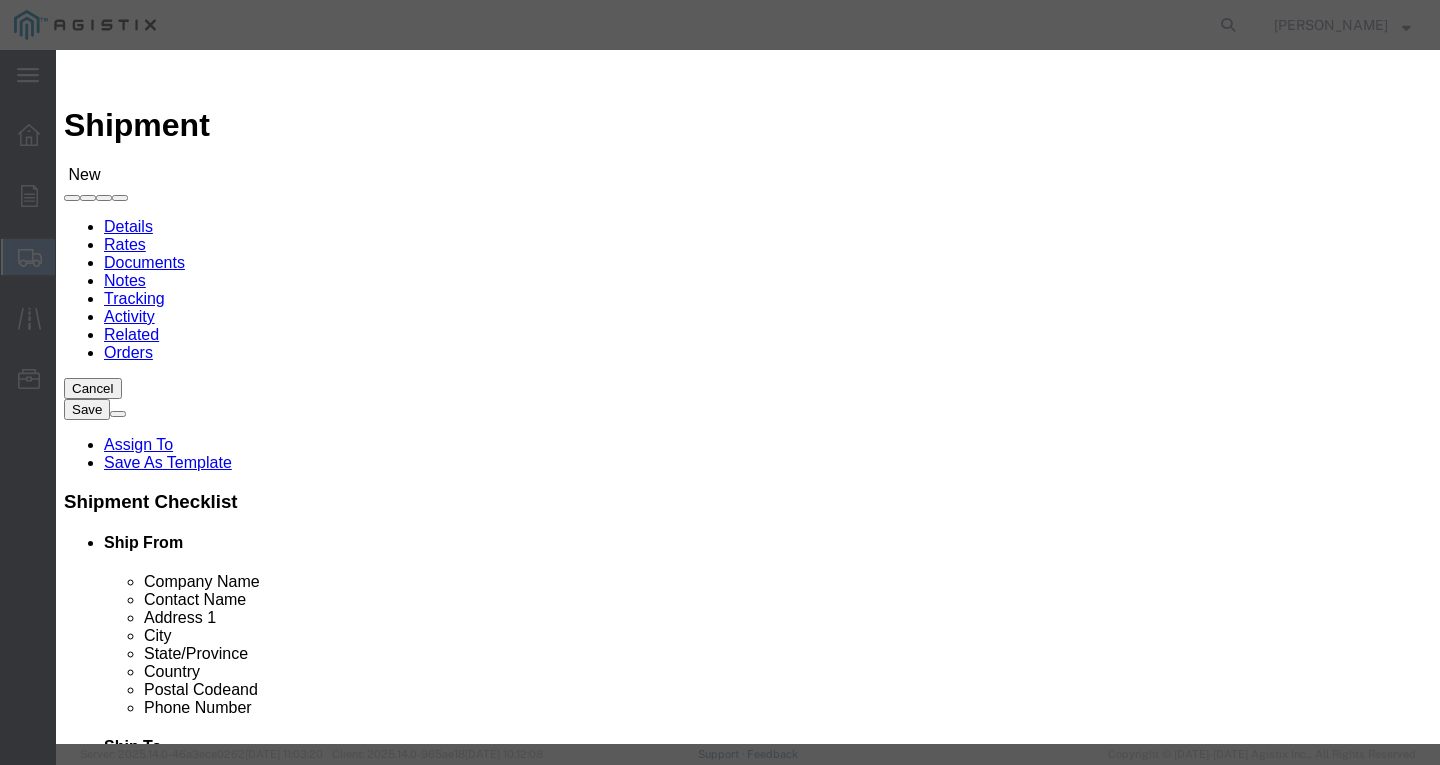 click on "Search by Address Book Name City Company Name Contact Name Country CustomerAlias DPL Days To Expire DPL Last Update DPL Status Email Address Location Type Notes Phone Number Role State Zip" 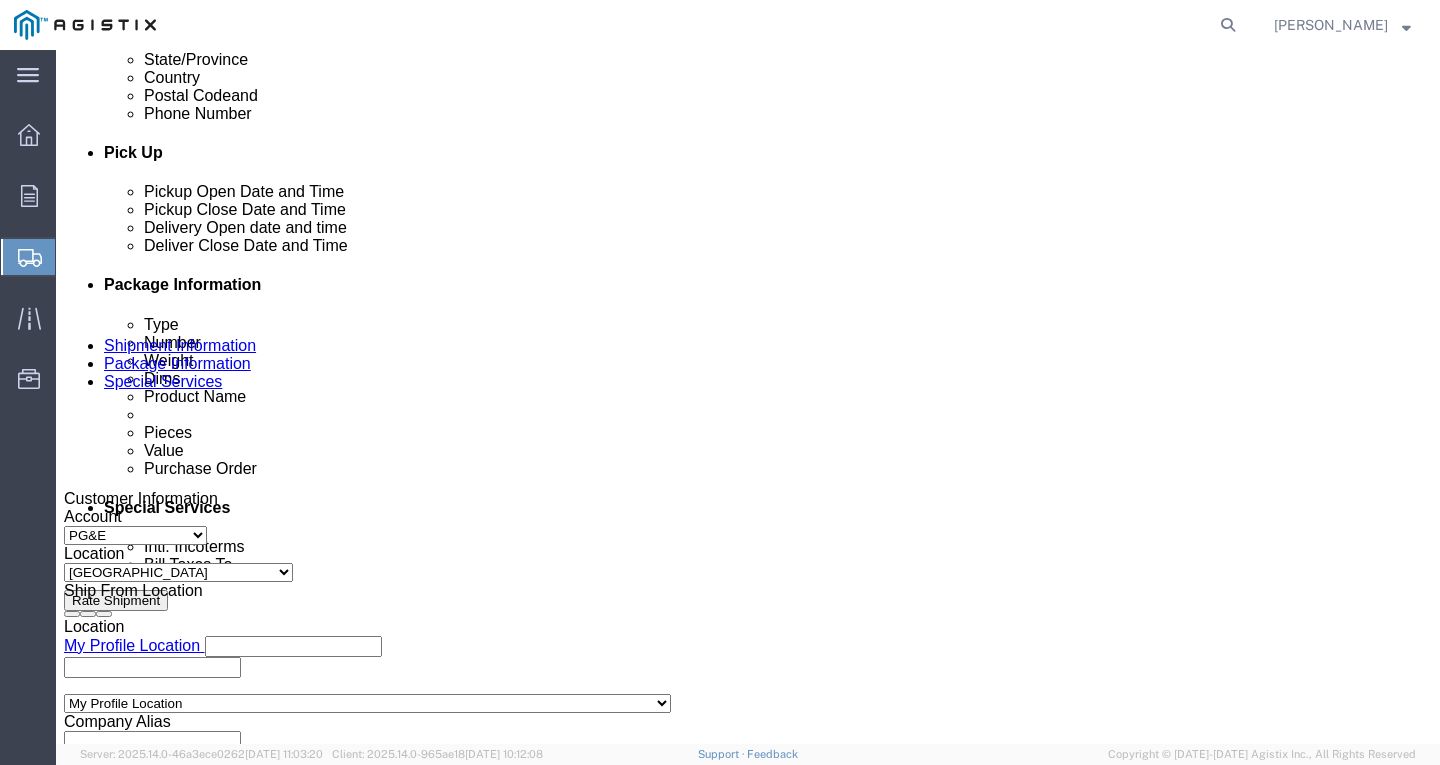 scroll, scrollTop: 900, scrollLeft: 0, axis: vertical 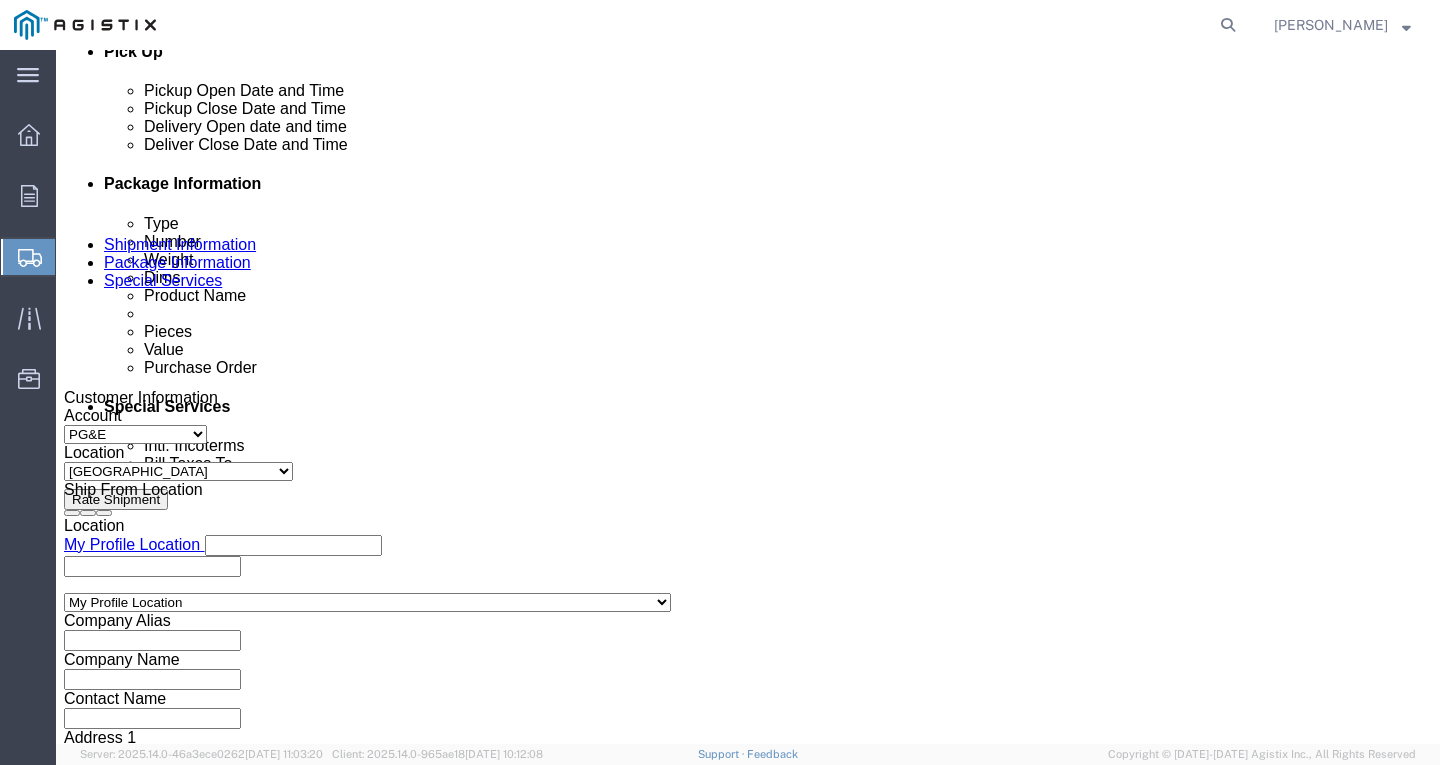click on "[DATE] 1:00 PM" 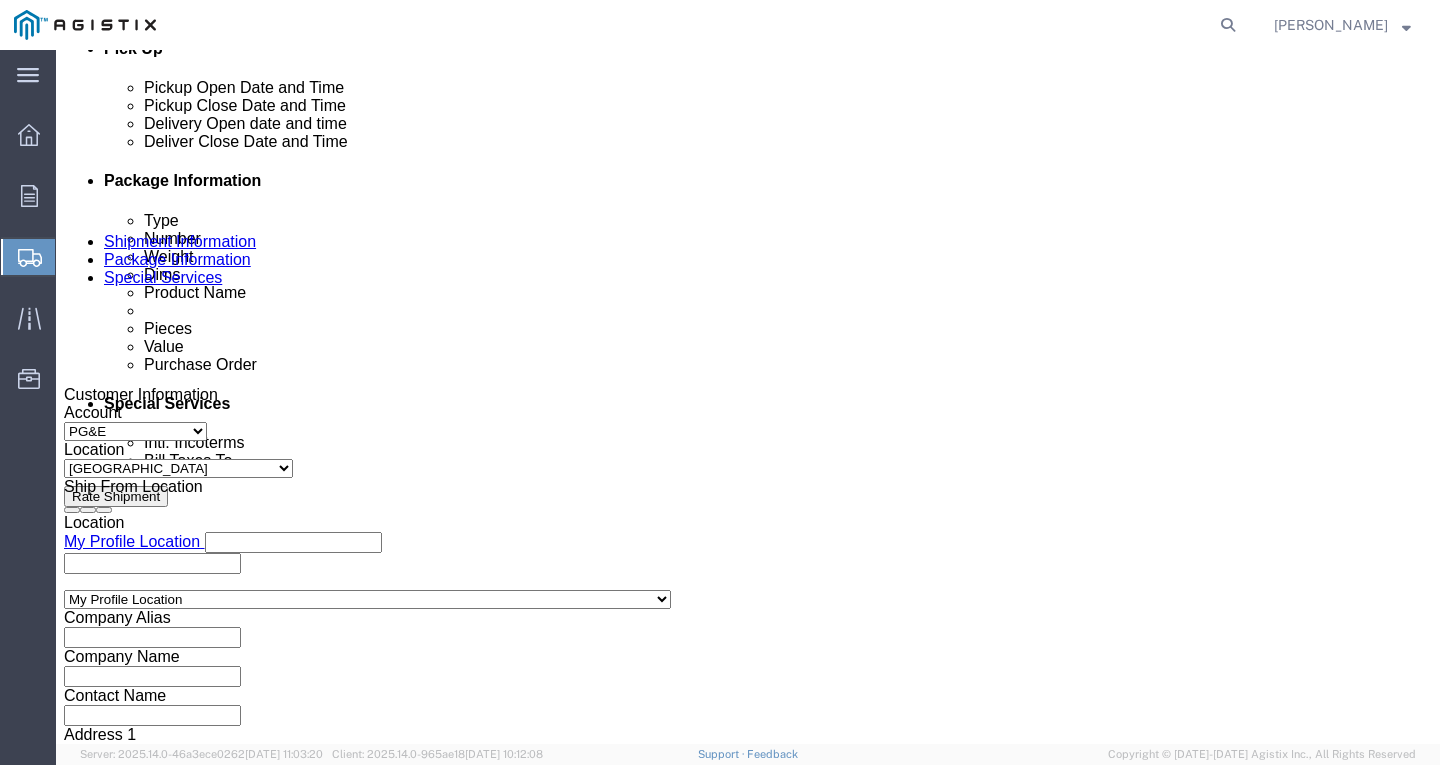 click on "1:00 PM" 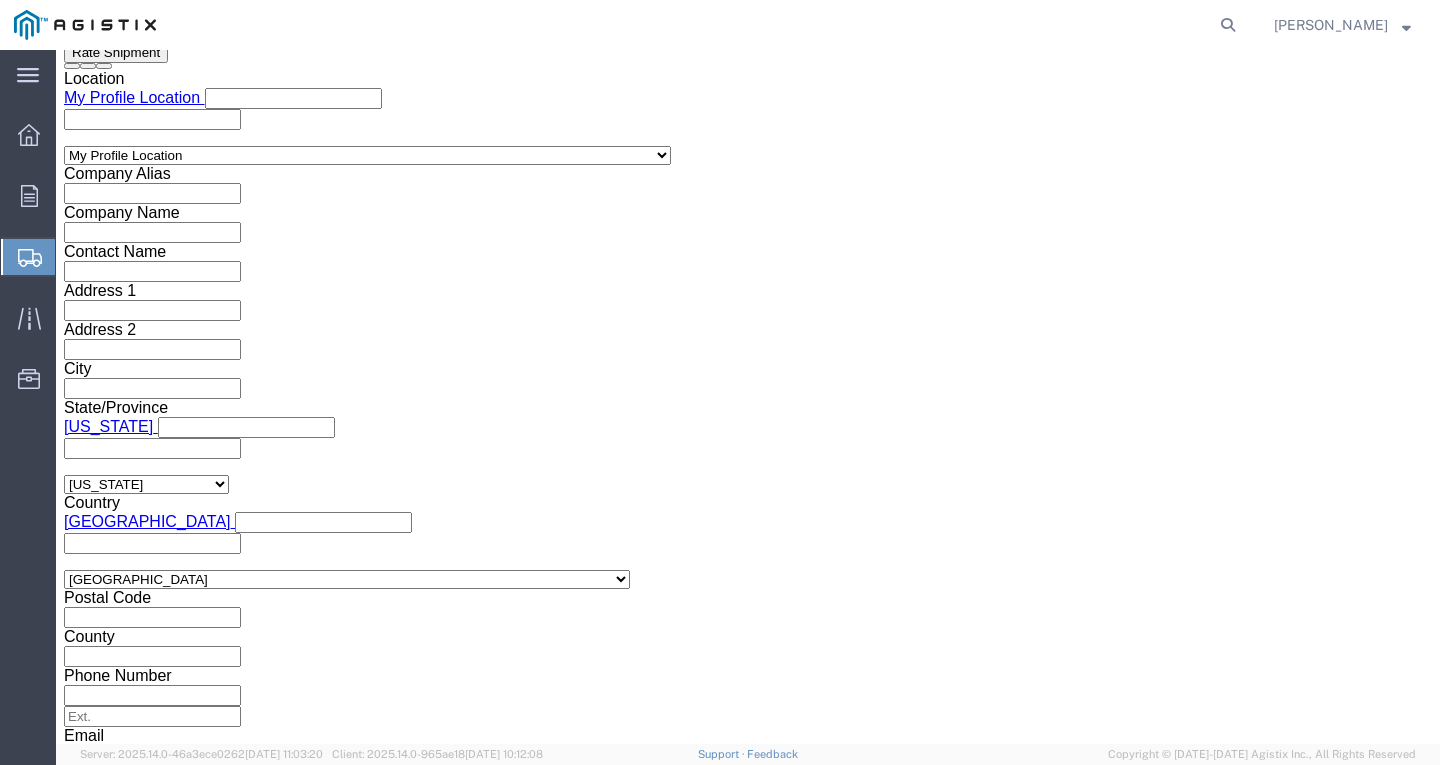 click on "Apply" 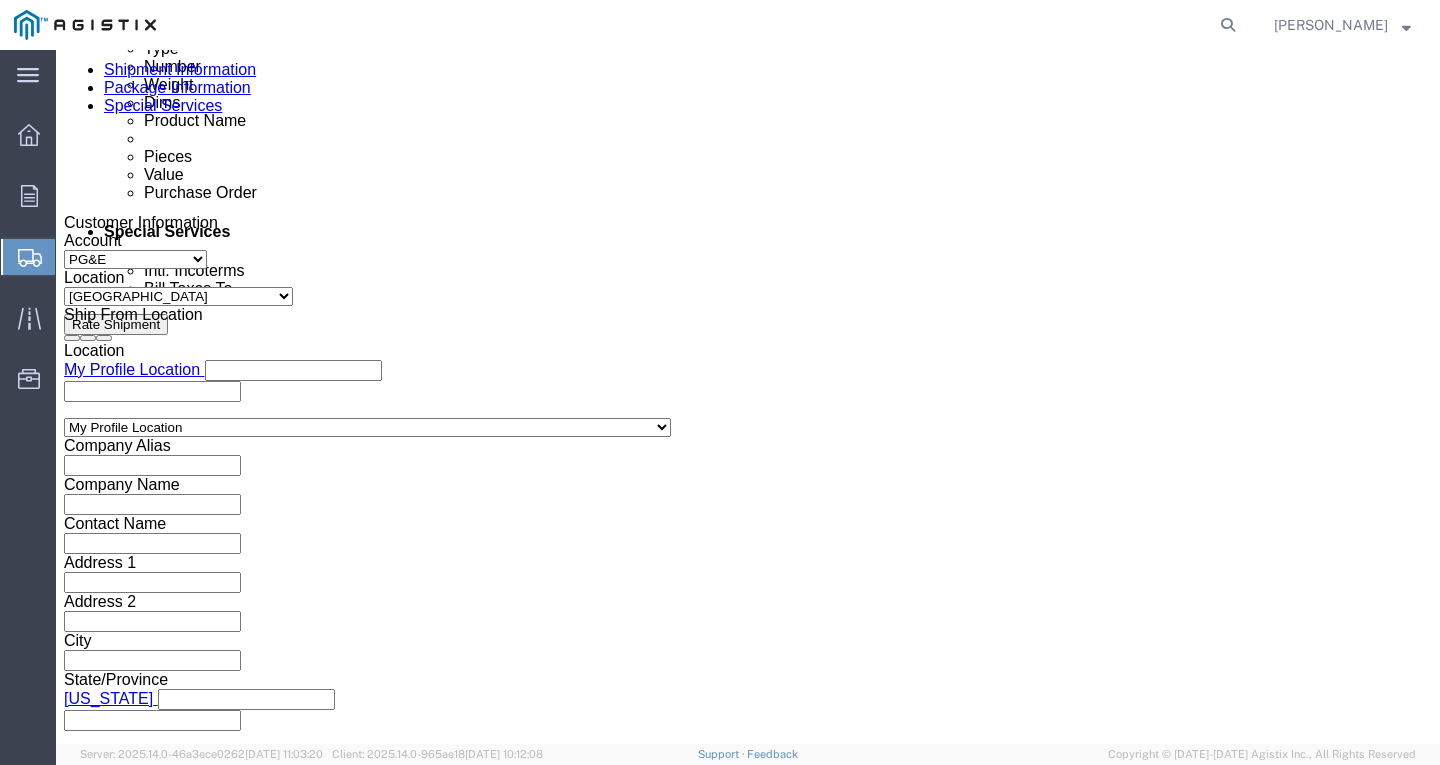 scroll, scrollTop: 1047, scrollLeft: 0, axis: vertical 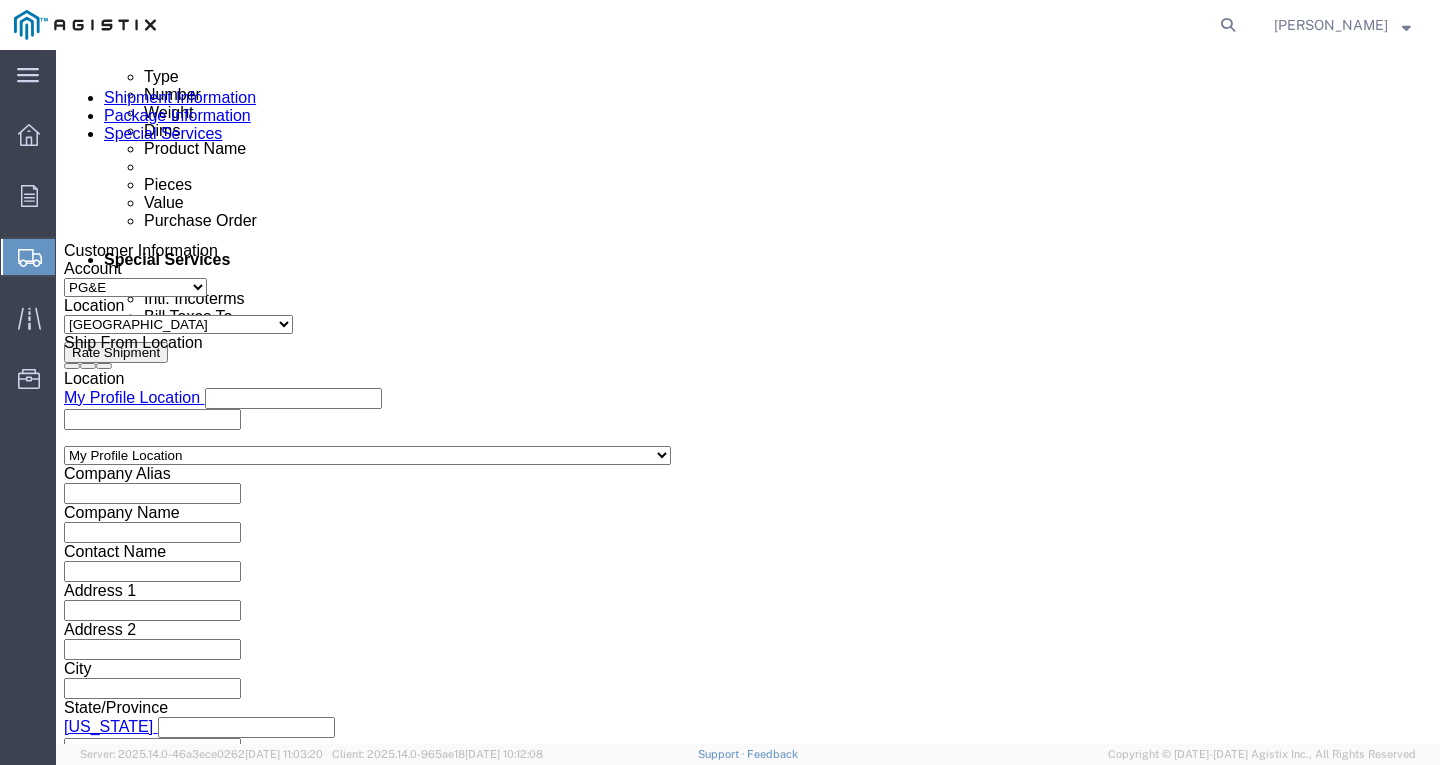 click 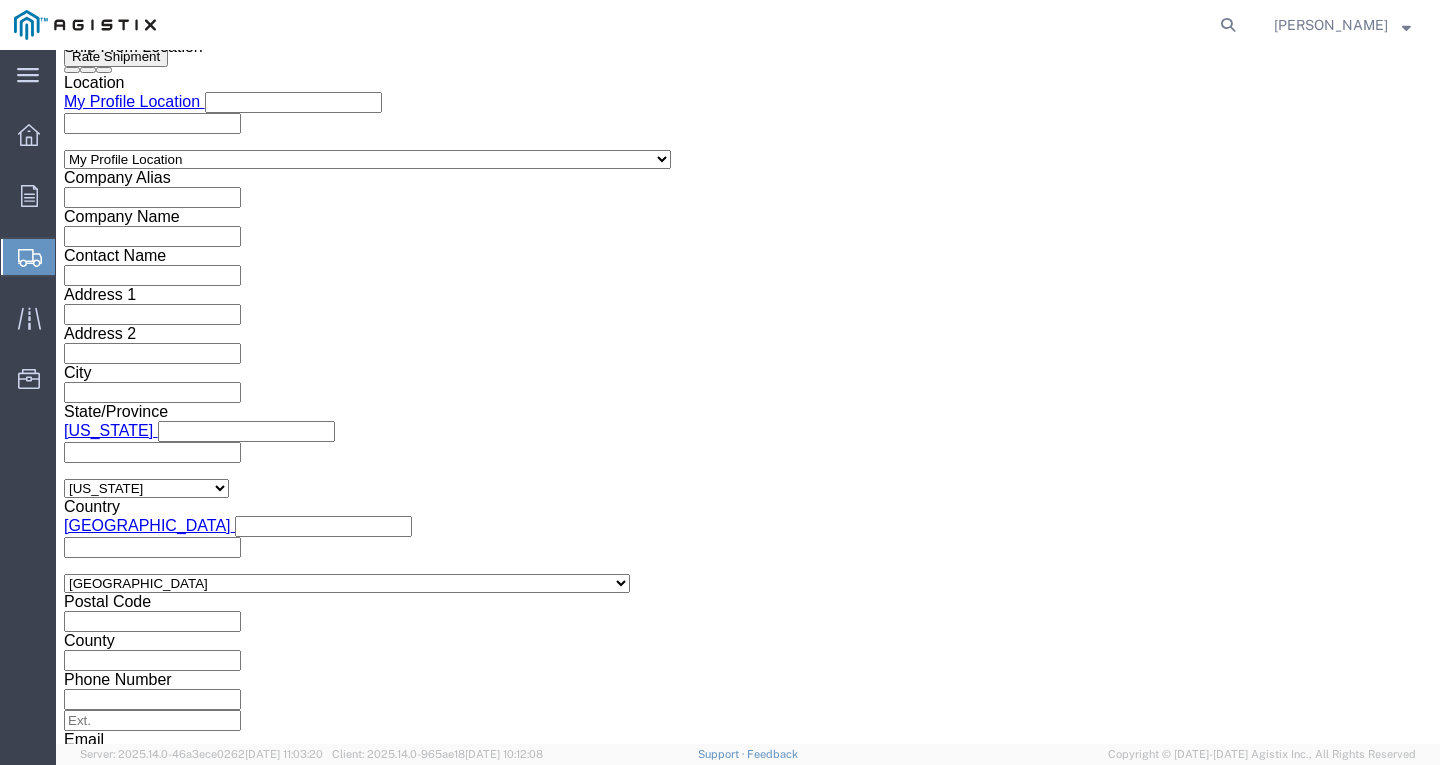 scroll, scrollTop: 1347, scrollLeft: 0, axis: vertical 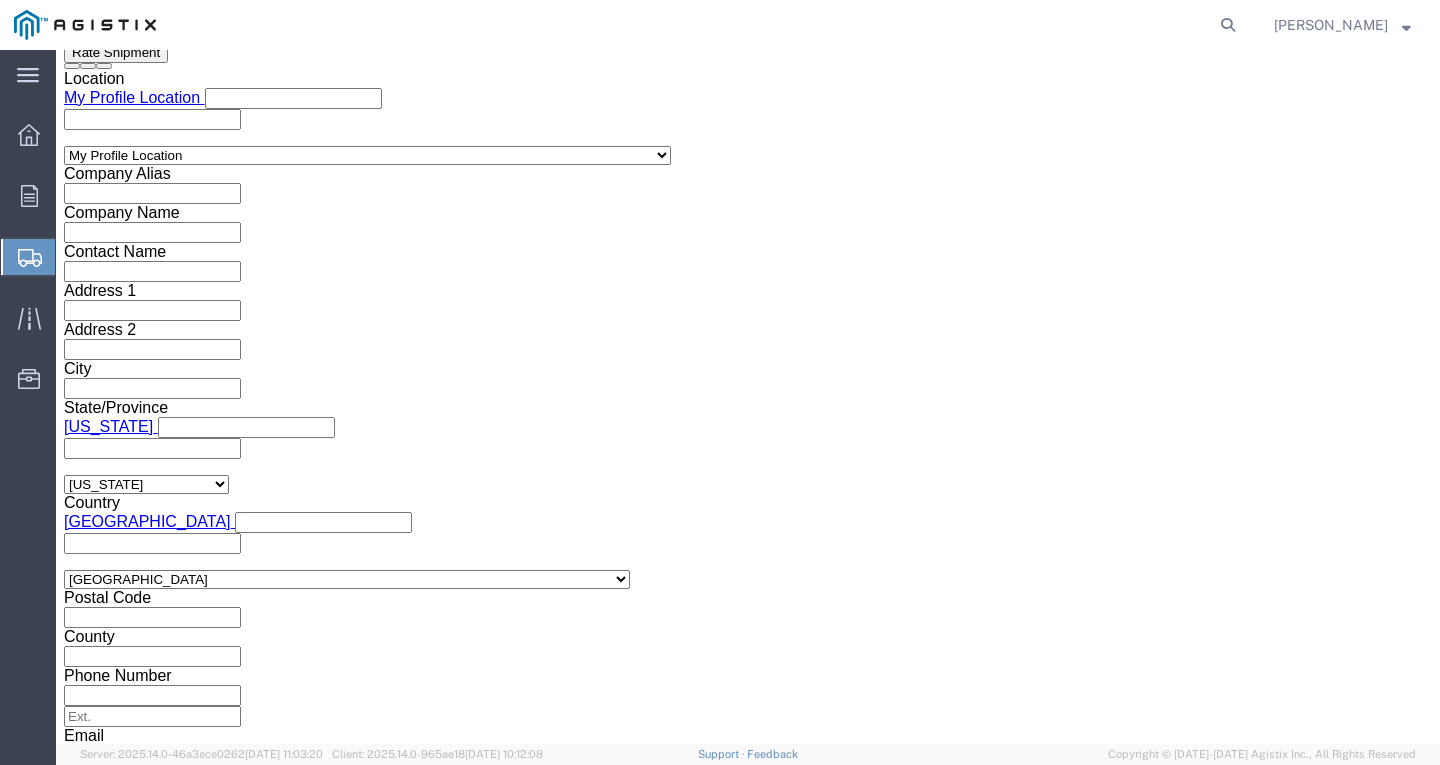 click on "Select Air Less than Truckload Multi-Leg Ocean Freight Rail Small Parcel Truckload" 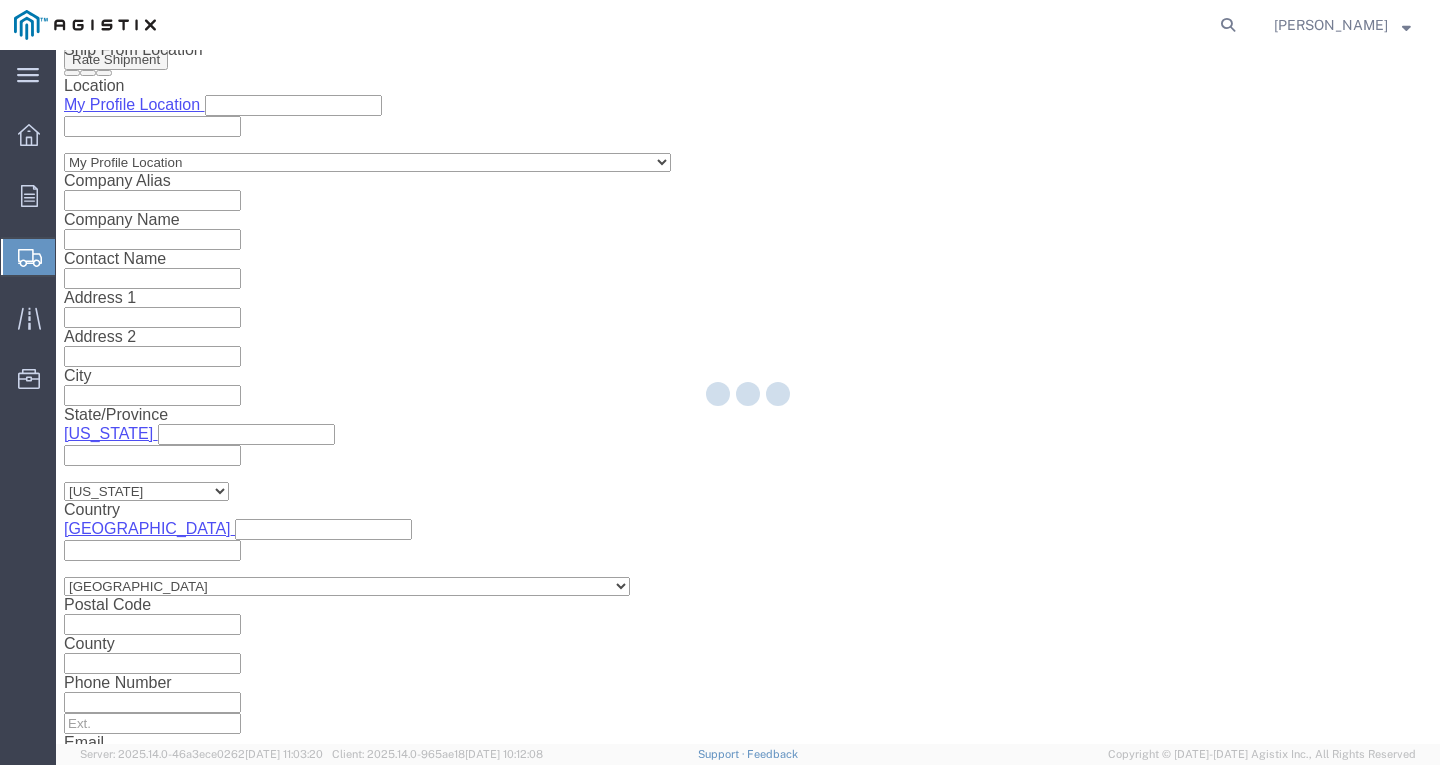scroll, scrollTop: 0, scrollLeft: 0, axis: both 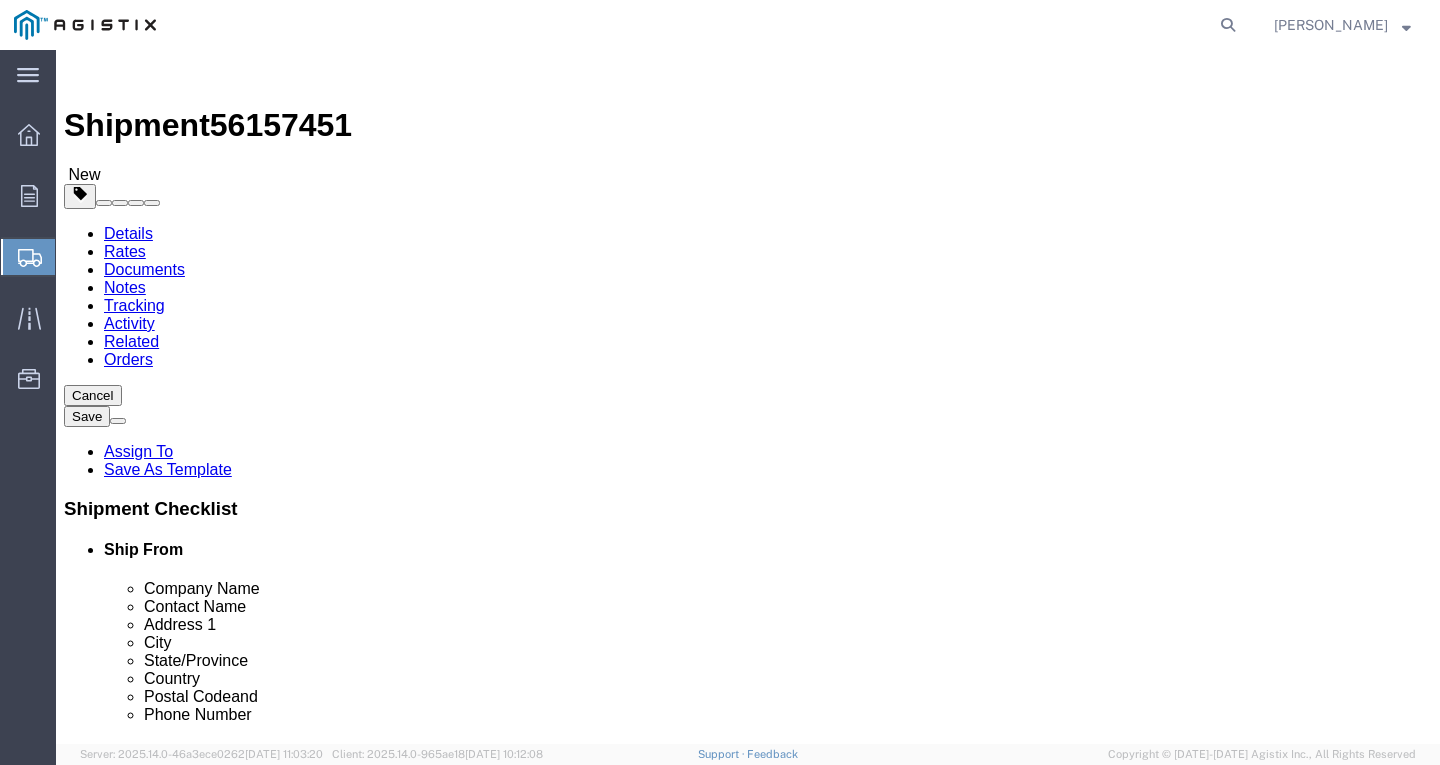 click on "Add Content" 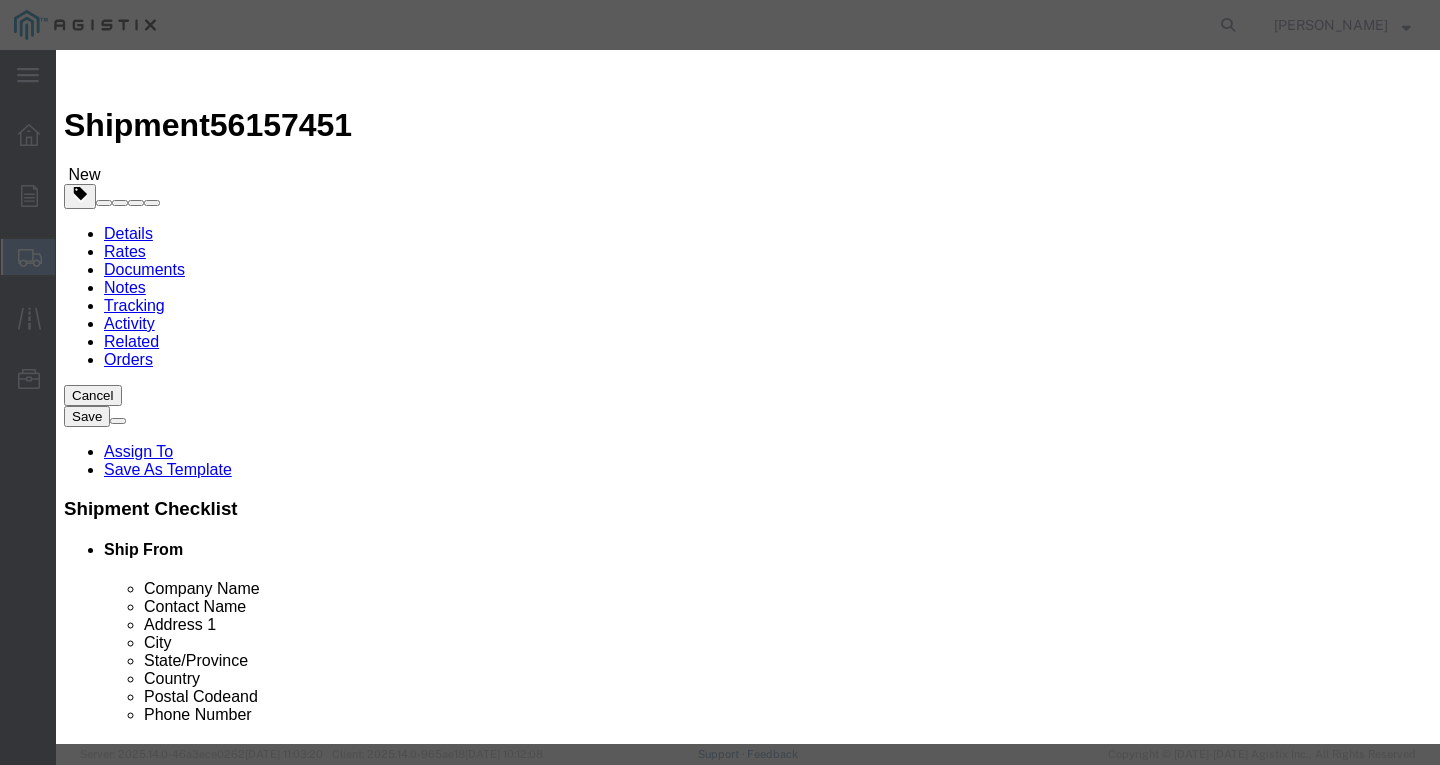 click 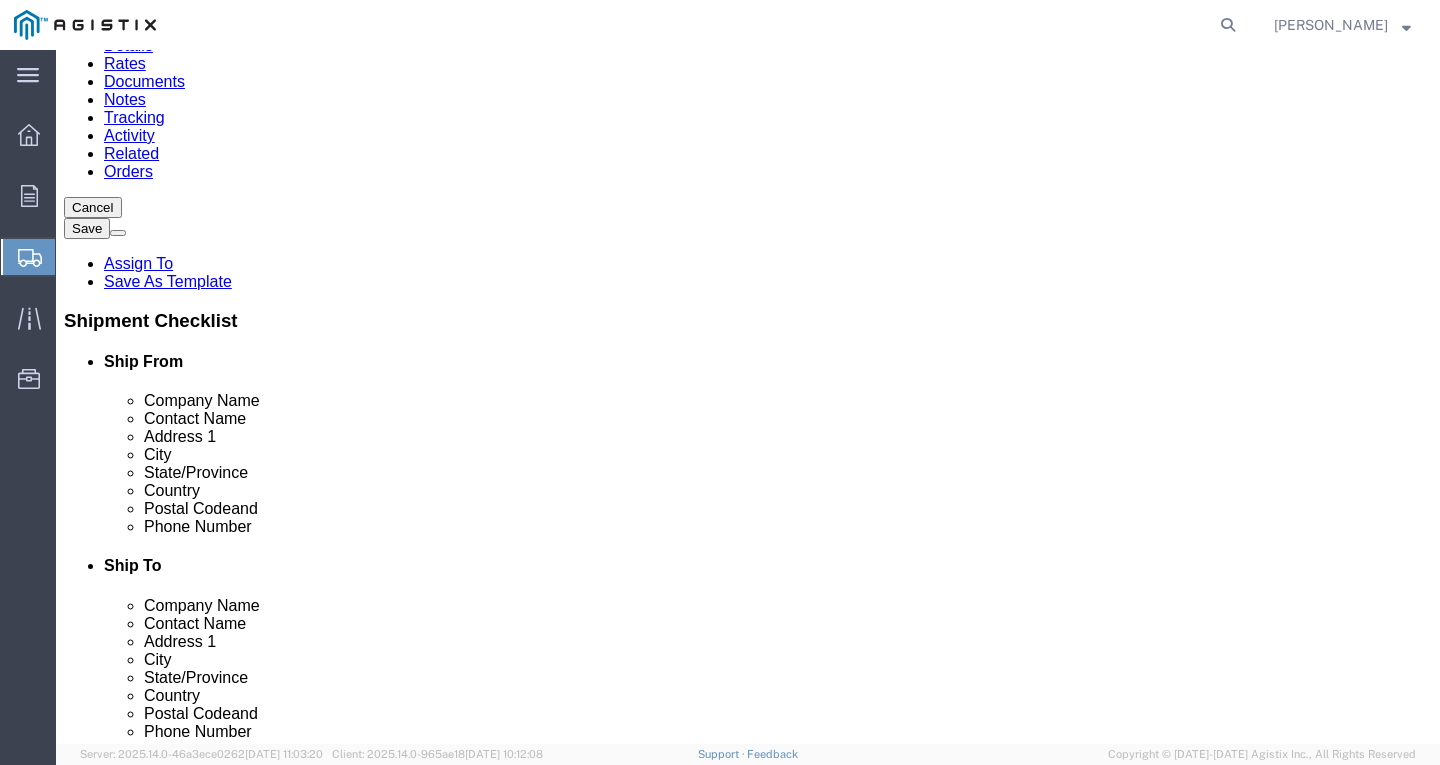 scroll, scrollTop: 200, scrollLeft: 0, axis: vertical 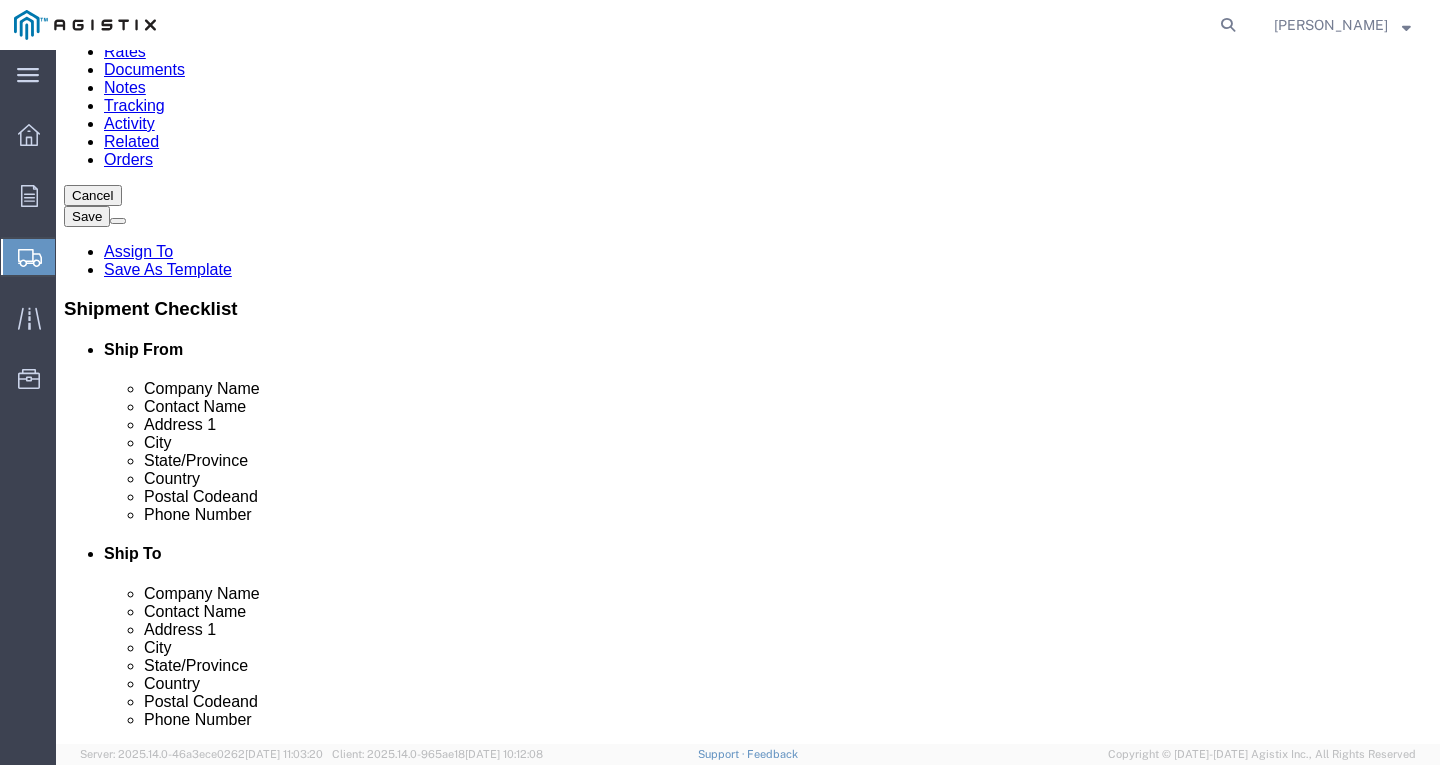 click on "Add Content" 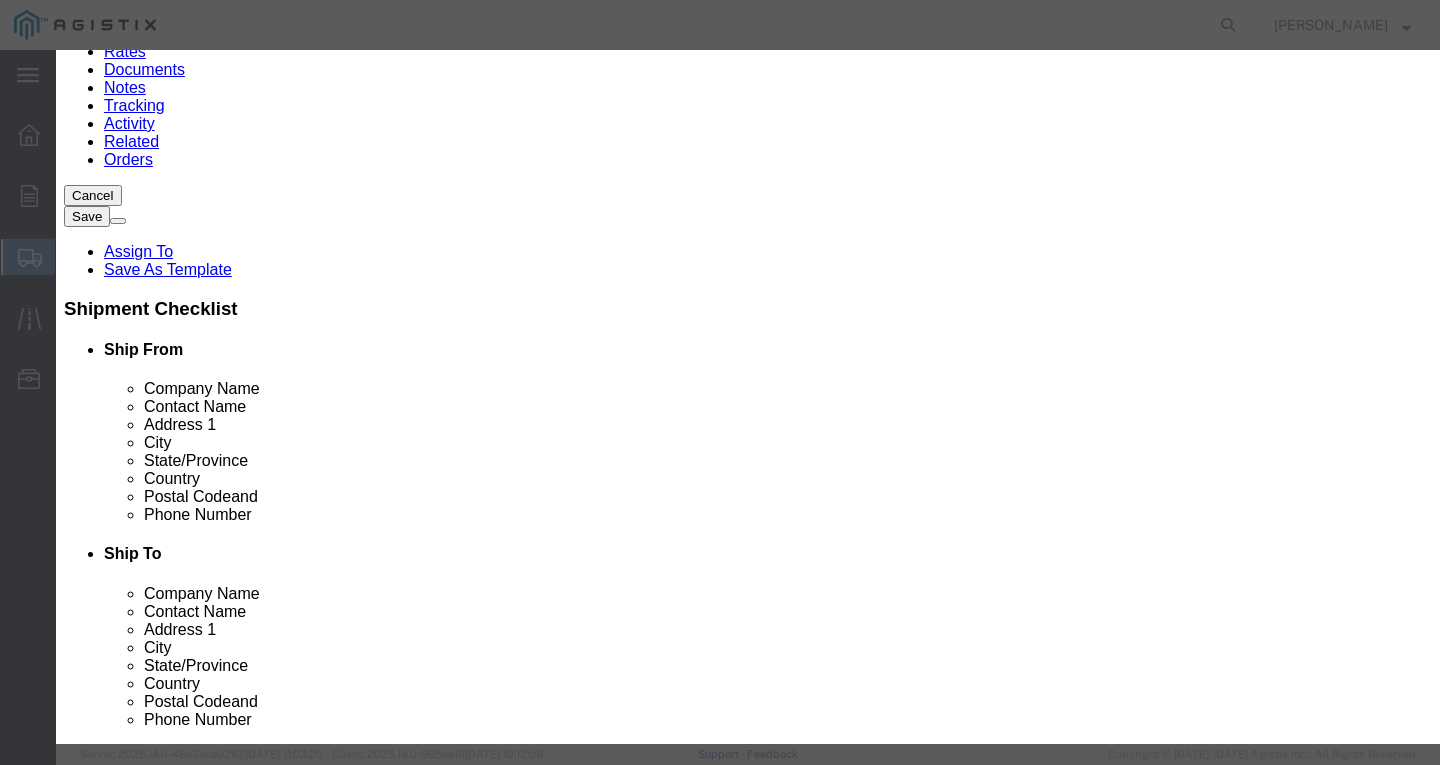 click 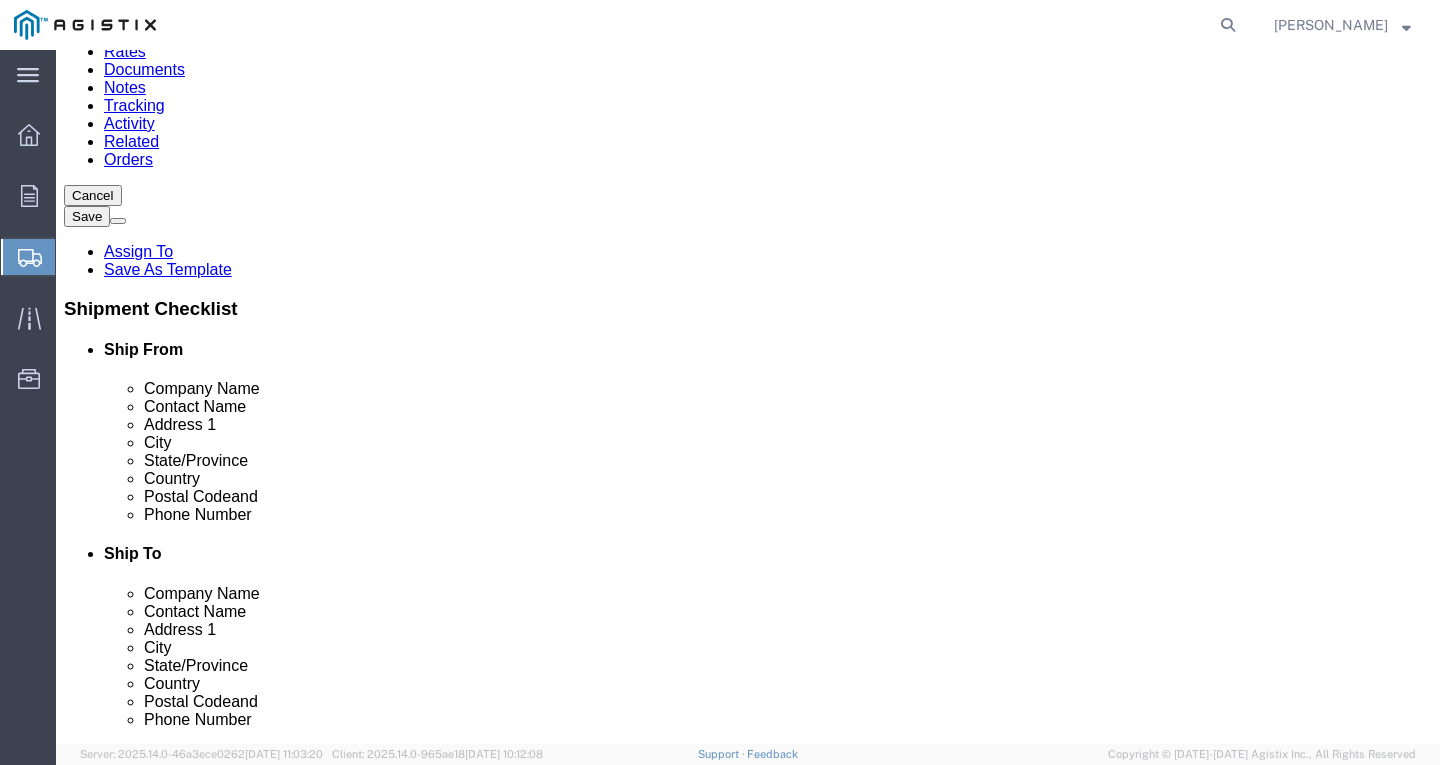 click on "Add Content" 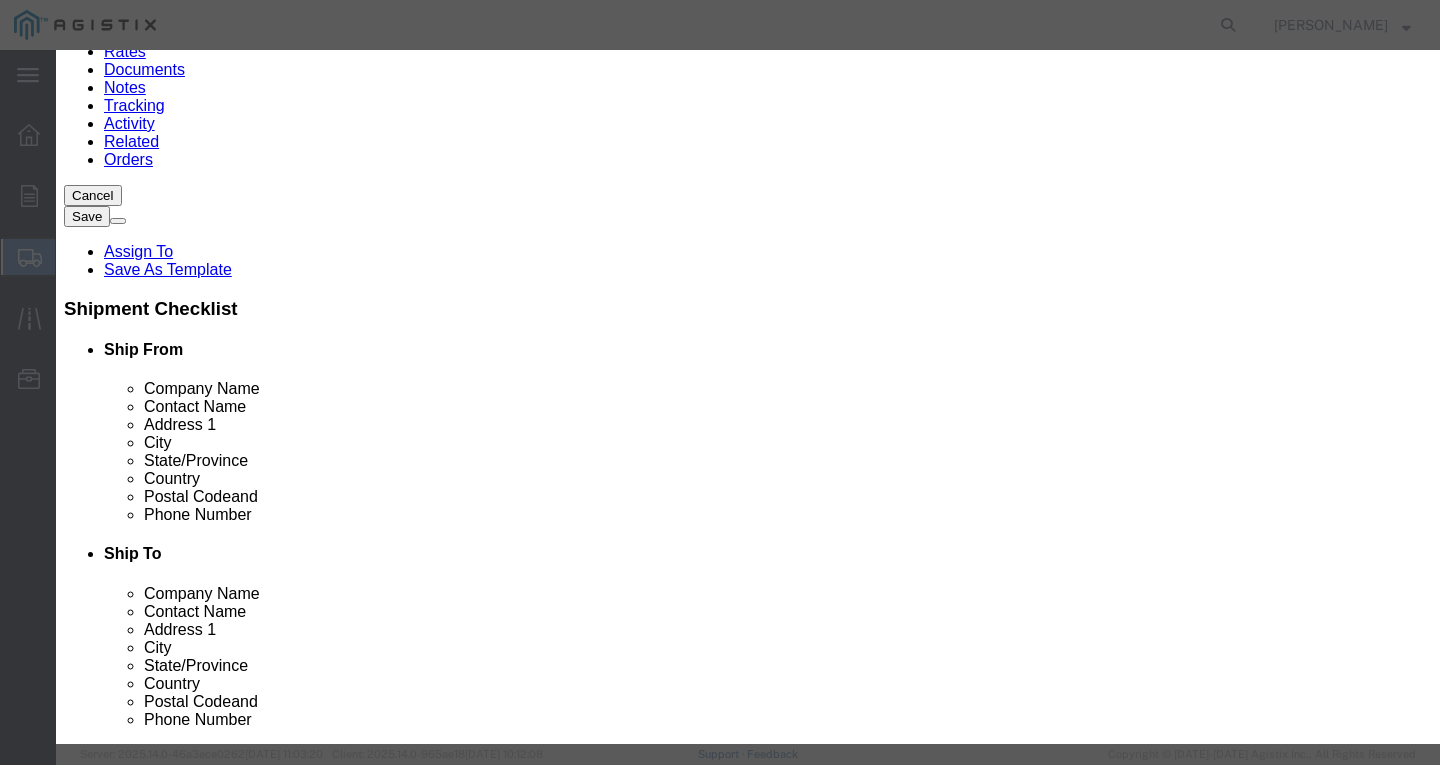 click 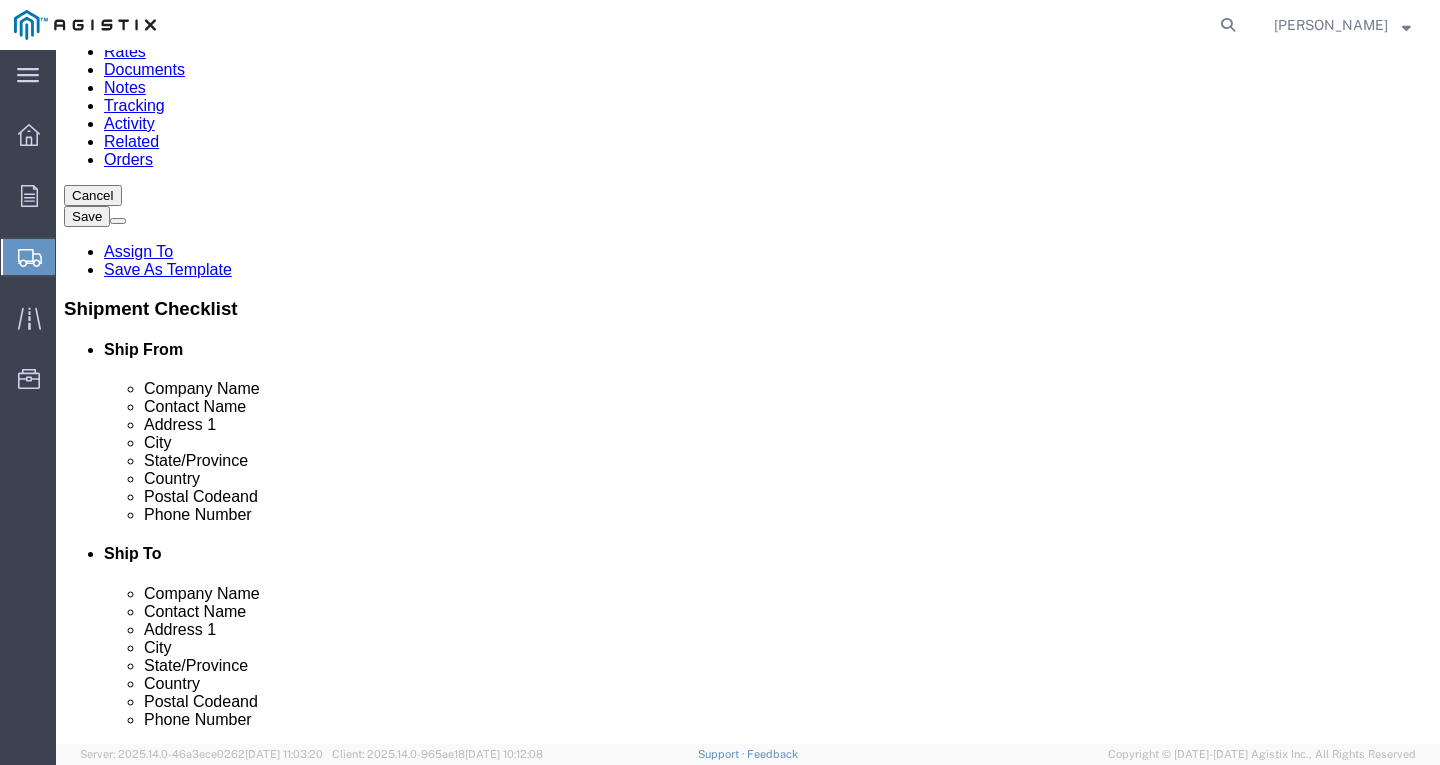 click on "x
Package  Type
Select Bulk Bundle(s) Cardboard Box(es) Carton(s) Crate(s) Drum(s) (Fiberboard) Drum(s) (Metal) Drum(s) (Plastic) Envelope Naked Cargo (UnPackaged) Pallet(s) Oversized (Not Stackable) Pallet(s) Oversized (Stackable) Pallet(s) Standard (Not Stackable) Pallet(s) Standard (Stackable) Roll(s) Your Packaging
Carton Count
Number
1
Dimensions
Length
x
Width
x
Height
Select cm ft in
Weight
0.00    Select kgs lbs
Ship. t°
Temperature
Select
Additional Info
Packaging Material" 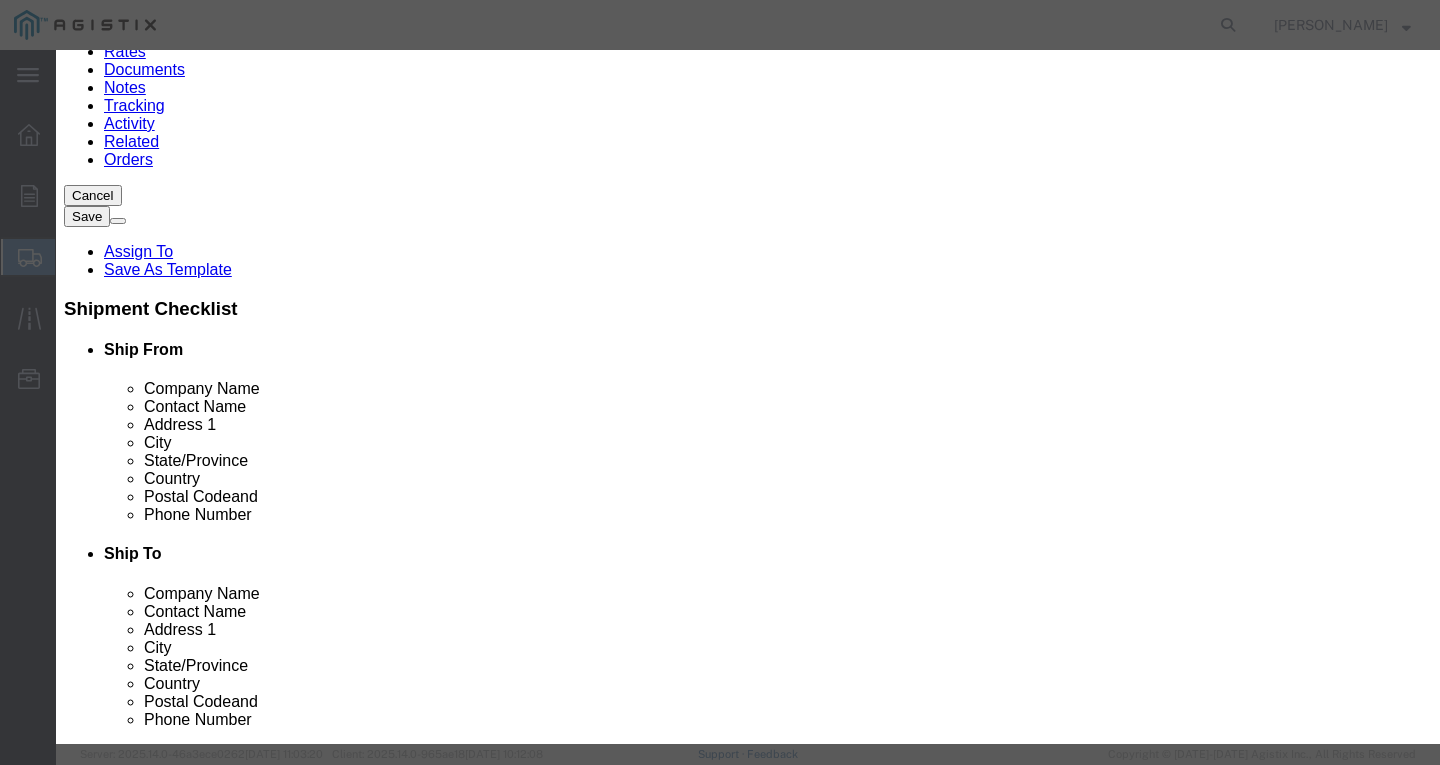 click 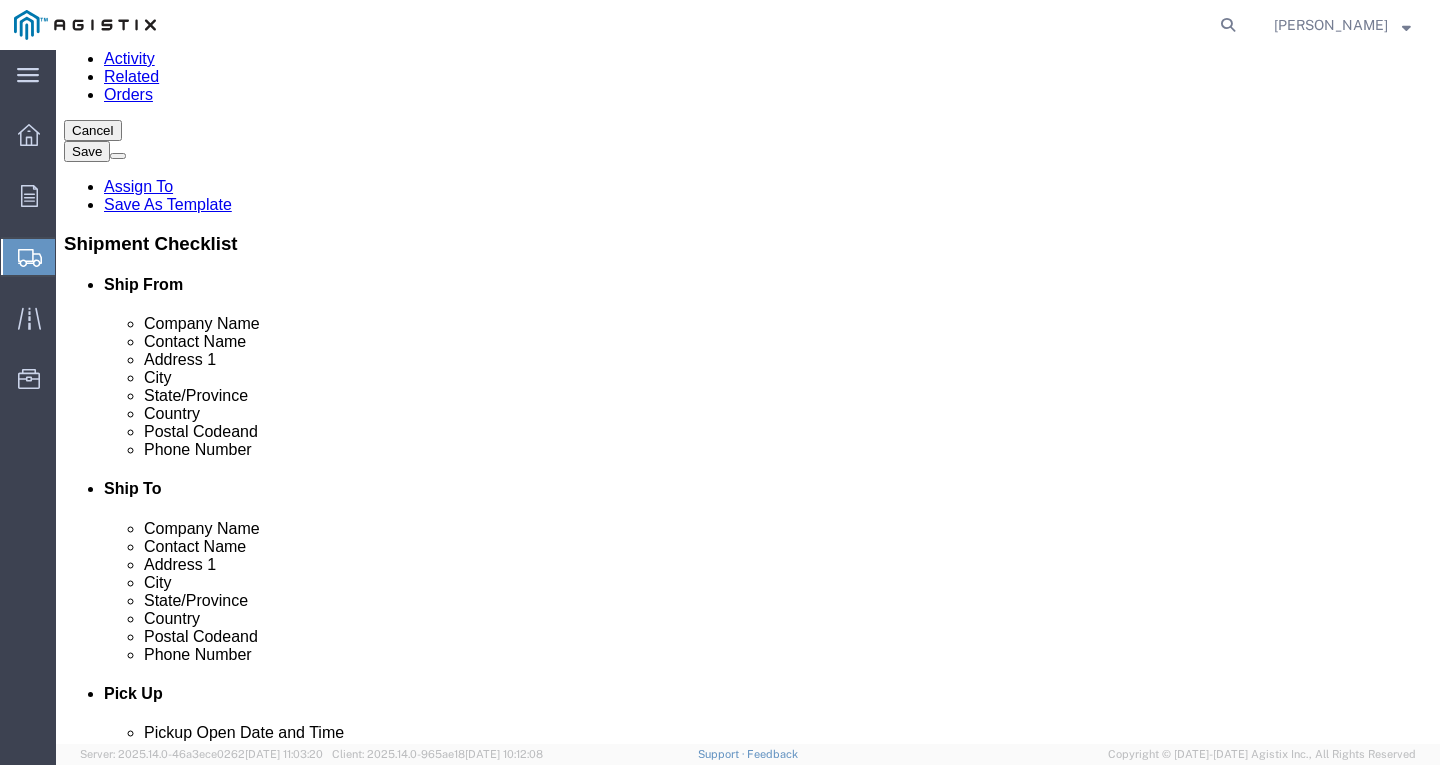 scroll, scrollTop: 300, scrollLeft: 0, axis: vertical 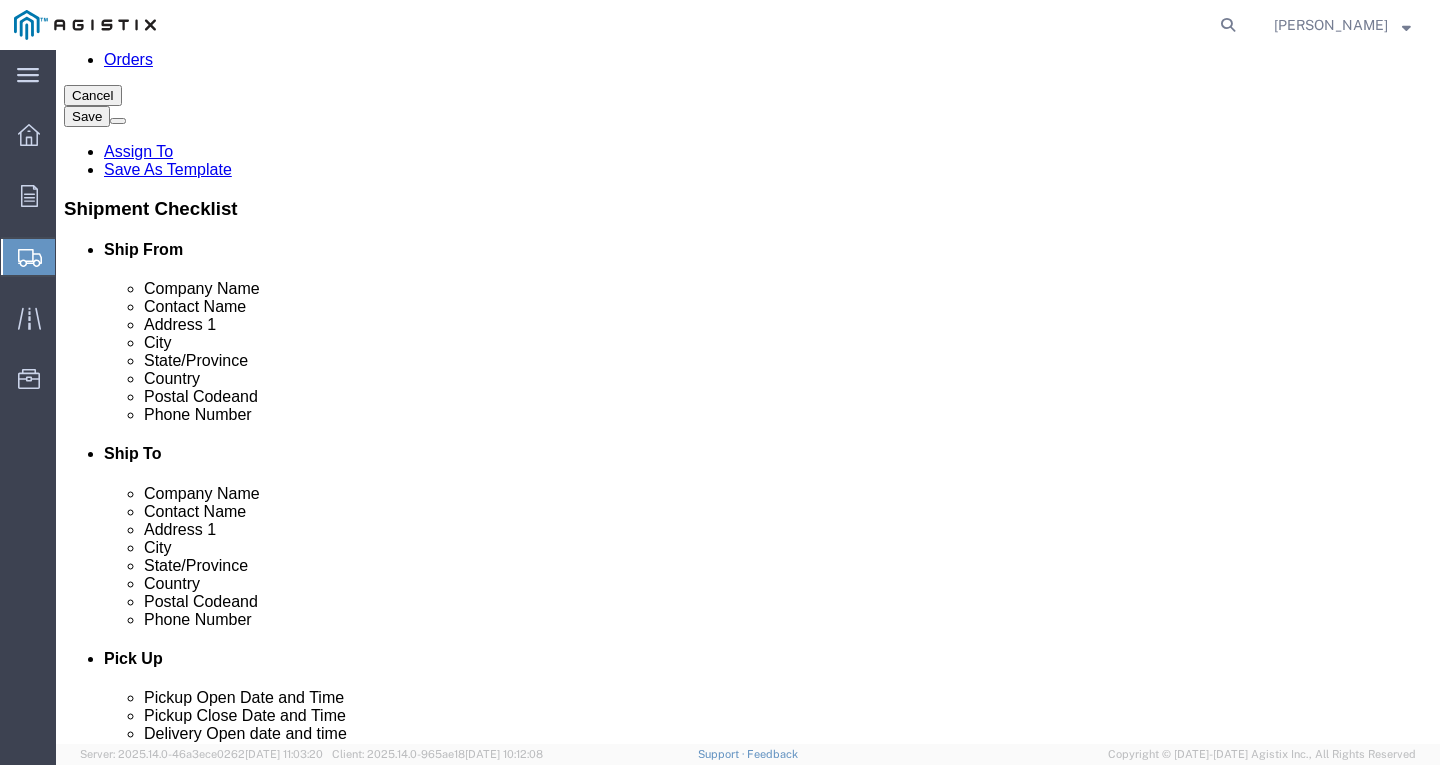 click on "Add Content" 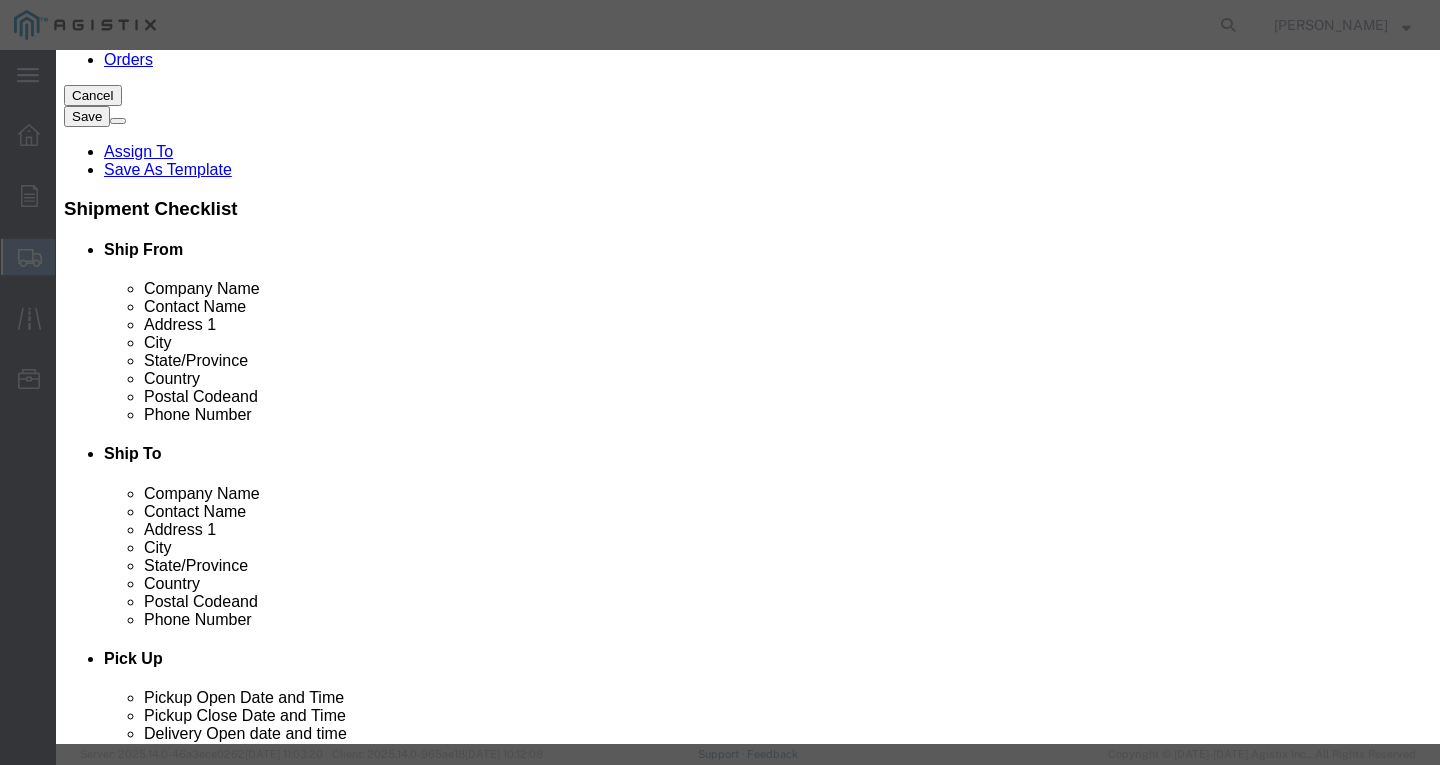 click on "Commodity library" 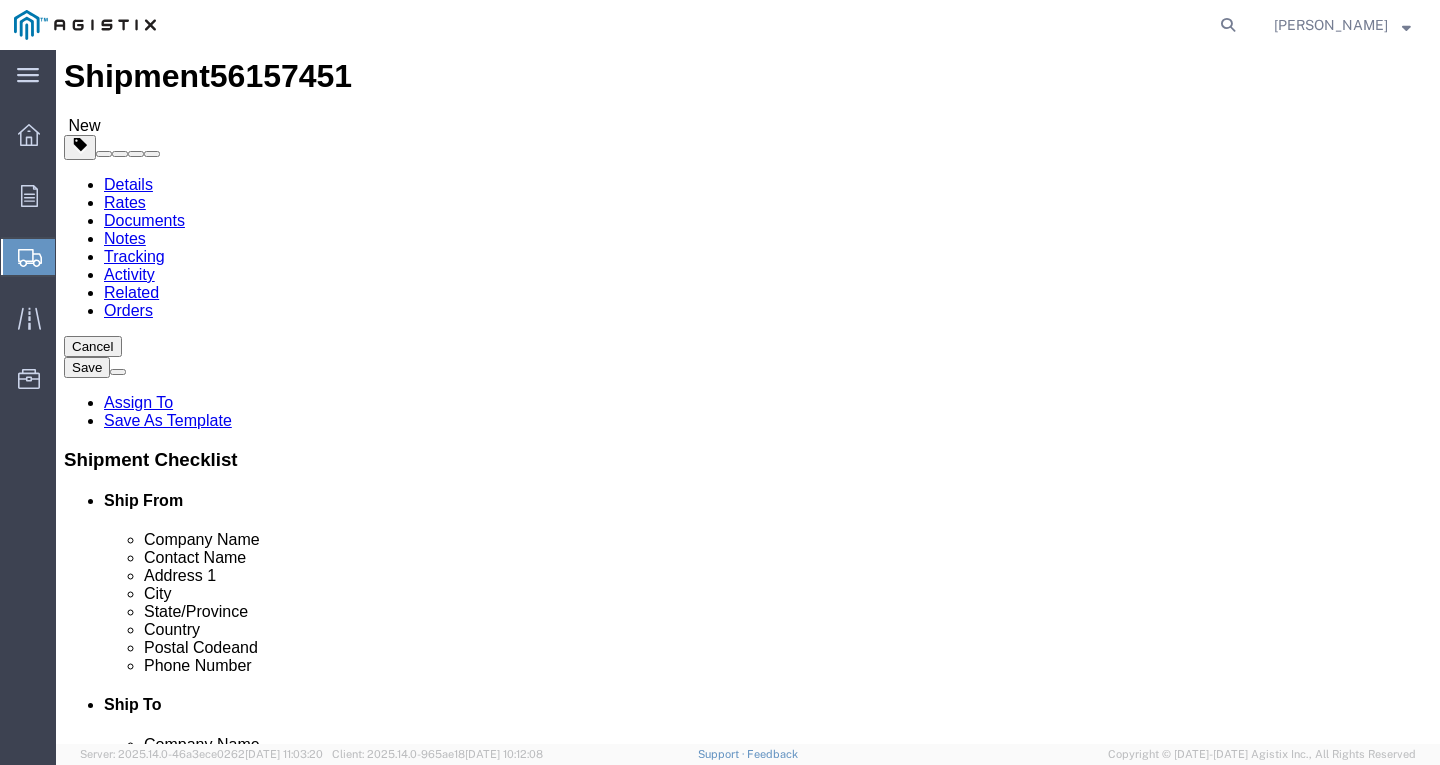 scroll, scrollTop: 0, scrollLeft: 0, axis: both 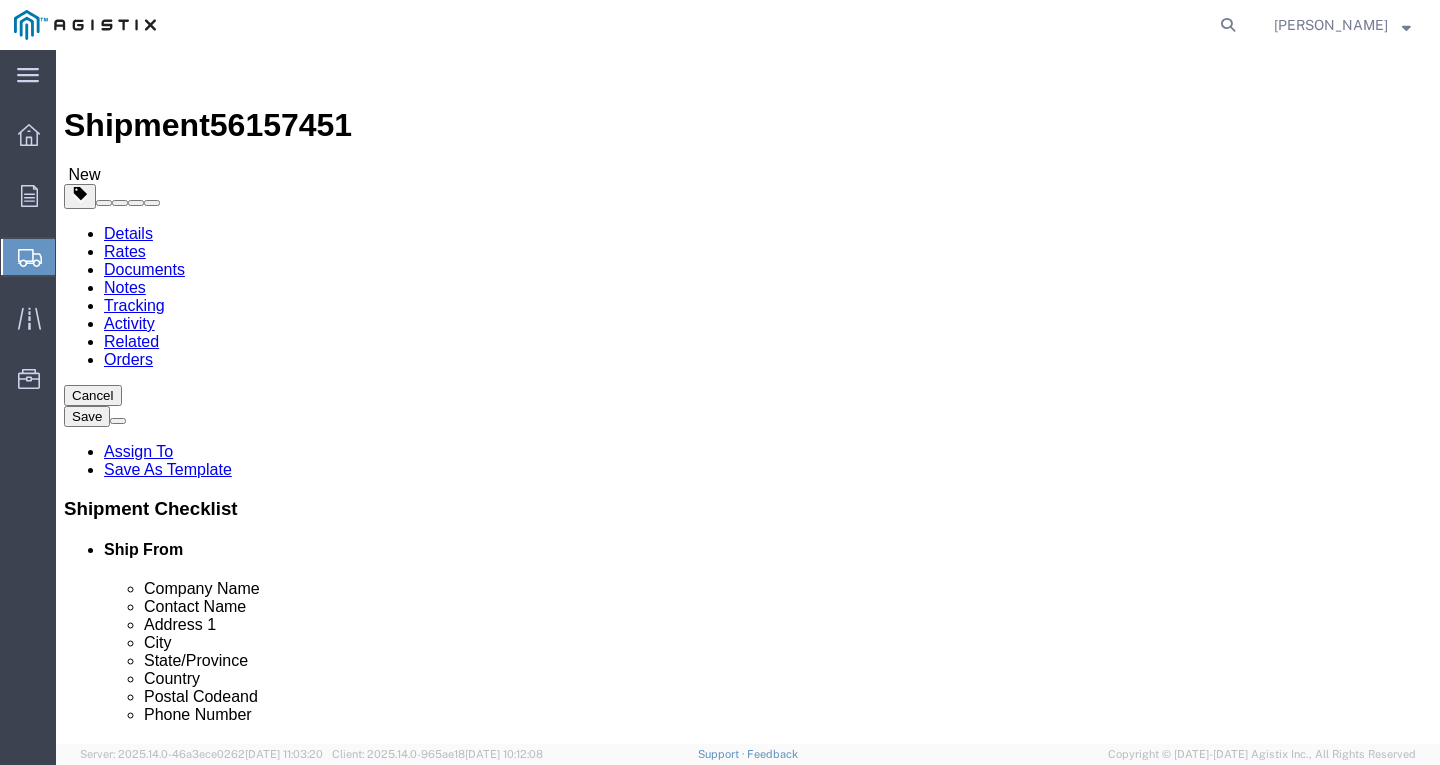 click on "Select Bulk Bundle(s) Cardboard Box(es) Carton(s) Crate(s) Drum(s) (Fiberboard) Drum(s) (Metal) Drum(s) (Plastic) Envelope Naked Cargo (UnPackaged) Pallet(s) Oversized (Not Stackable) Pallet(s) Oversized (Stackable) Pallet(s) Standard (Not Stackable) Pallet(s) Standard (Stackable) Roll(s) Your Packaging" 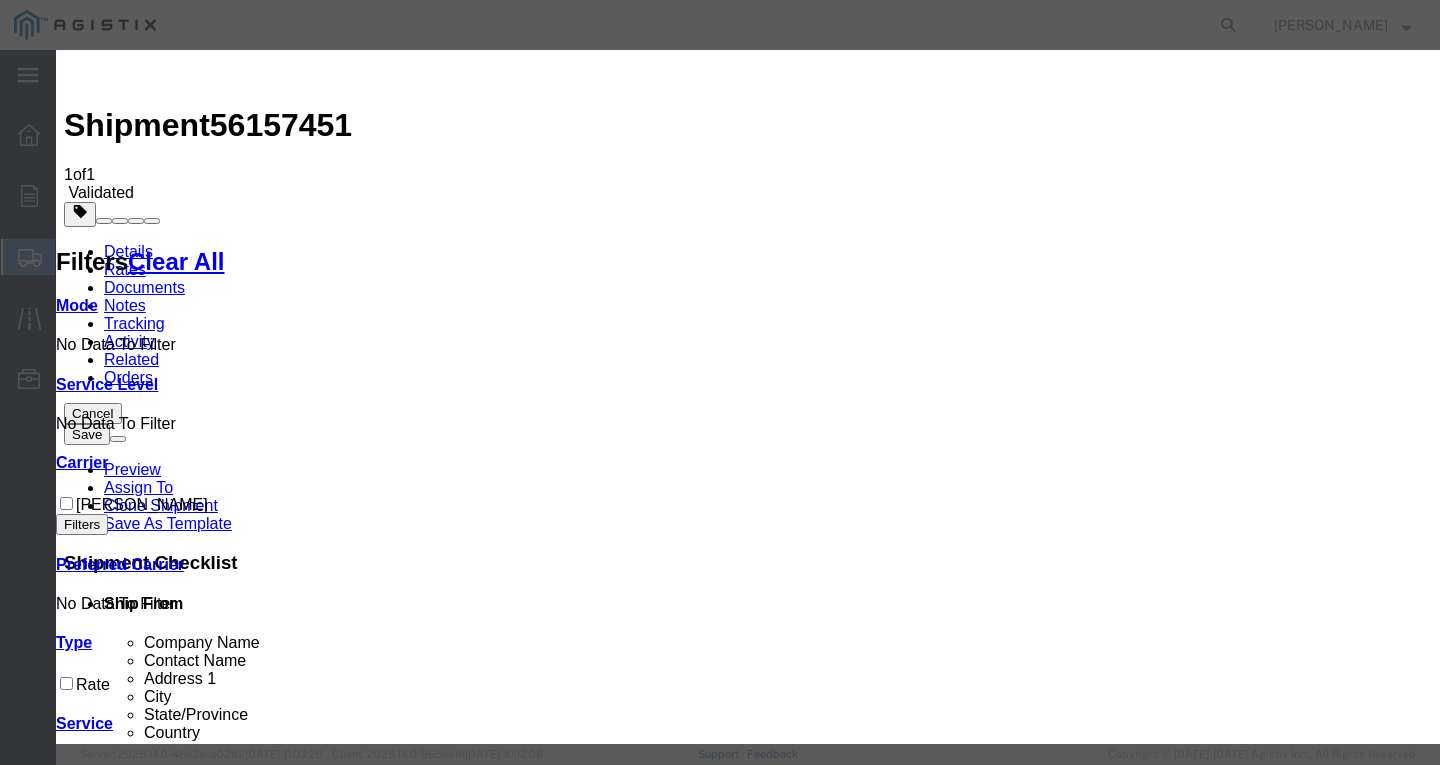 click on "Continue" at bounding box center [98, 3835] 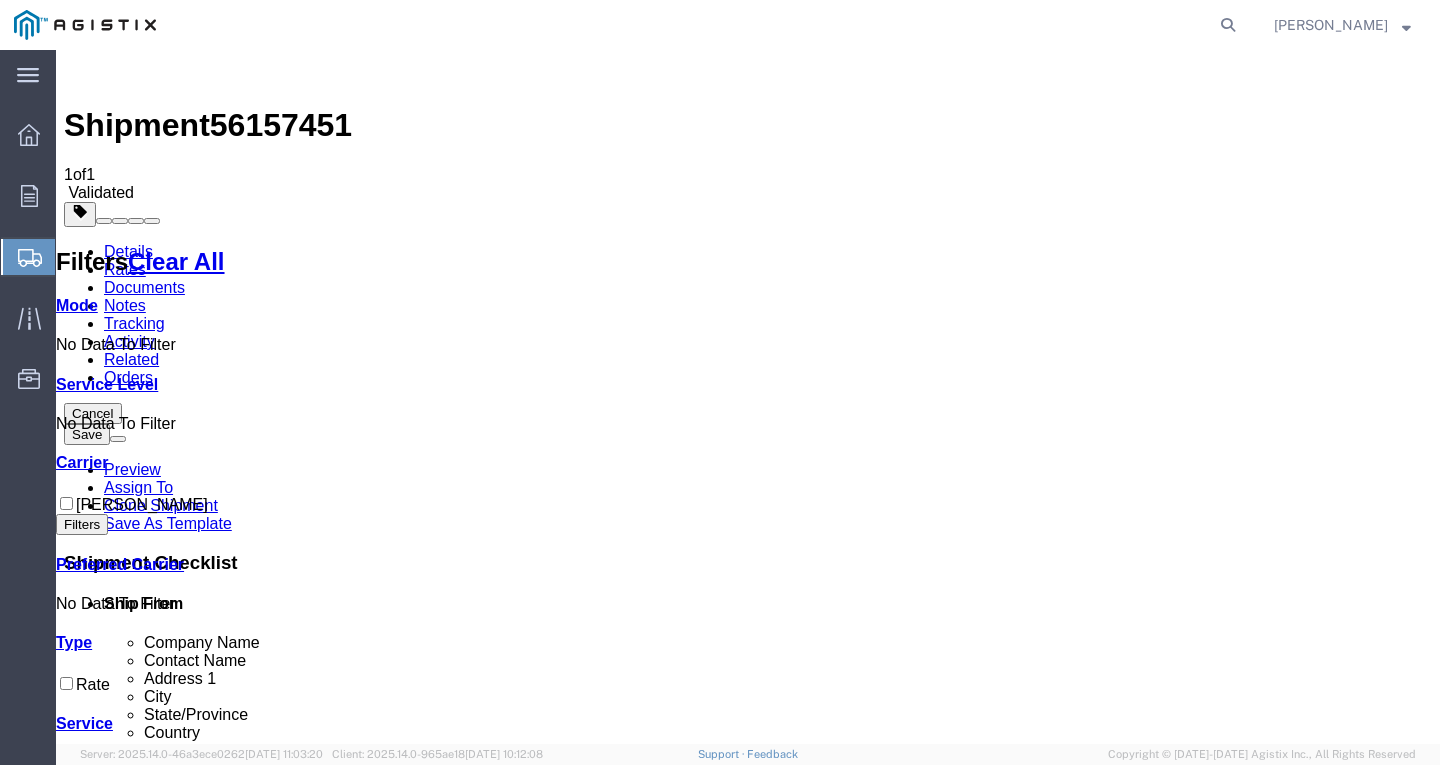 click on "Book" at bounding box center (1110, 1717) 